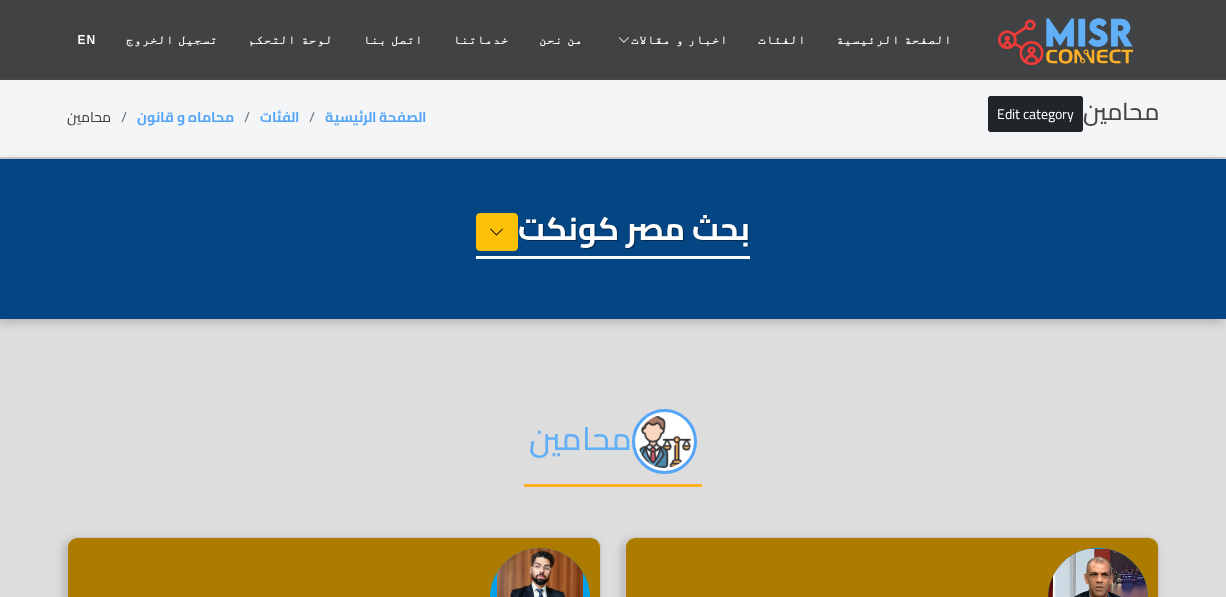 select on "**********" 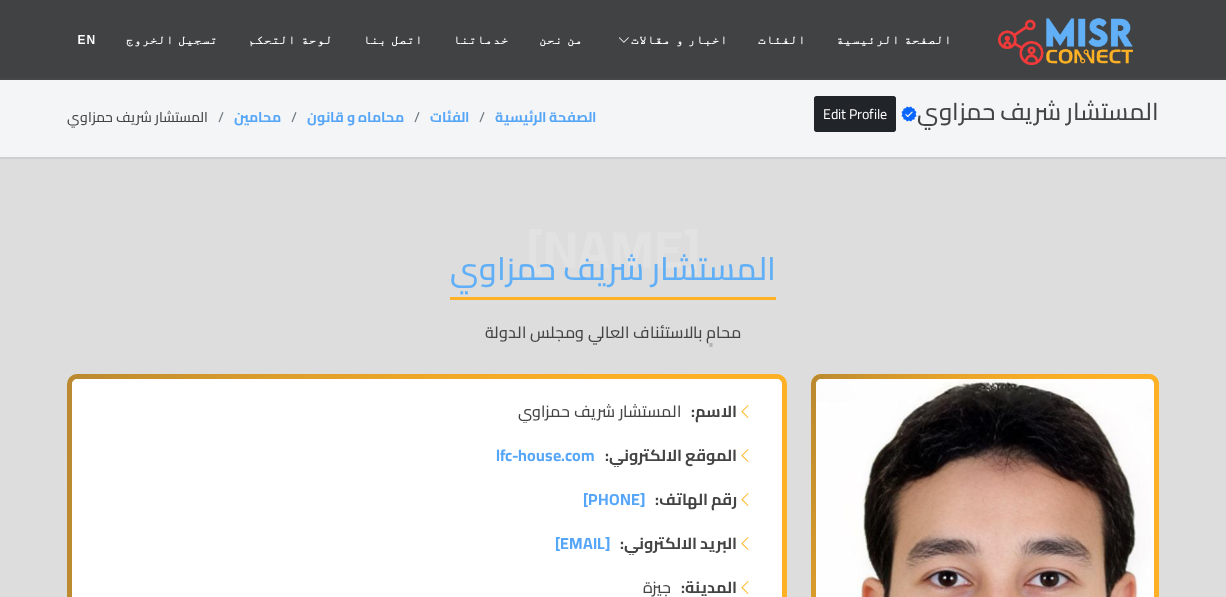 scroll, scrollTop: 6, scrollLeft: 0, axis: vertical 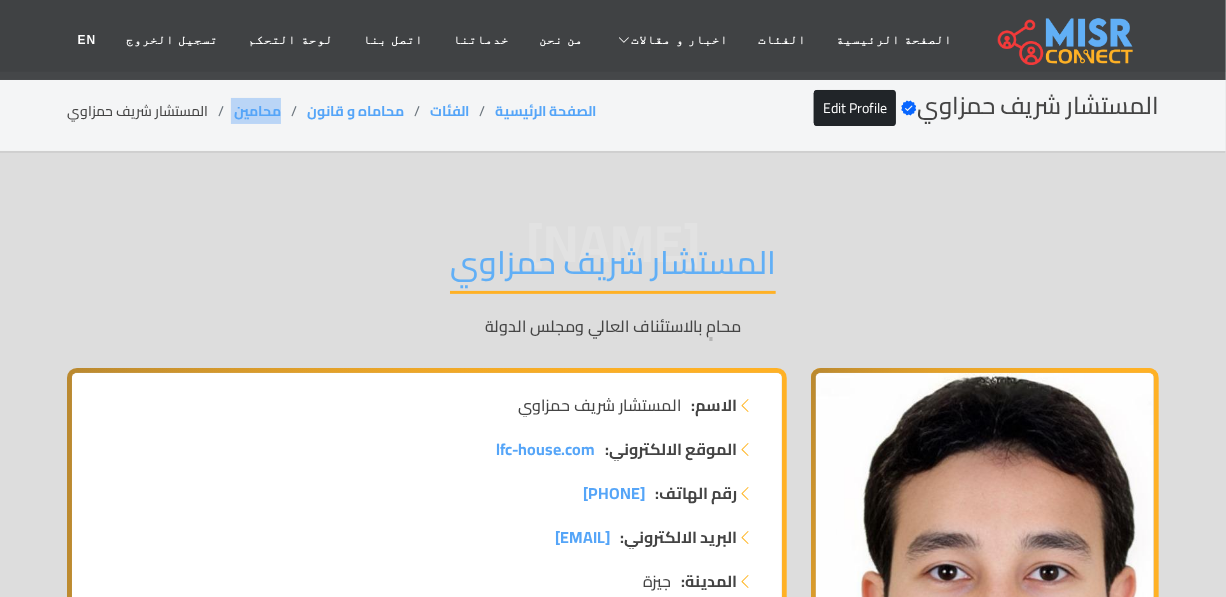 drag, startPoint x: 0, startPoint y: 0, endPoint x: 224, endPoint y: 114, distance: 251.34041 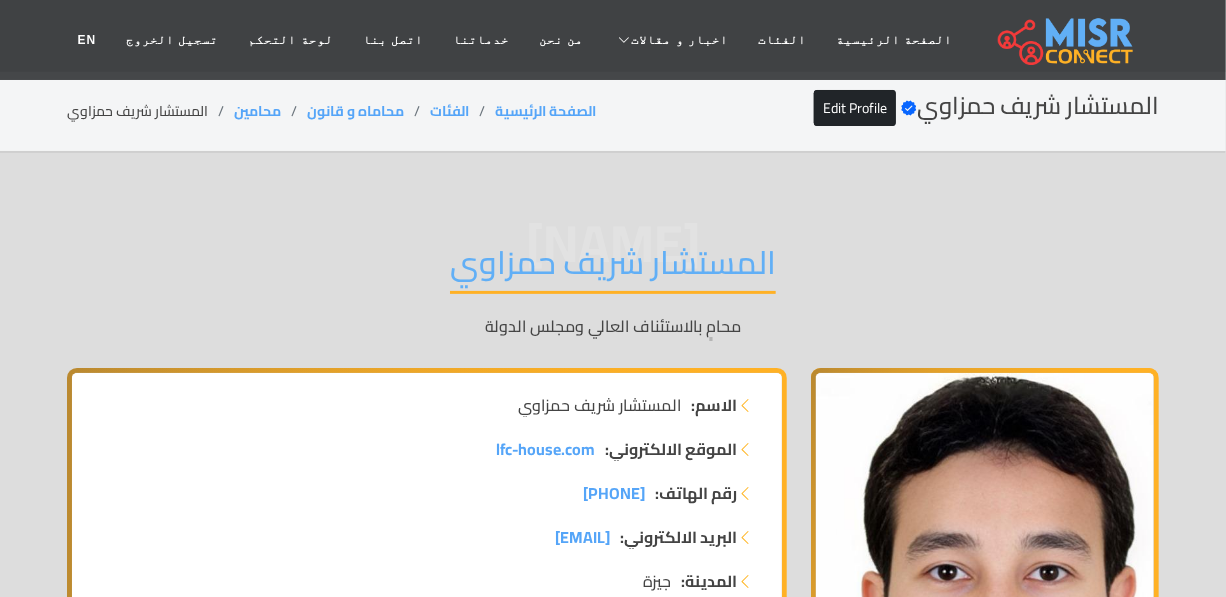click on "المستشار شريف حمزاوي" at bounding box center [613, 268] 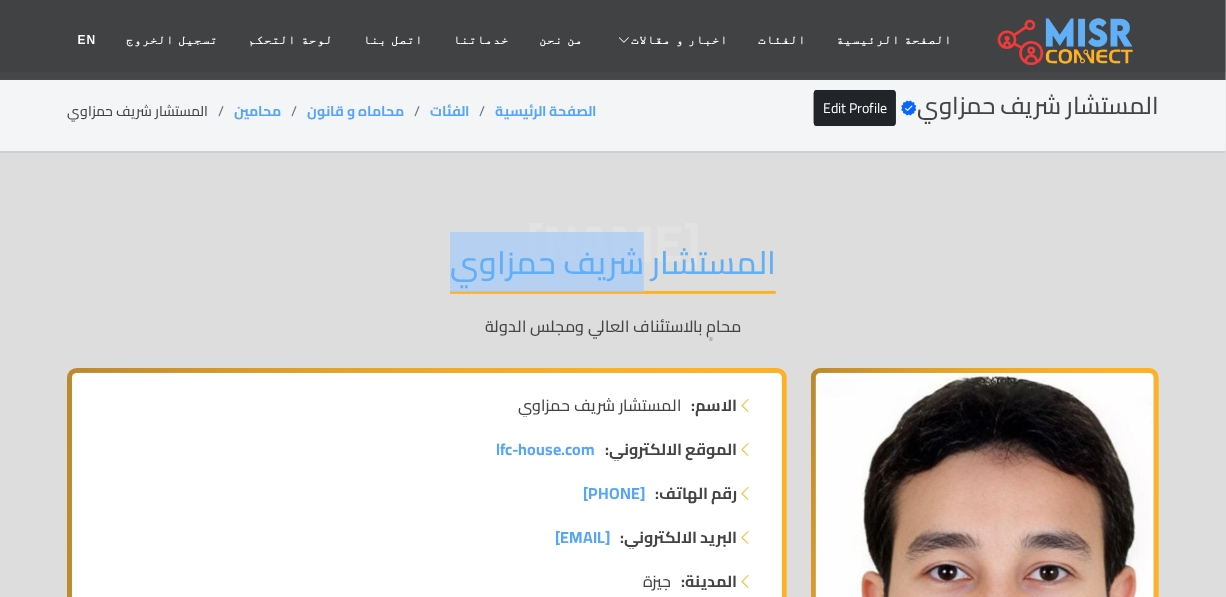 click on "المستشار شريف حمزاوي" at bounding box center [613, 268] 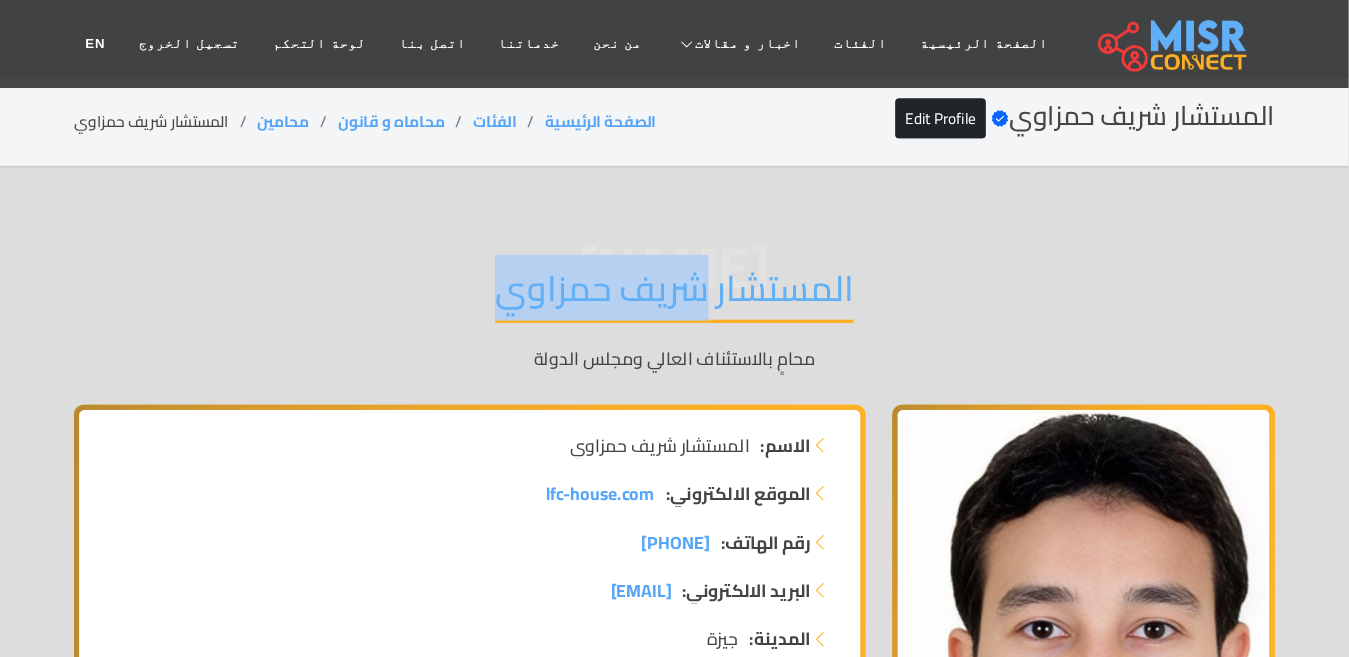 scroll, scrollTop: 6, scrollLeft: 0, axis: vertical 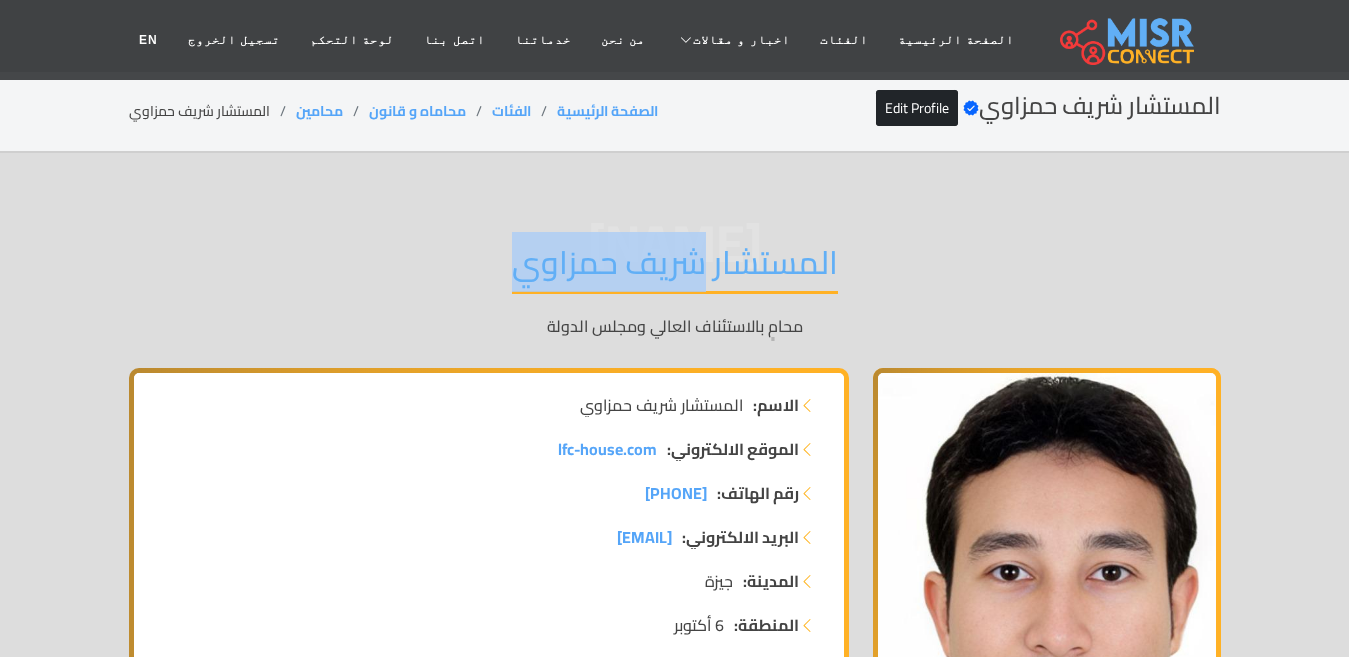 copy on "المستشار شريف حمزاوي" 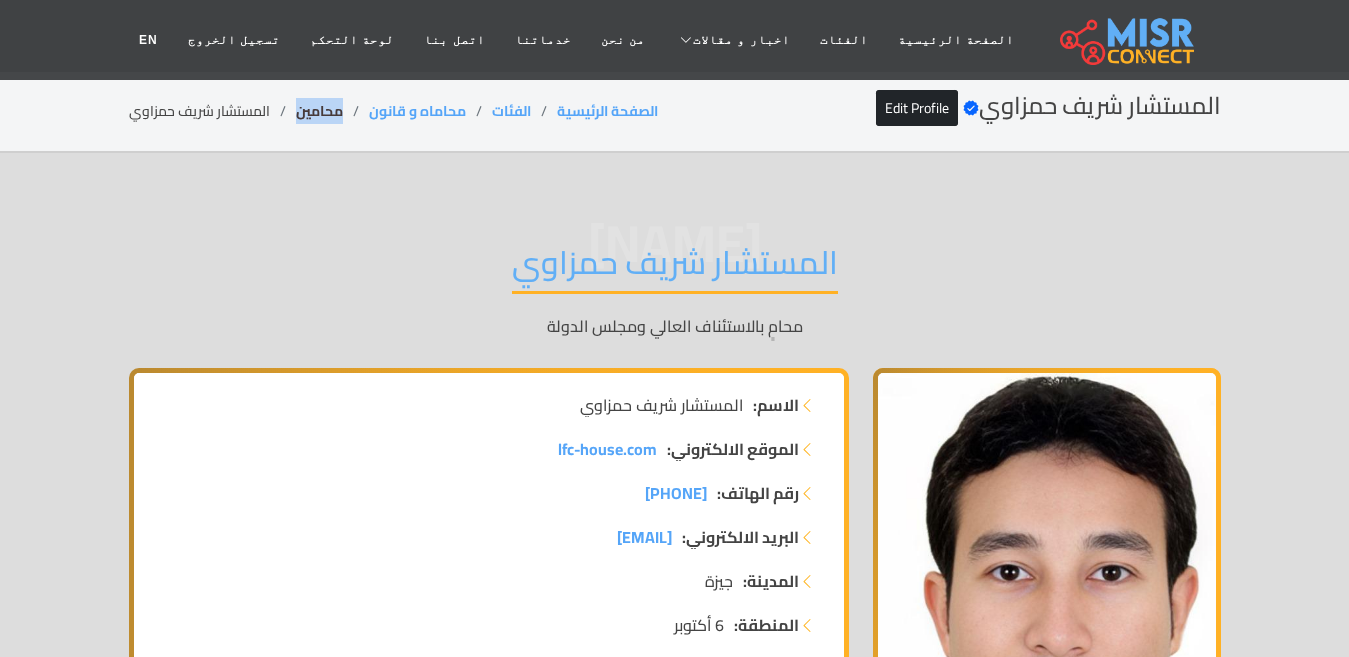 drag, startPoint x: 345, startPoint y: 108, endPoint x: 296, endPoint y: 115, distance: 49.497475 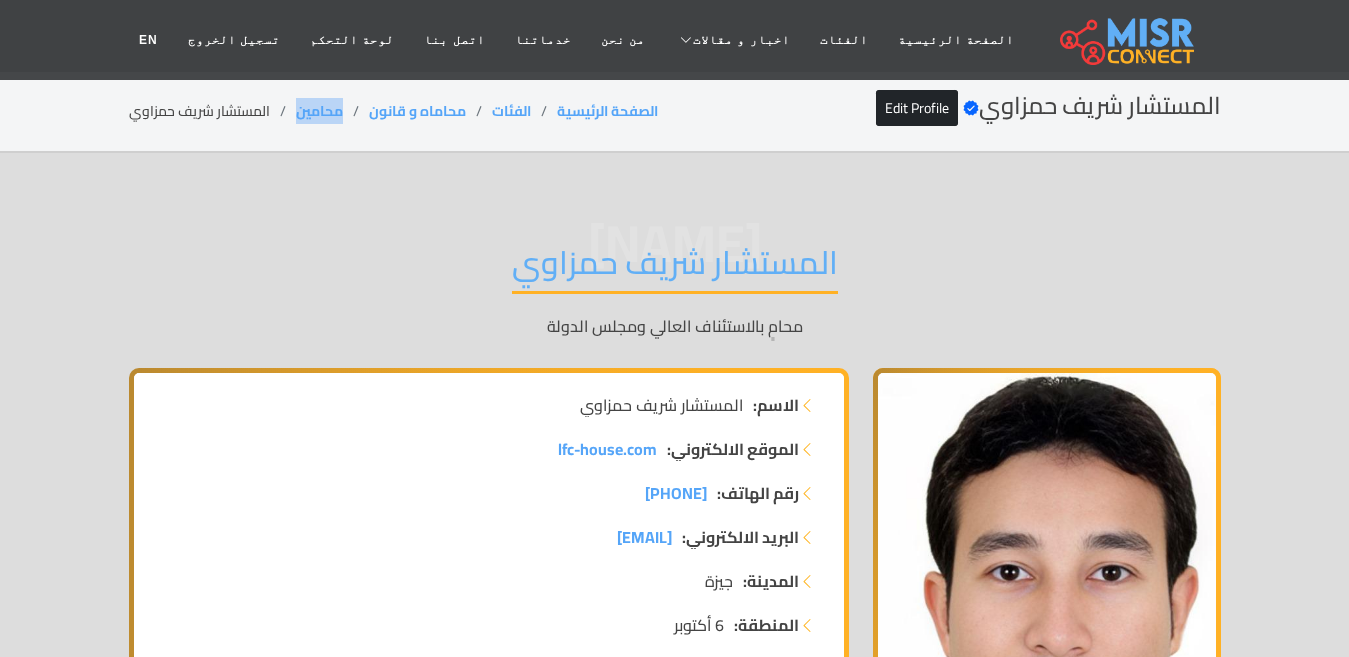 copy on "محامين" 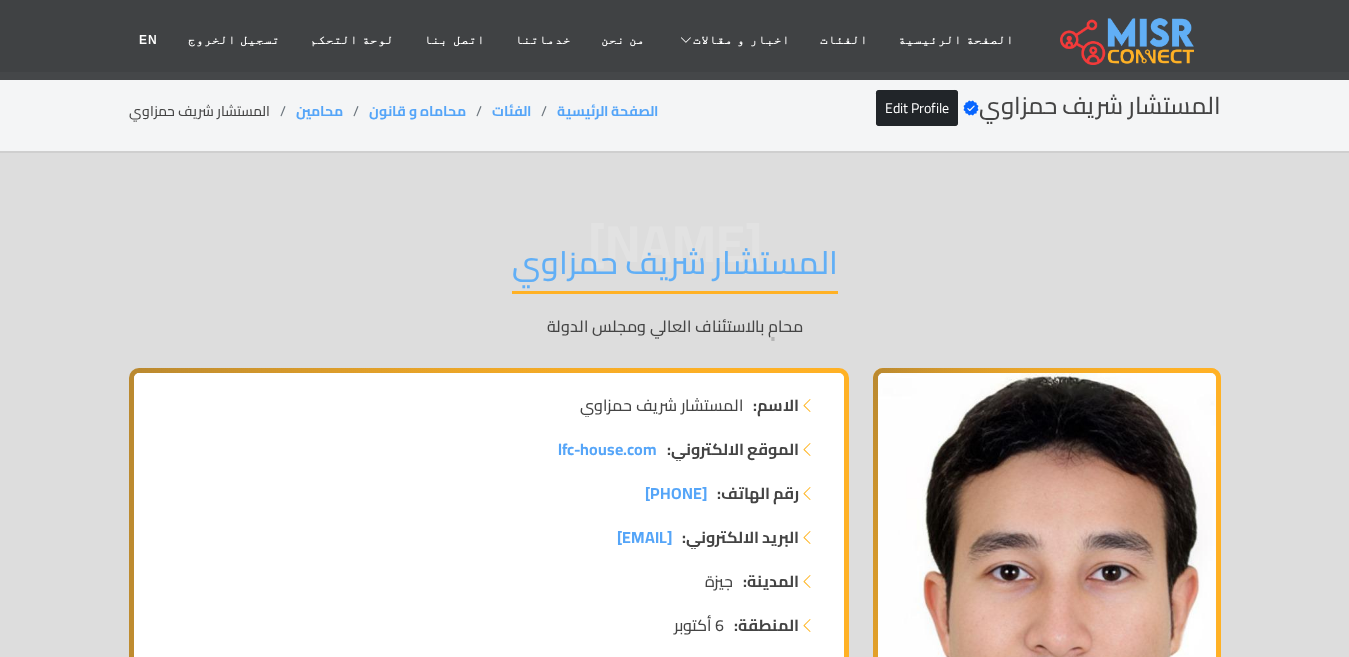 click on "المستشار شريف حمزاوي" at bounding box center [675, 268] 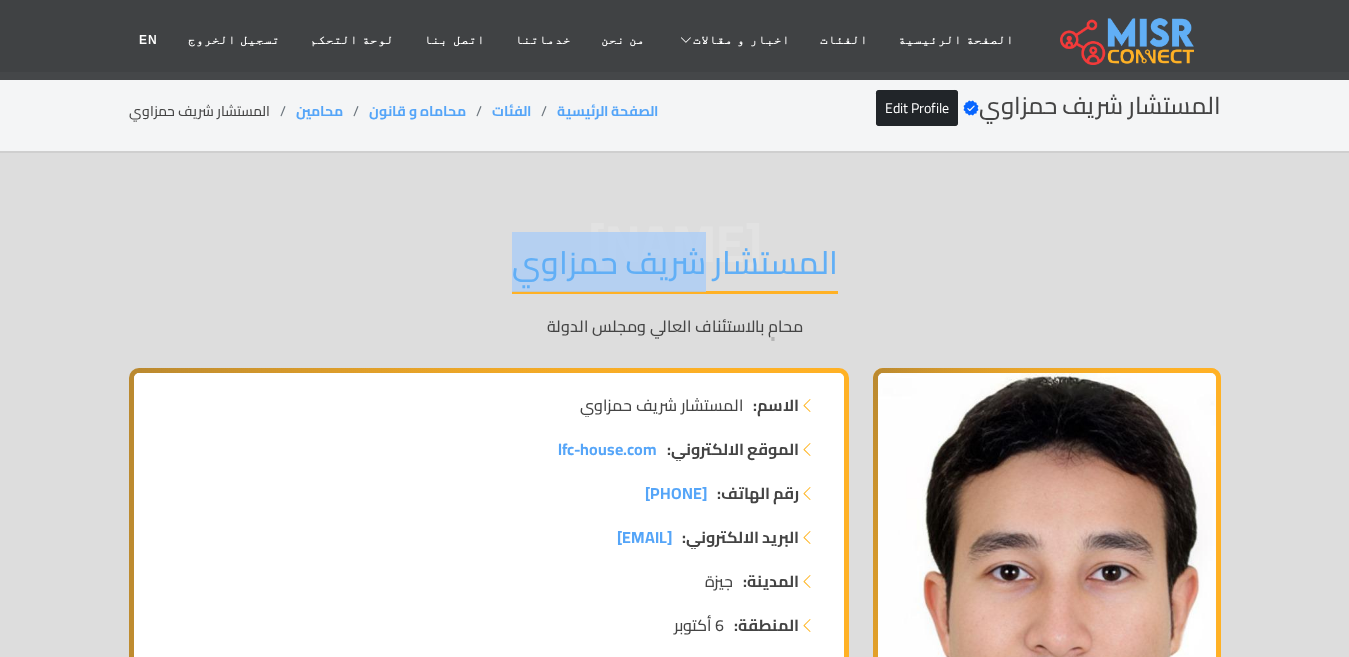 click on "المستشار شريف حمزاوي" at bounding box center [675, 268] 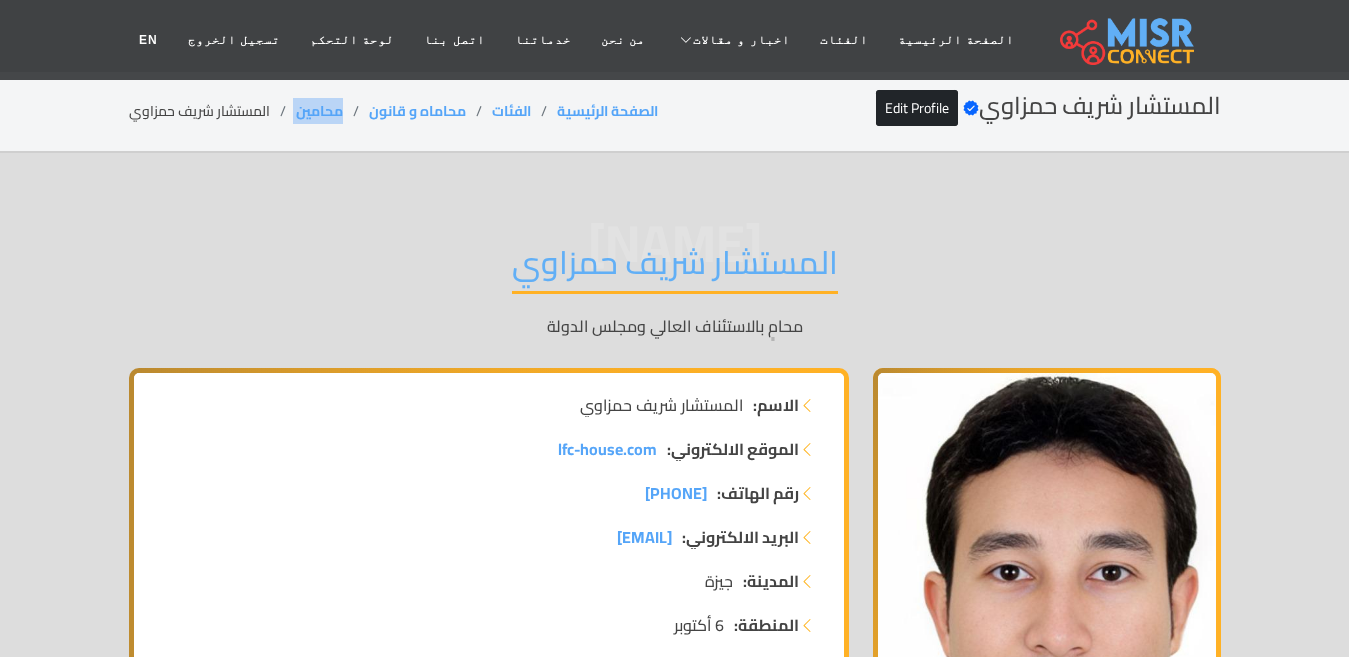 copy on "محامين" 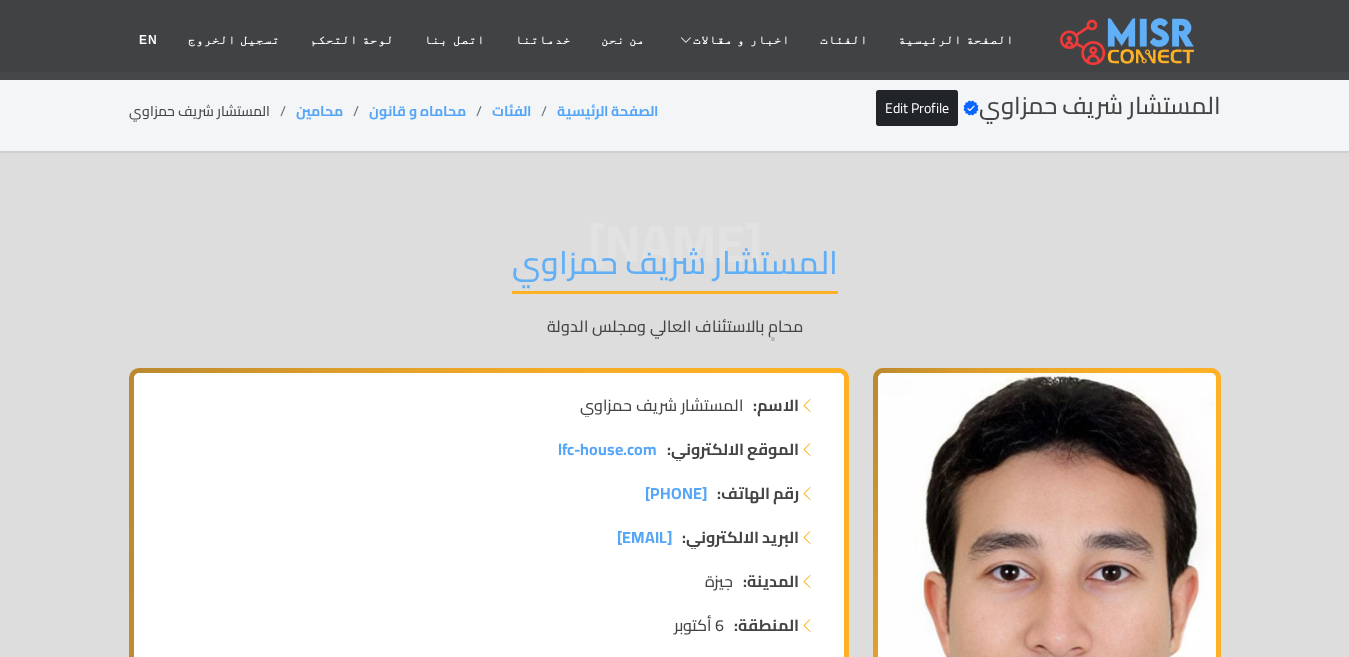click on "المستشار شريف حمزاوي" at bounding box center (675, 268) 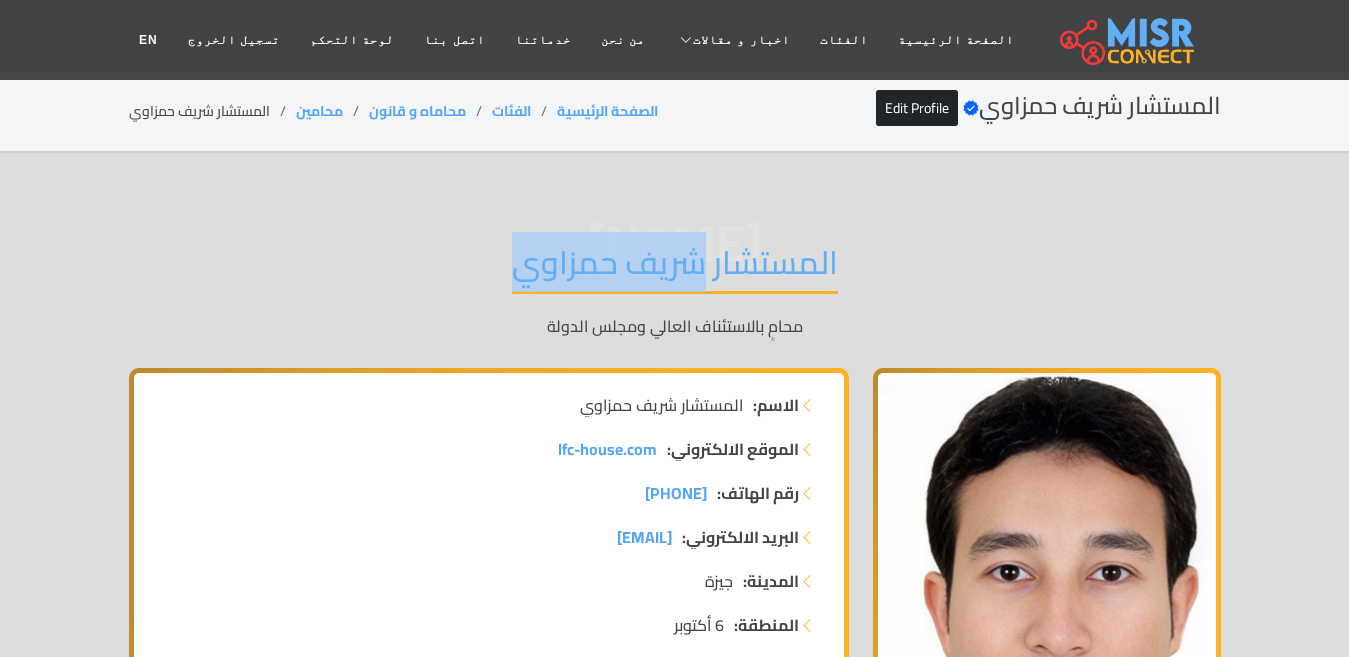 click on "المستشار شريف حمزاوي" at bounding box center [675, 268] 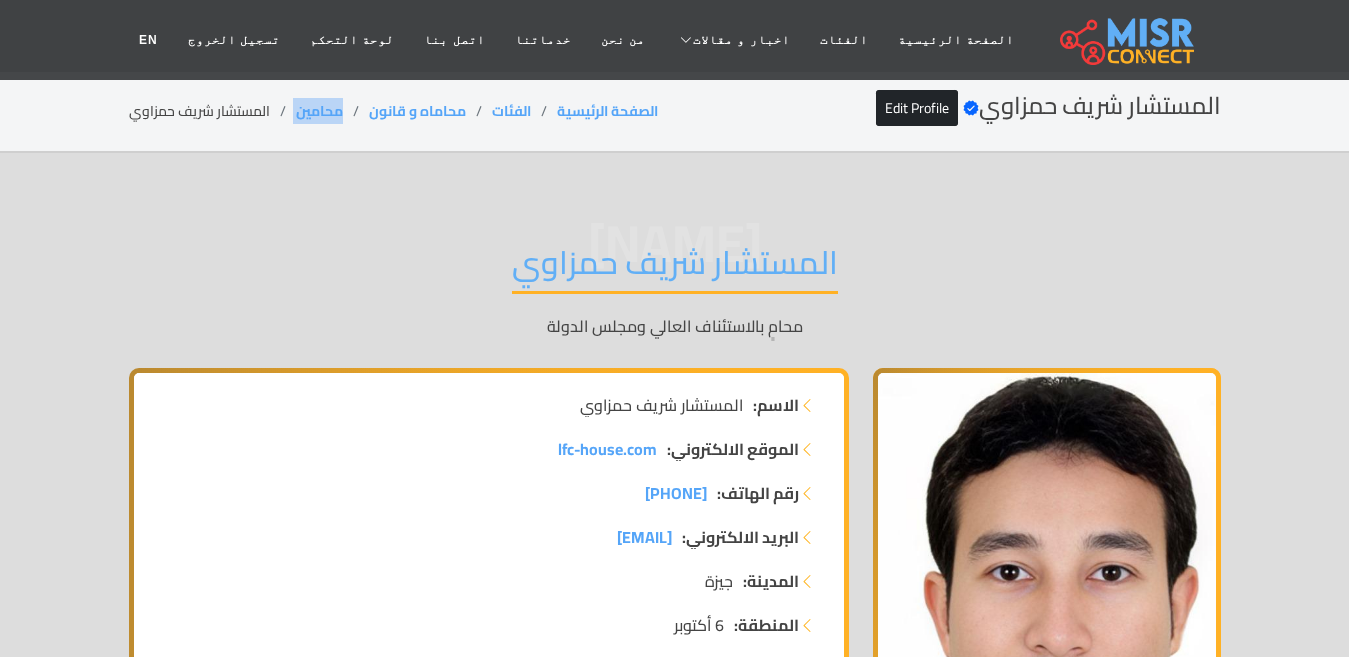 drag, startPoint x: 346, startPoint y: 108, endPoint x: 293, endPoint y: 108, distance: 53 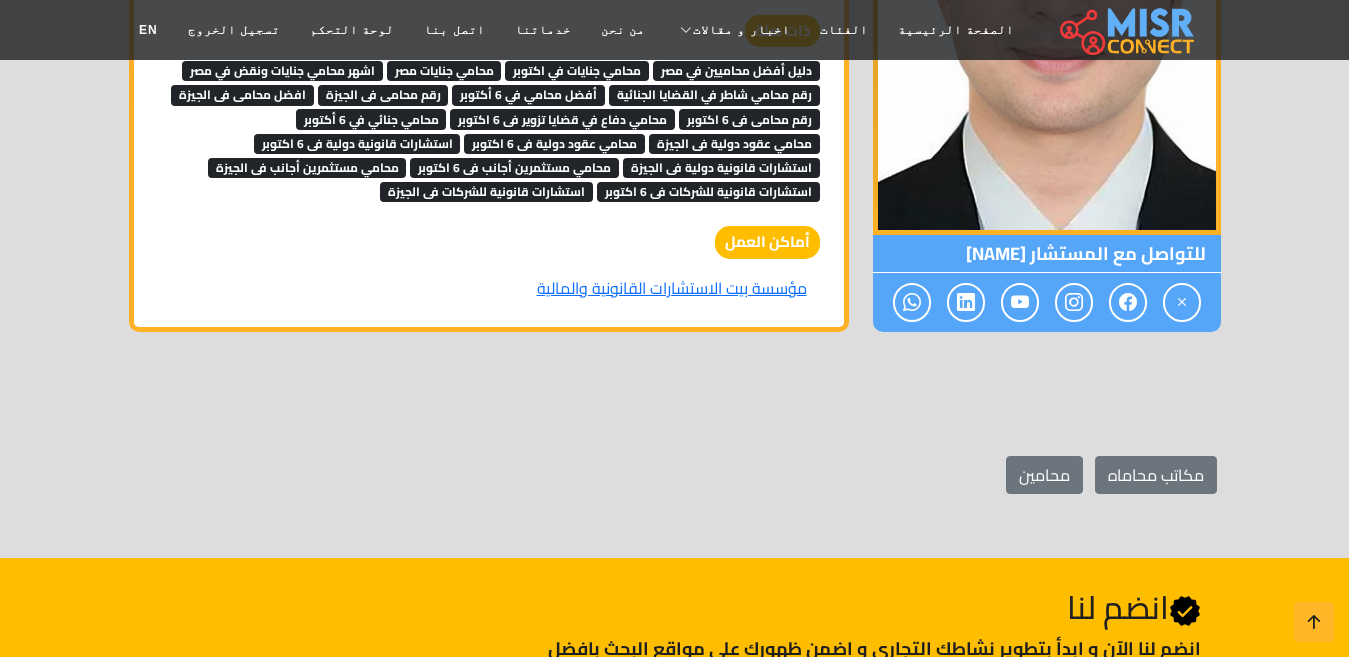 scroll, scrollTop: 4314, scrollLeft: 0, axis: vertical 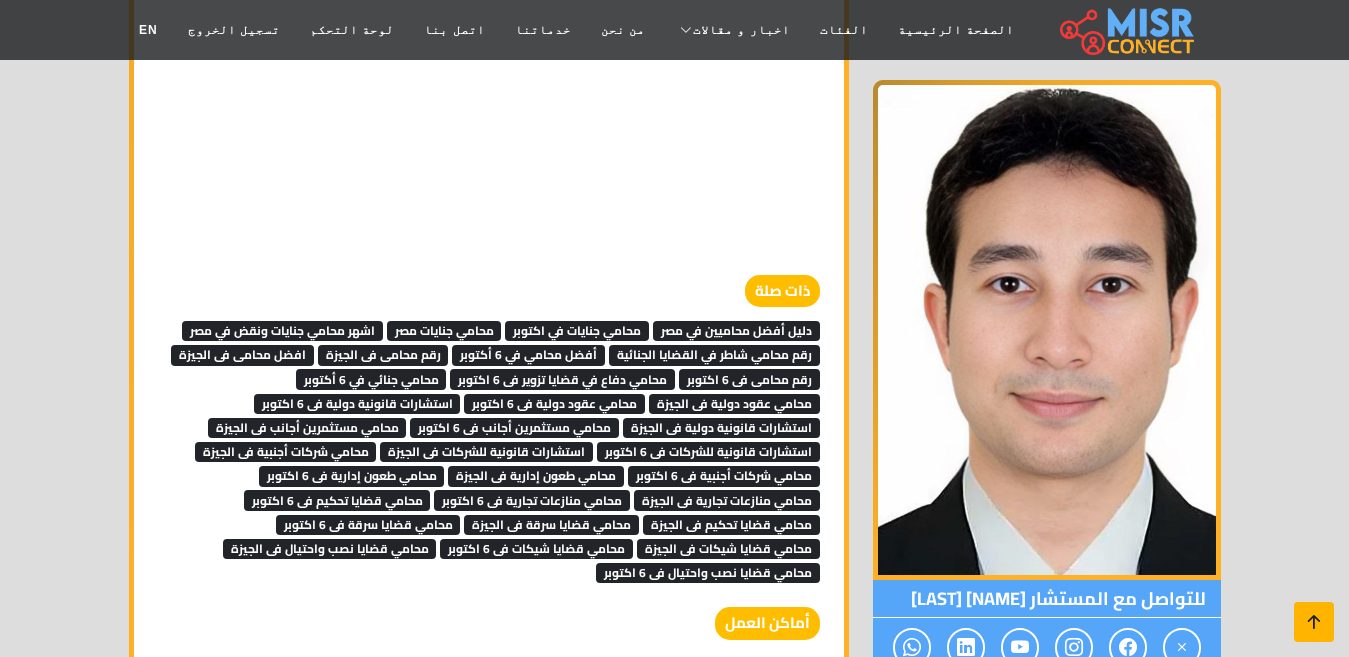 click at bounding box center [1314, 622] 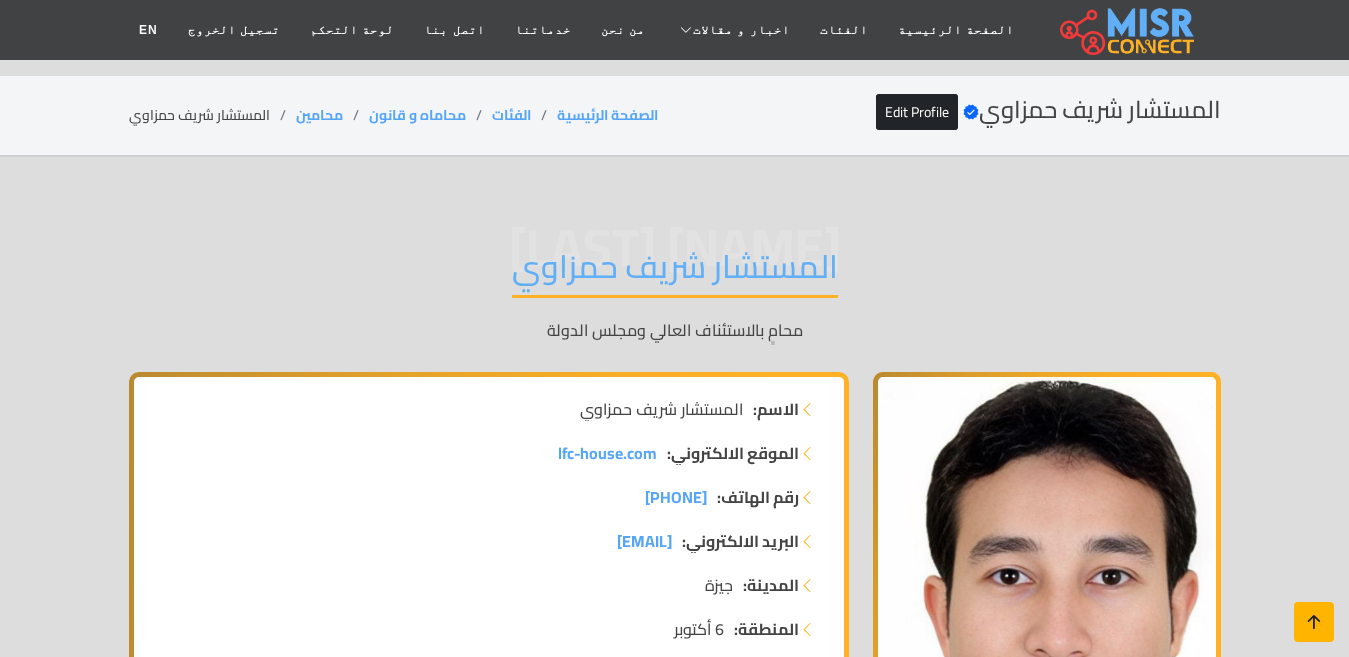 scroll, scrollTop: 0, scrollLeft: 0, axis: both 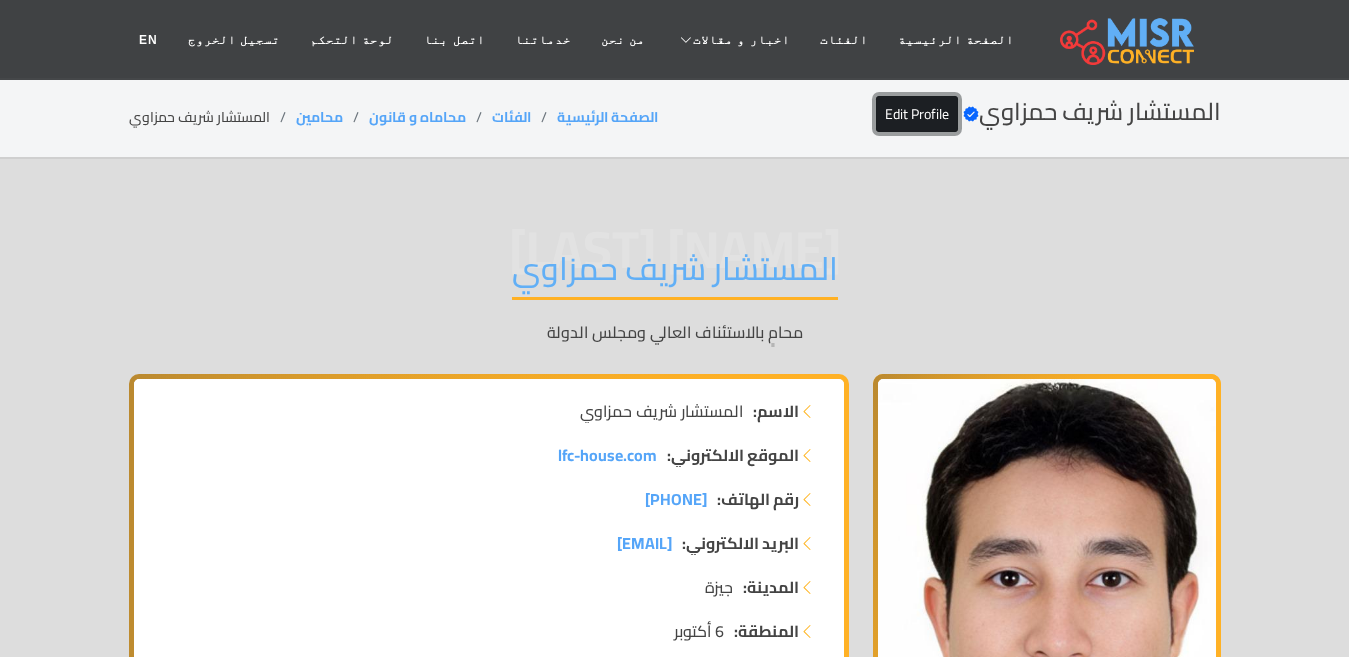 click on "Edit Profile" at bounding box center [917, 114] 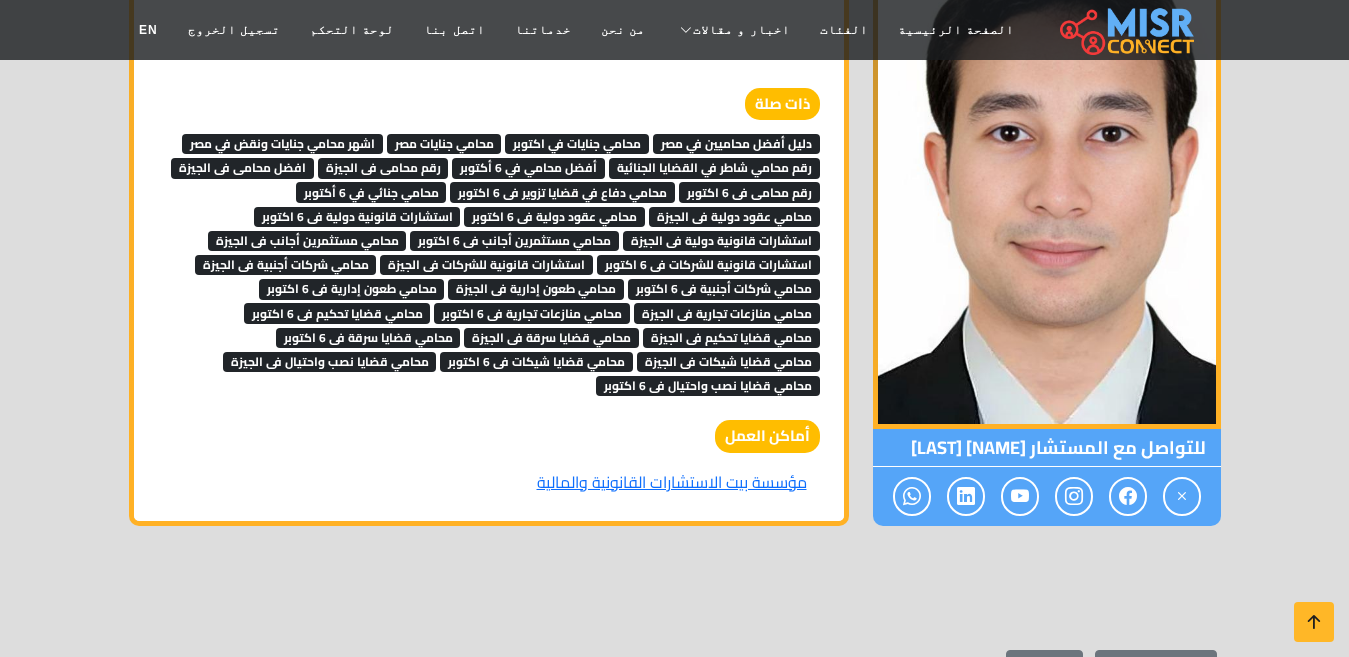 scroll, scrollTop: 4244, scrollLeft: 0, axis: vertical 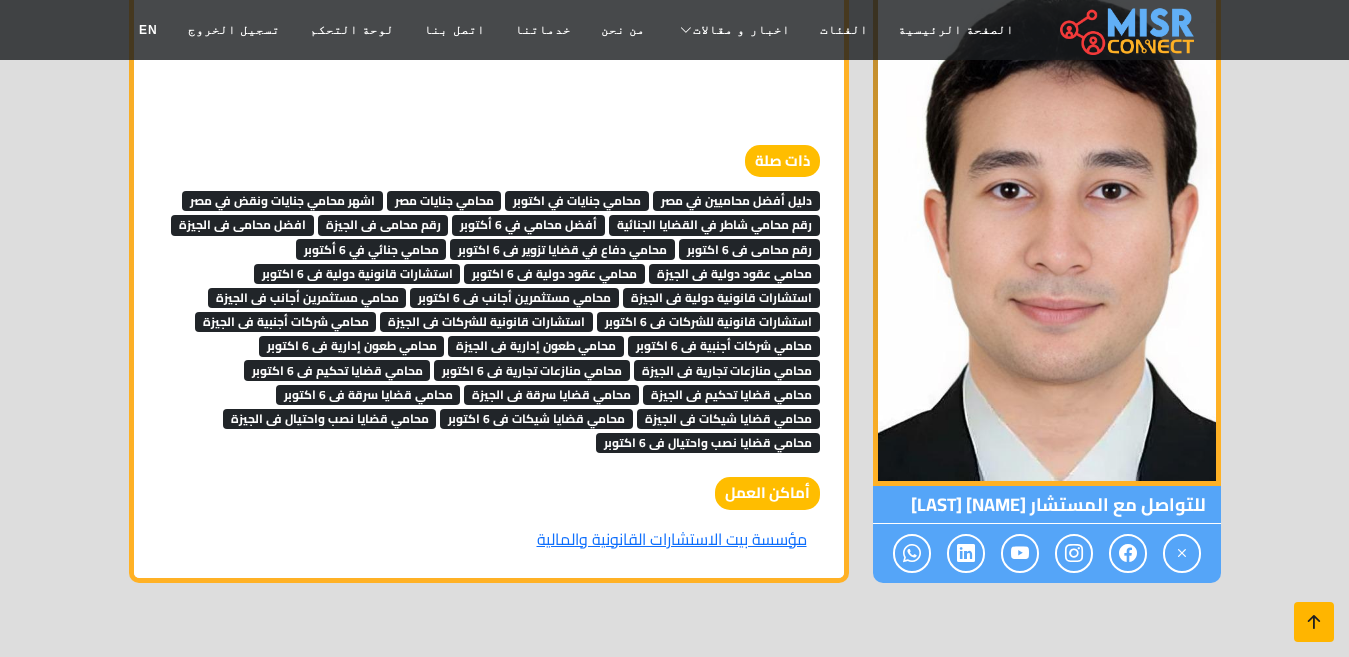 click at bounding box center [1314, 622] 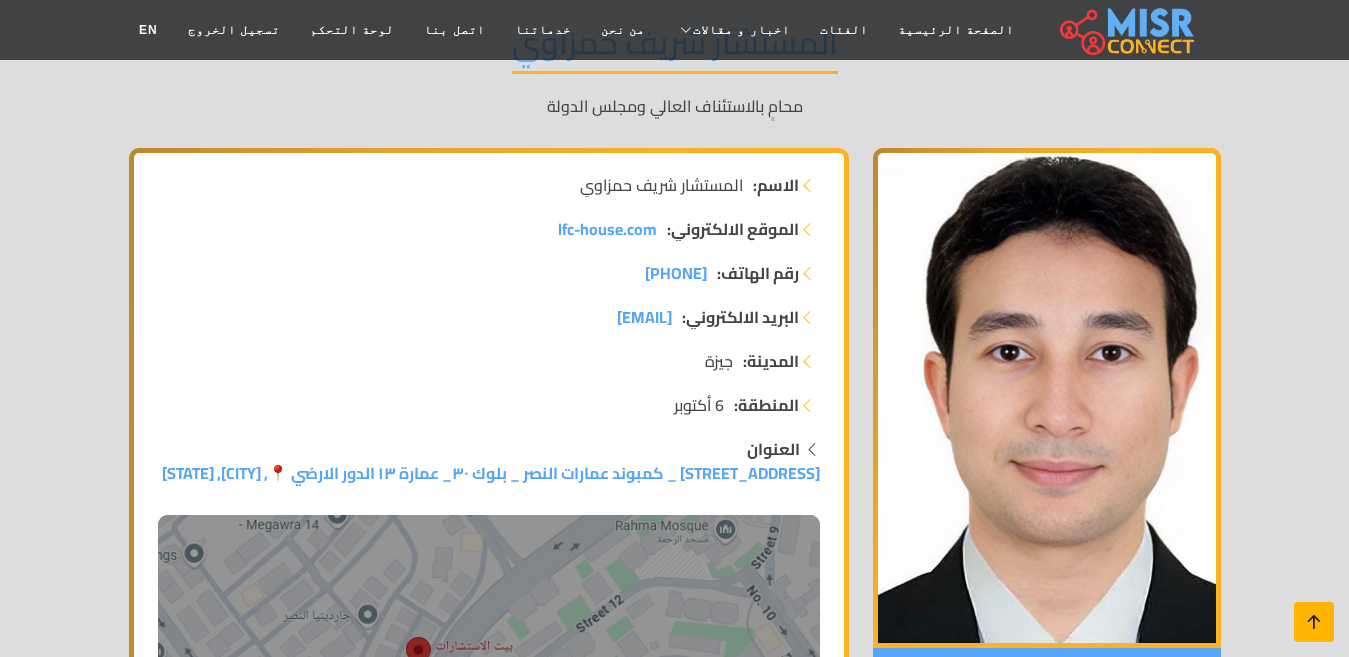 scroll, scrollTop: 0, scrollLeft: 0, axis: both 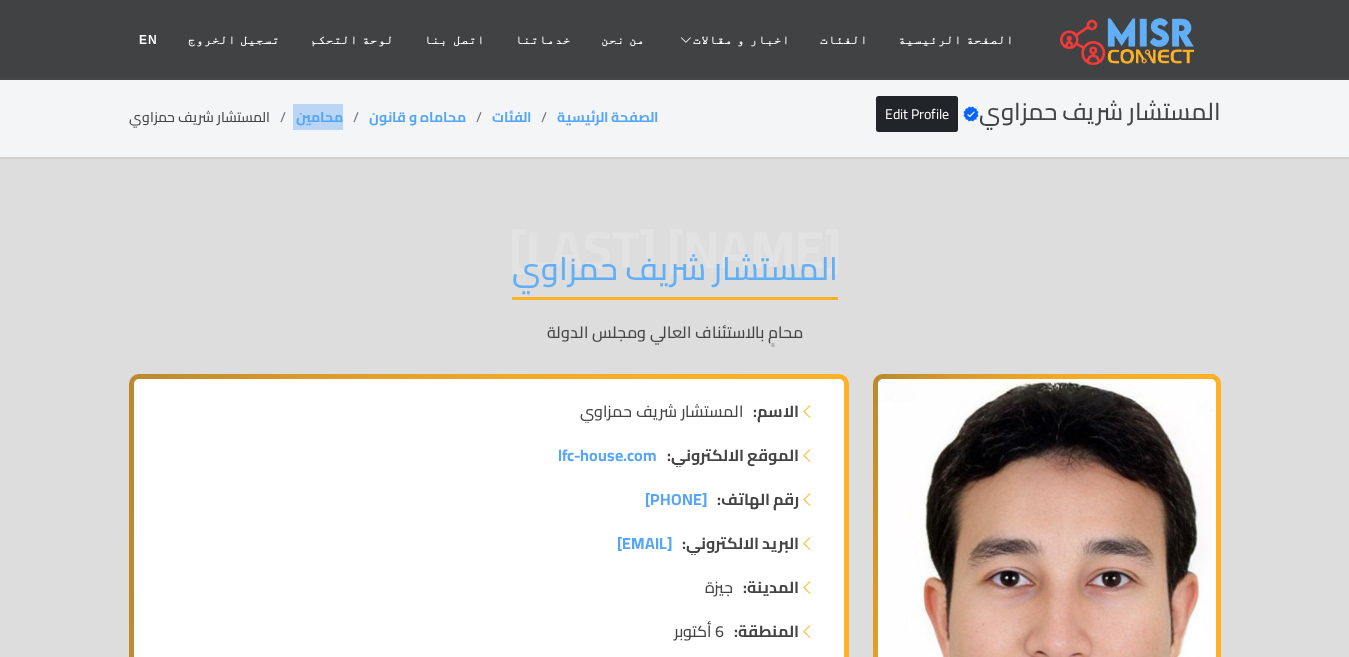 drag, startPoint x: 343, startPoint y: 117, endPoint x: 295, endPoint y: 115, distance: 48.04165 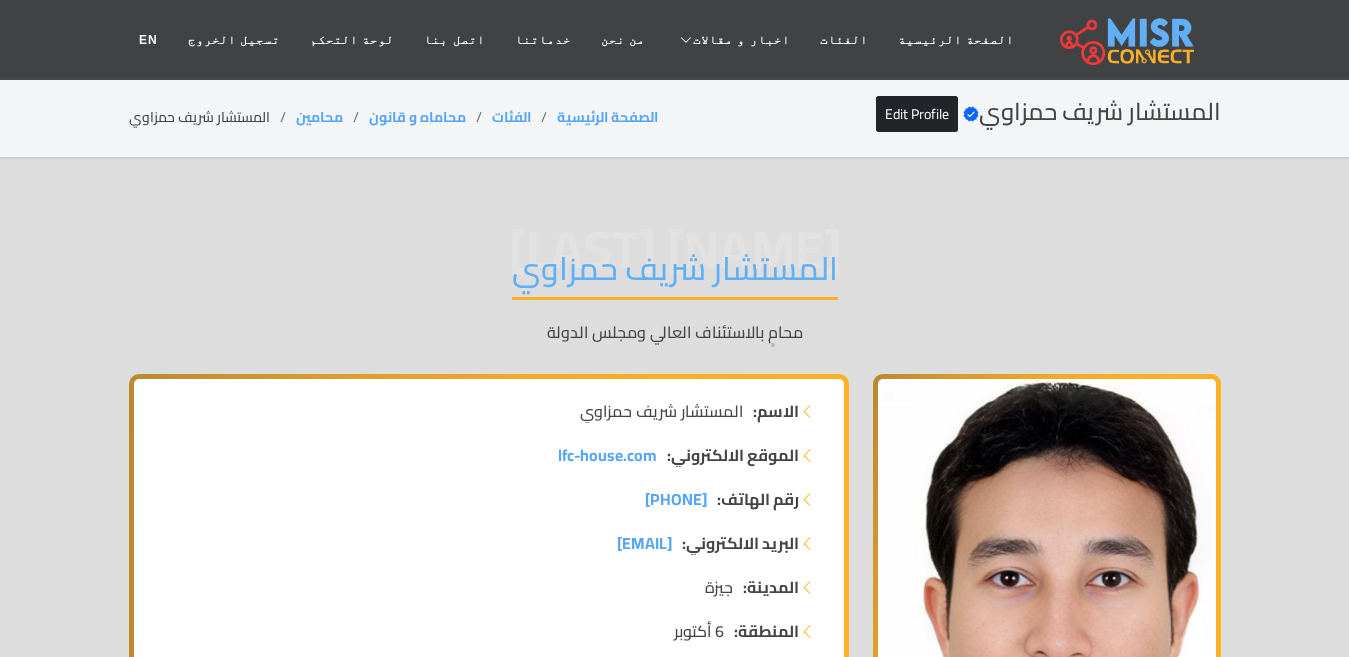 click on "شريف حمزاوي
المستشار شريف حمزاوي
محامٍ بالاستئناف العالي ومجلس الدولة" at bounding box center [675, 296] 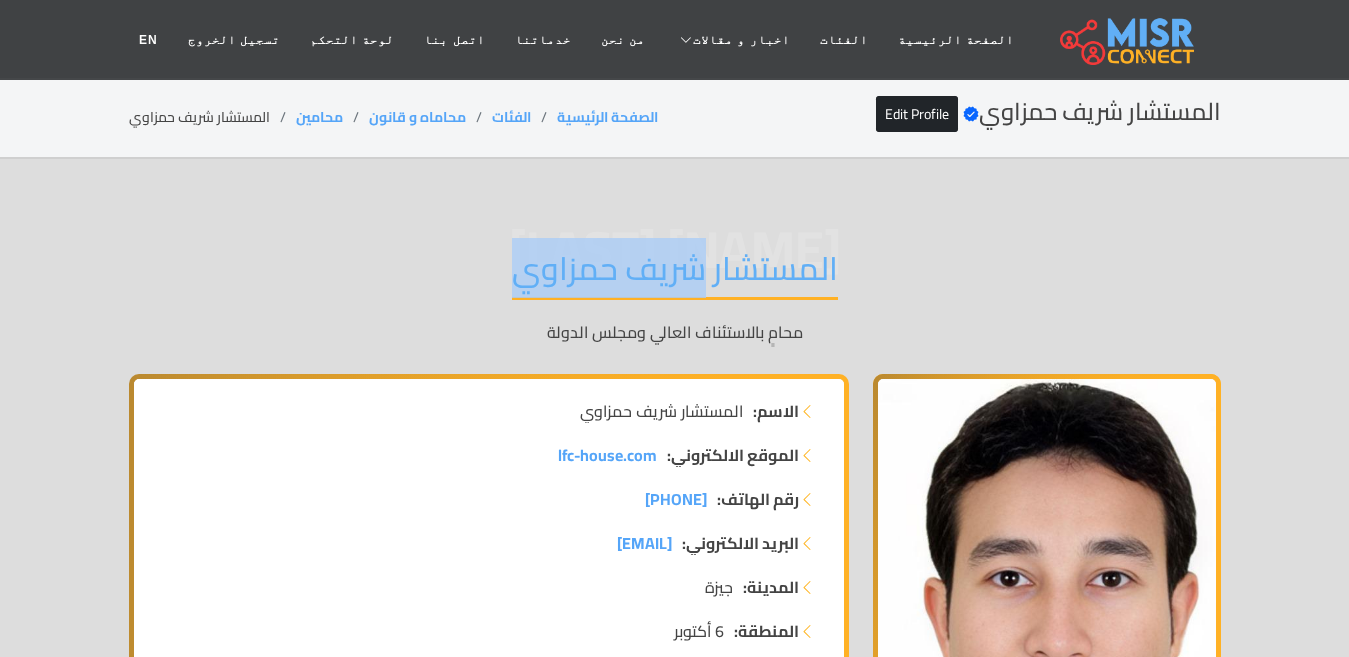 click on "المستشار شريف حمزاوي" at bounding box center [675, 274] 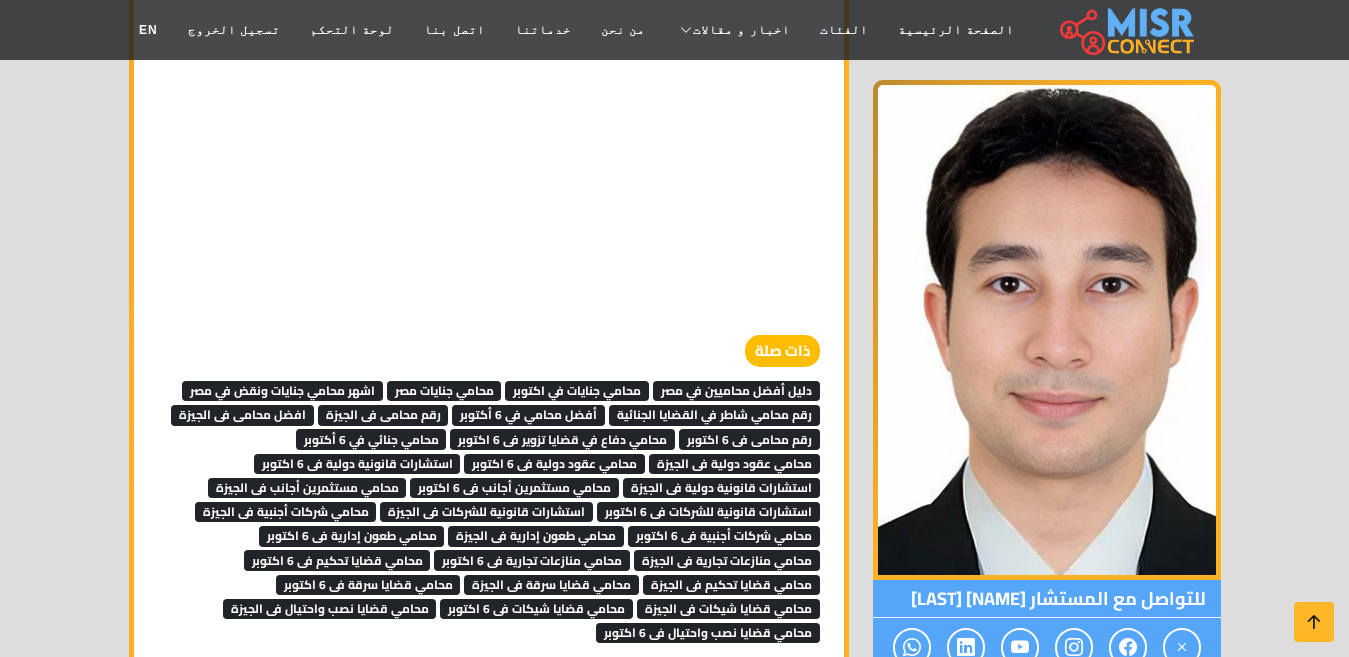 scroll, scrollTop: 4254, scrollLeft: 0, axis: vertical 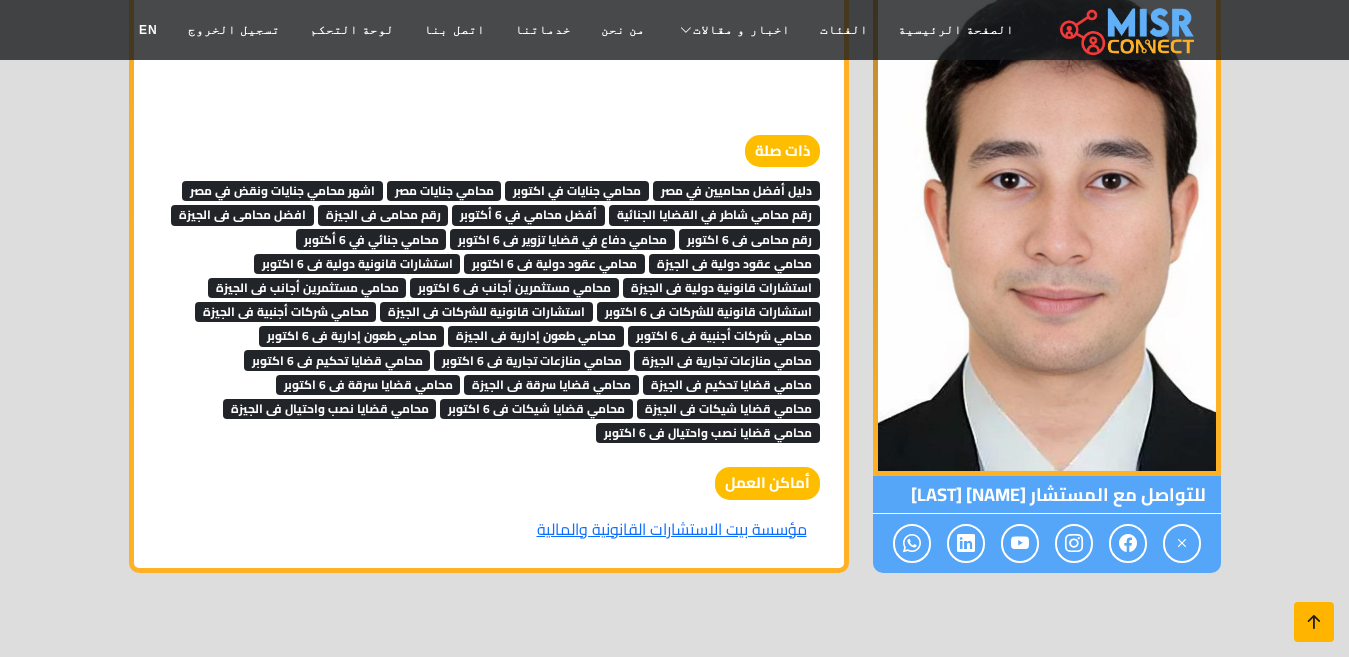 click at bounding box center [1314, 622] 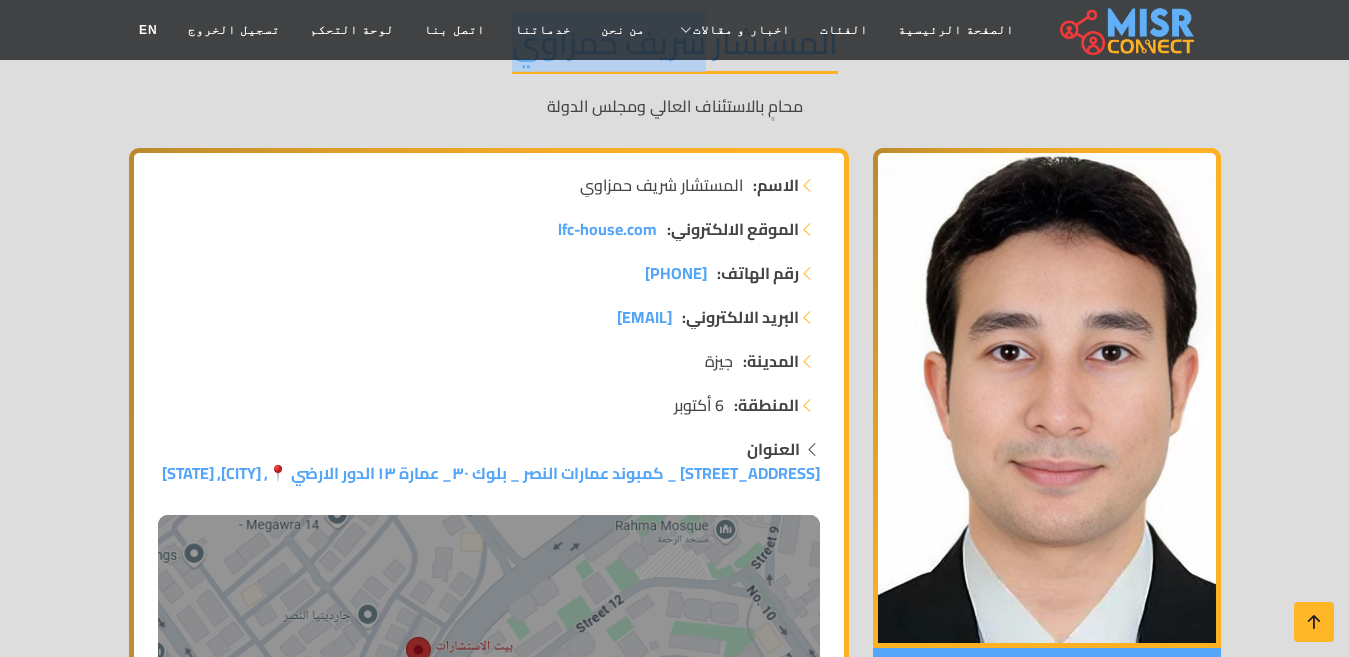 scroll, scrollTop: 0, scrollLeft: 0, axis: both 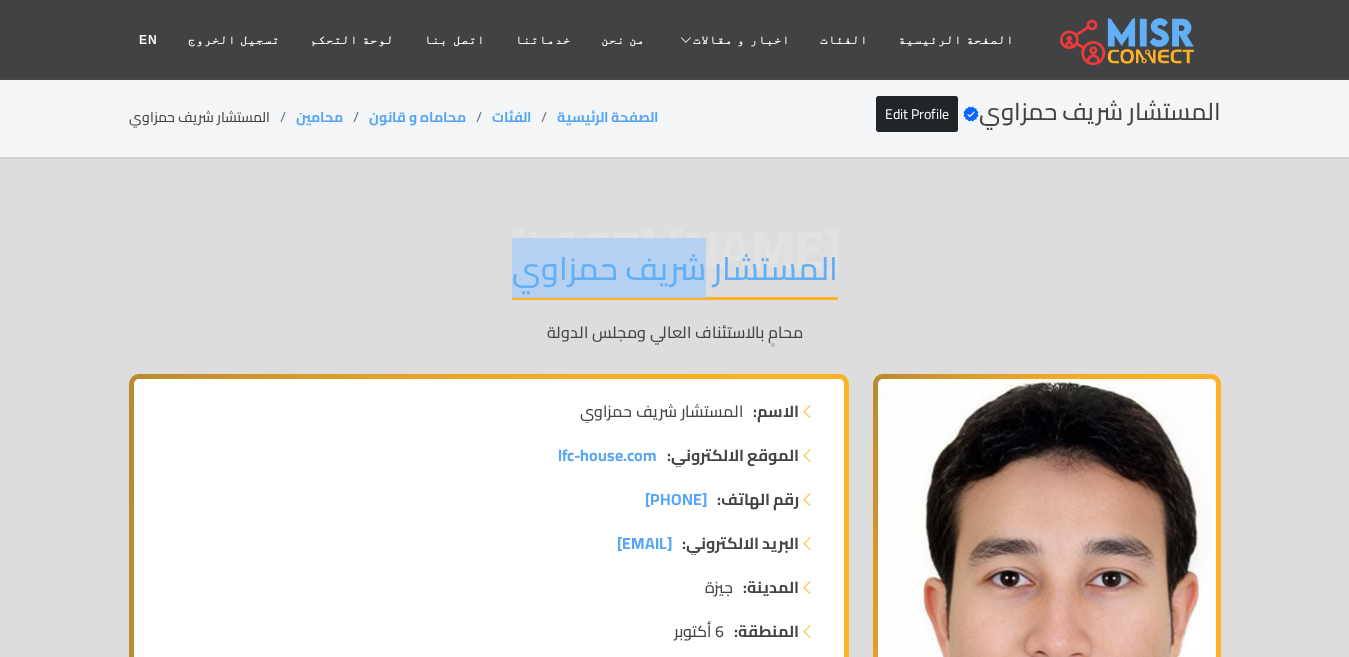 copy on "المستشار شريف حمزاوي" 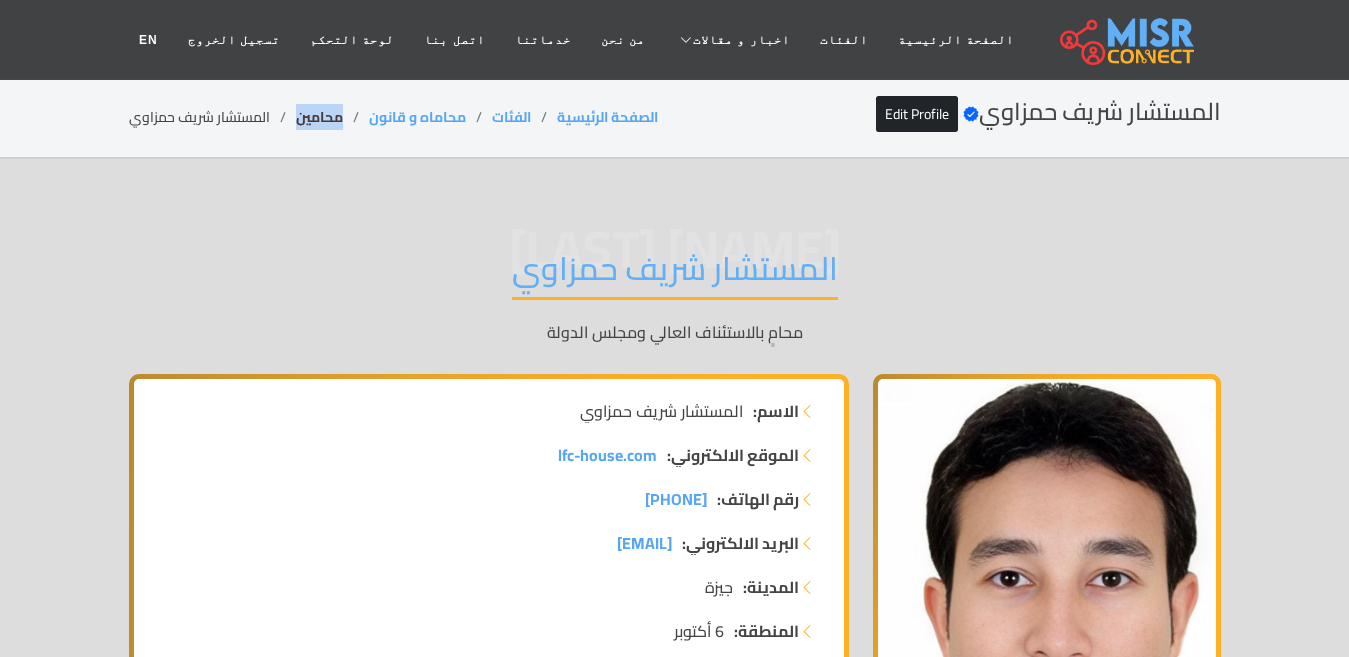 copy on "محامين" 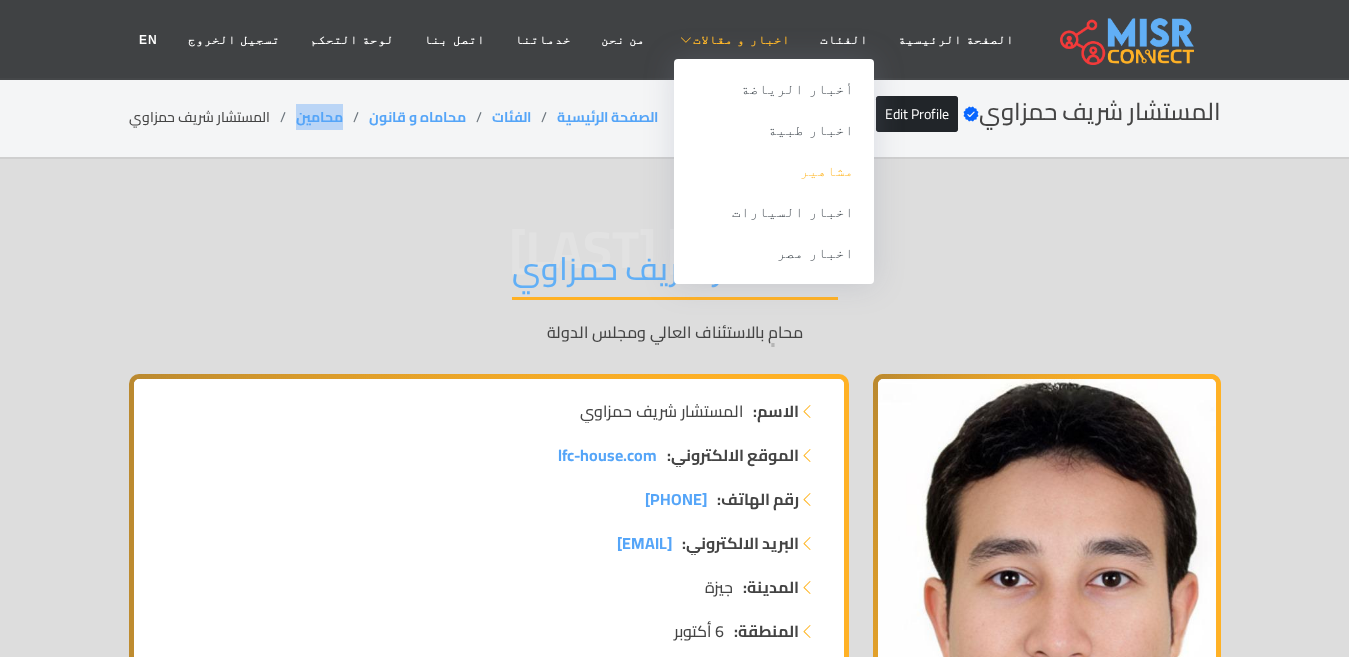 click on "مشاهير" at bounding box center [774, 171] 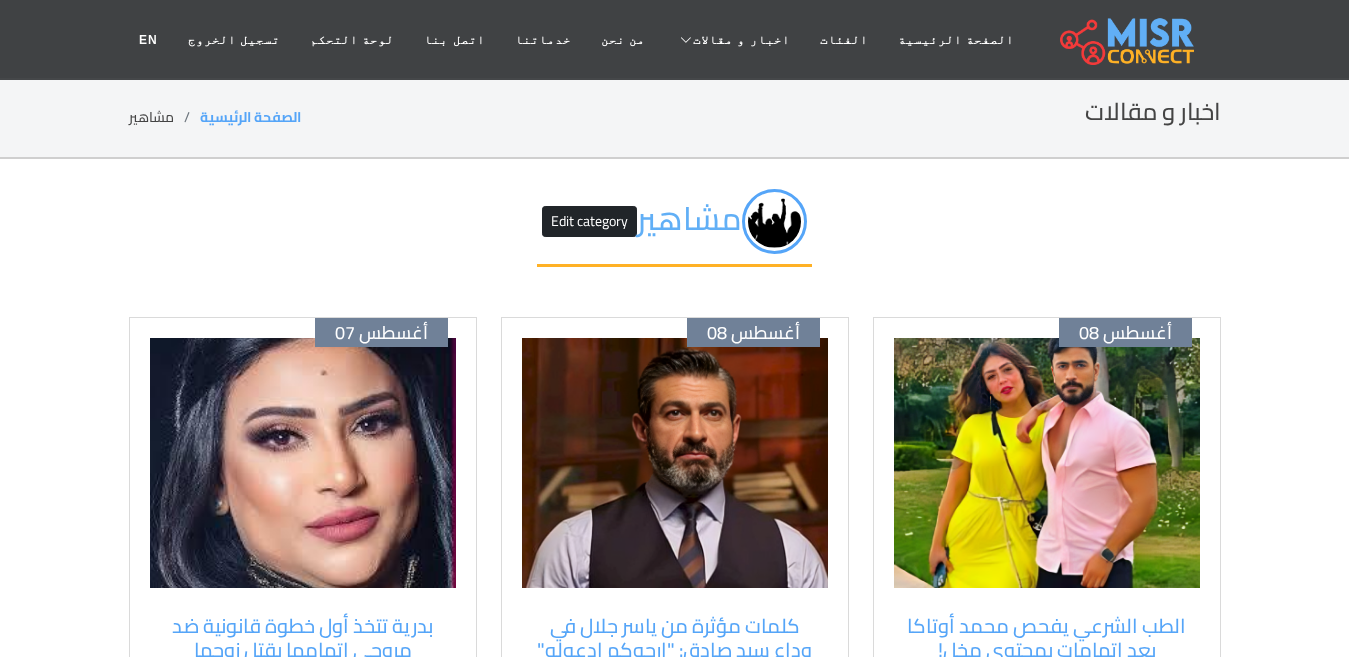 scroll, scrollTop: 0, scrollLeft: 0, axis: both 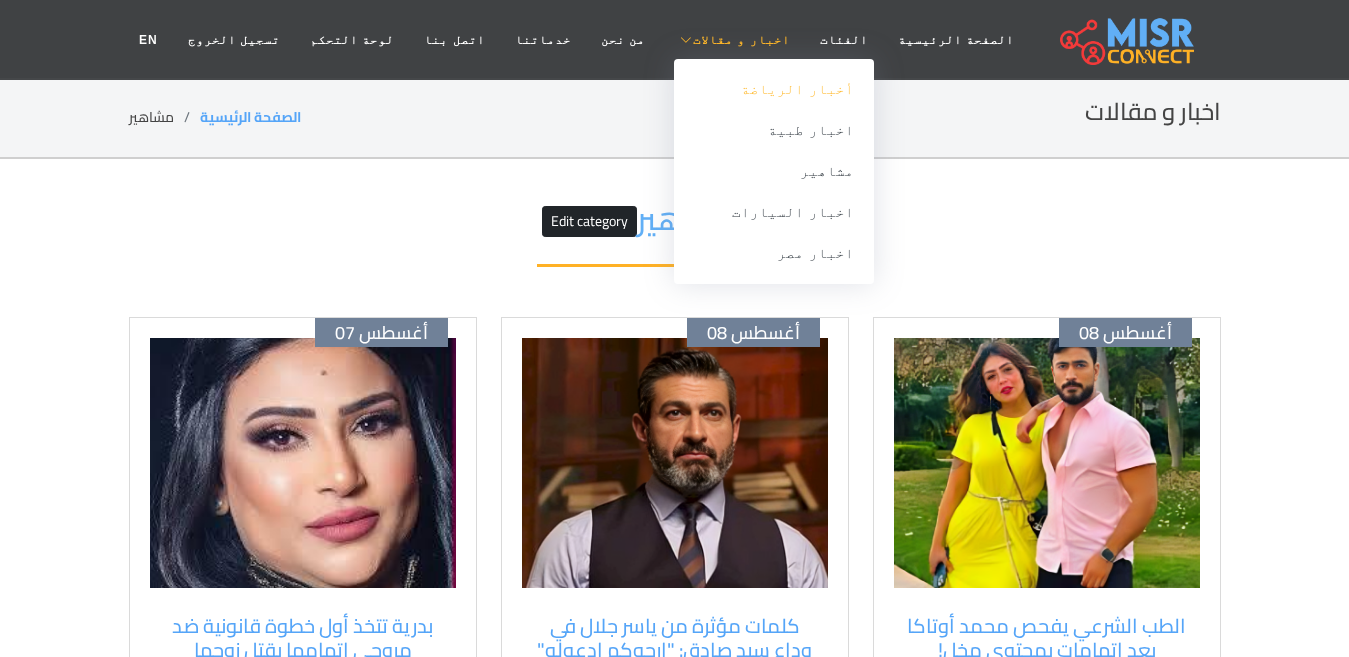click on "أخبار الرياضة" at bounding box center (774, 89) 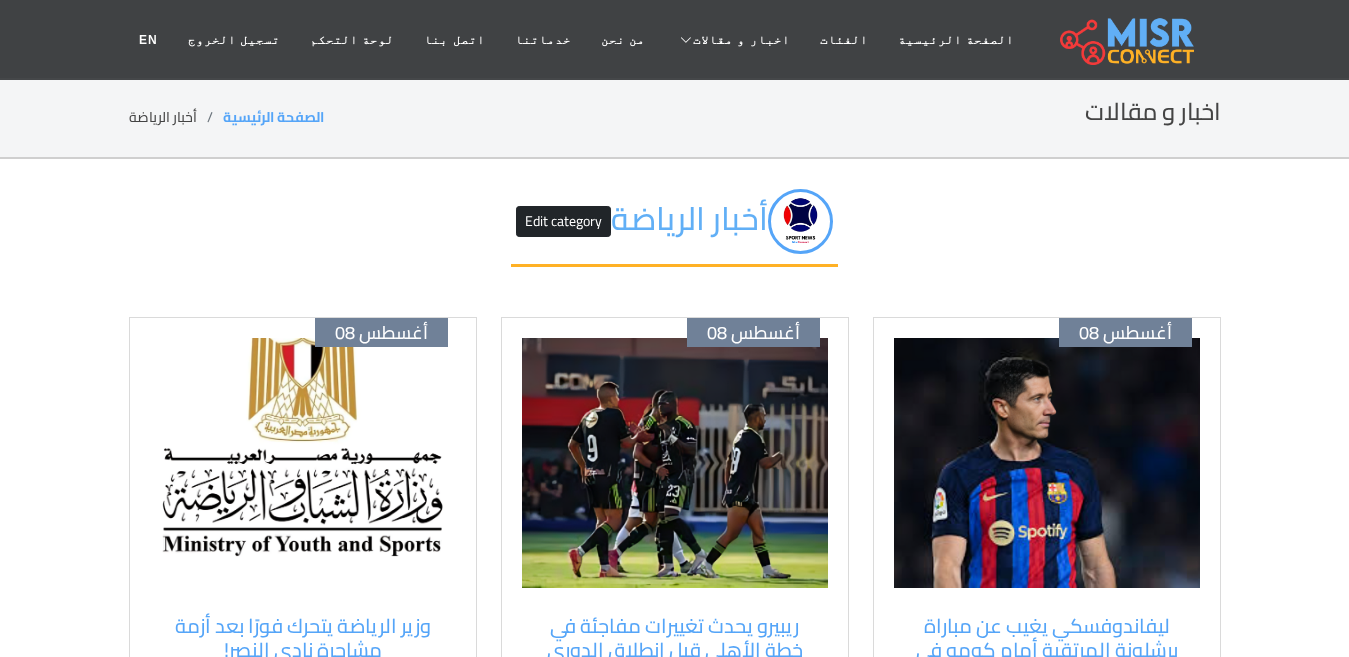 scroll, scrollTop: 0, scrollLeft: 0, axis: both 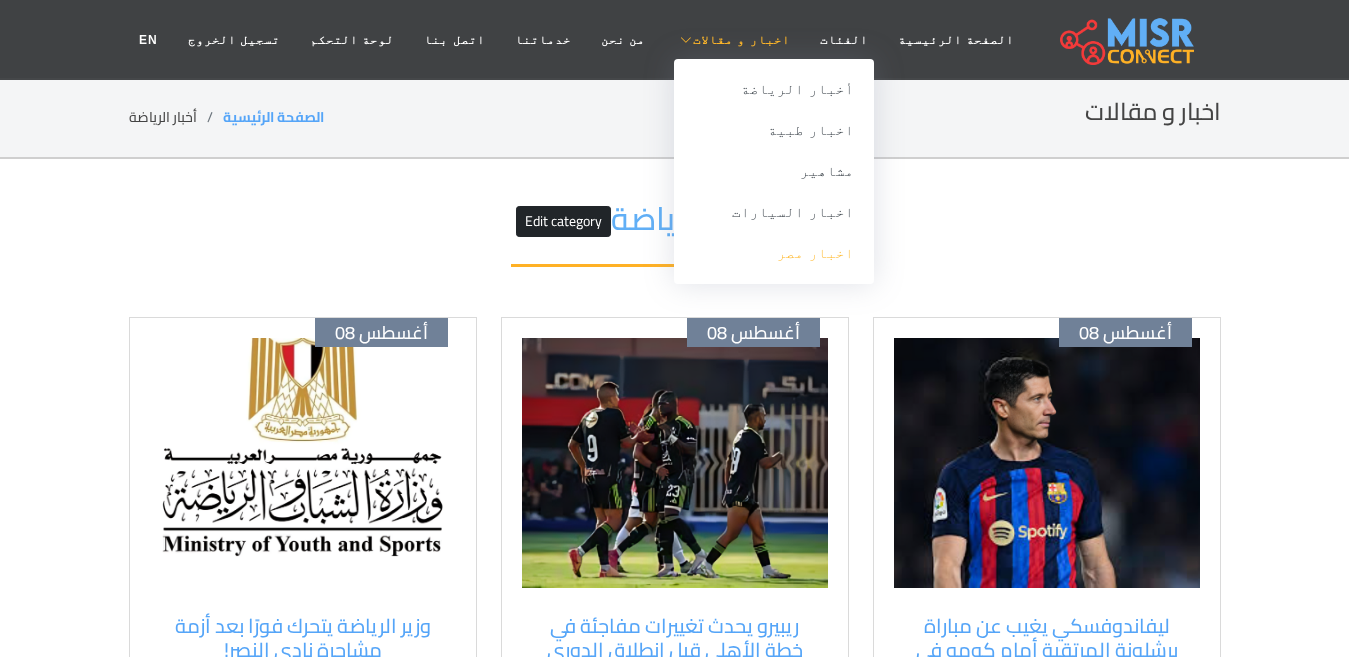 click on "اخبار مصر" at bounding box center (774, 253) 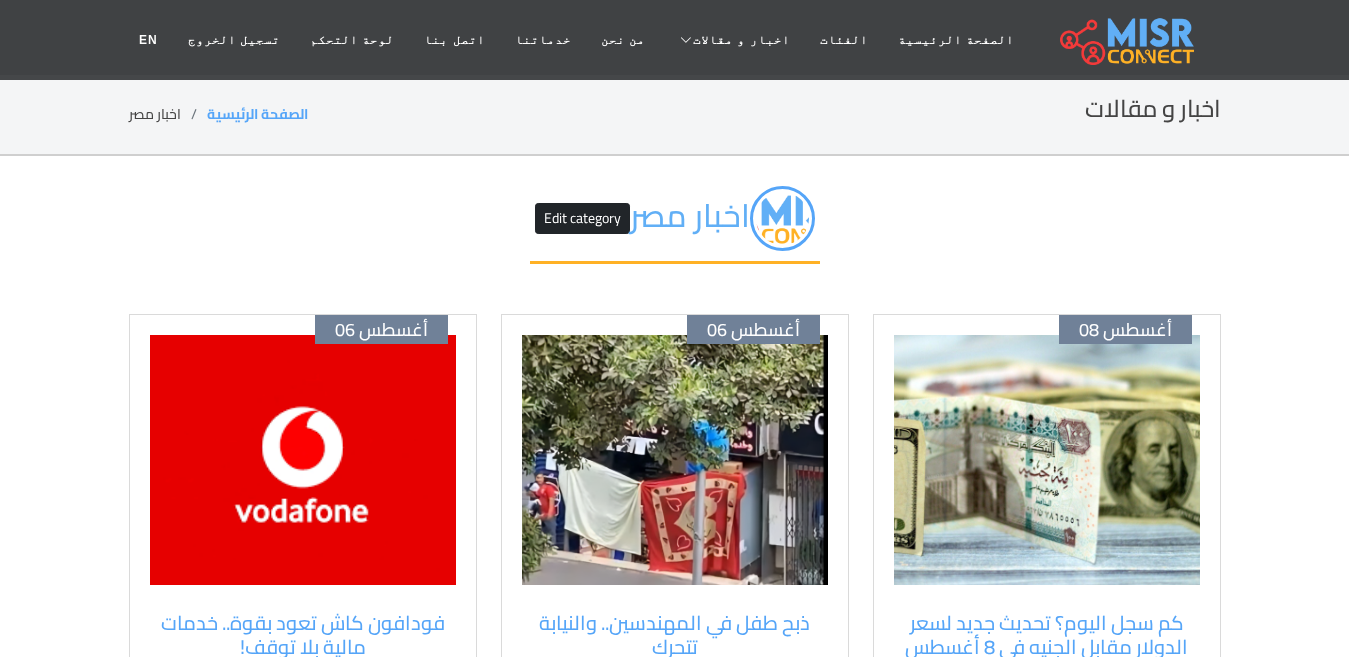 scroll, scrollTop: 0, scrollLeft: 0, axis: both 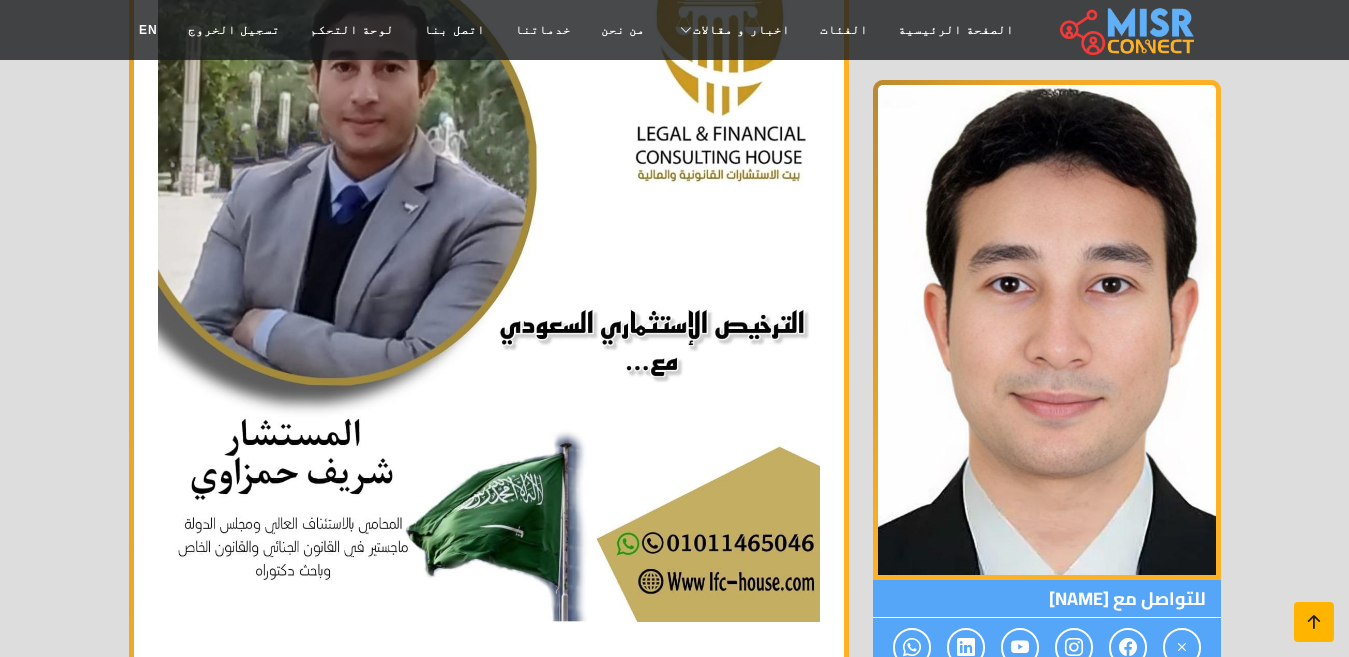 click at bounding box center [1314, 622] 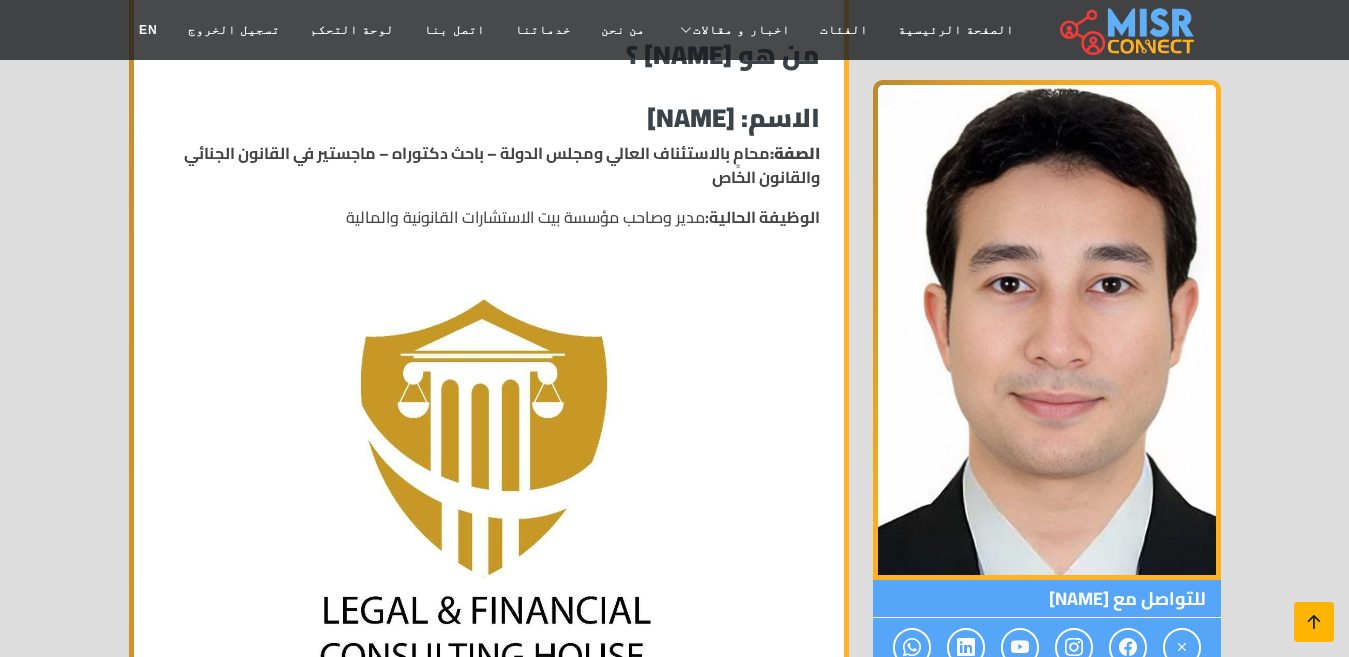 scroll, scrollTop: 501, scrollLeft: 0, axis: vertical 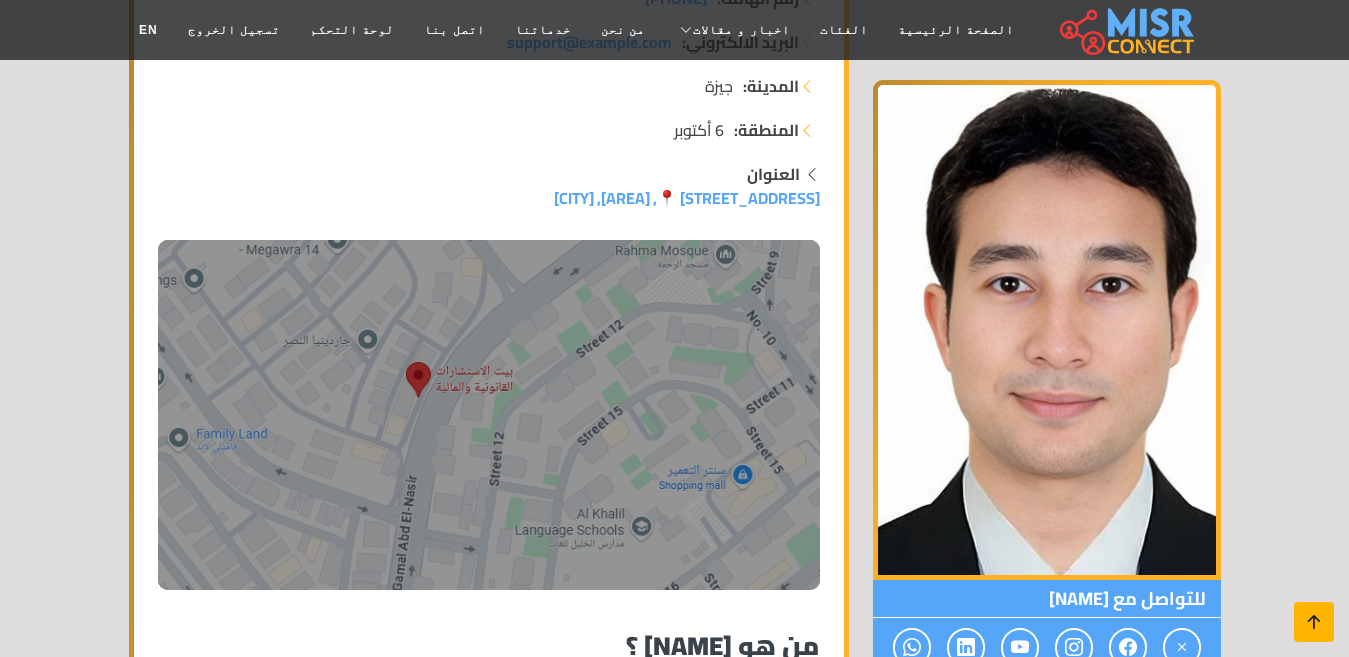 click on "الصفحة الرئيسية
الفئات
اخبار و مقالات
أخبار الرياضة
اخبار طبية
مشاهير
اخبار السيارات
اخبار مصر
من نحن
خدماتنا
اتصل بنا
لوحة التحكم
تسجيل الخروج
EN
المستشار شريف حمزاوي
Verified account                                      Edit Profile
الصفحة الرئيسية
الفئات
محاماه و قانون
محامين" at bounding box center [674, 2498] 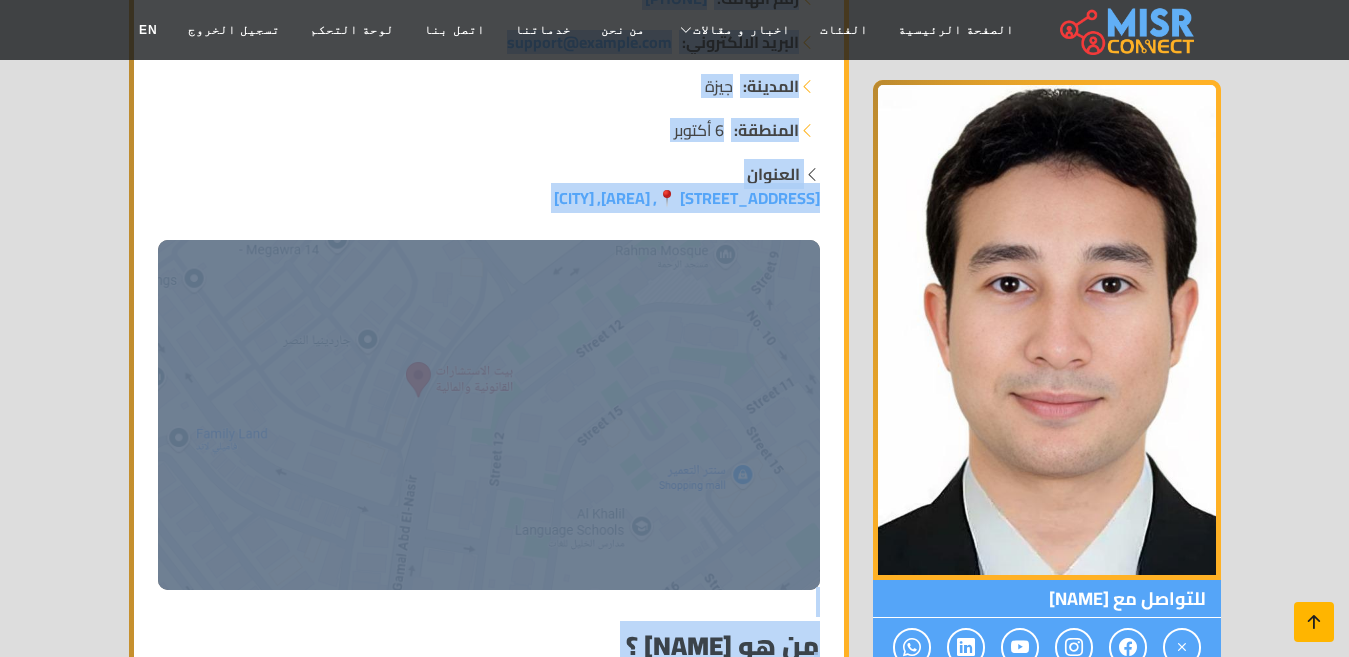 click at bounding box center [1314, 622] 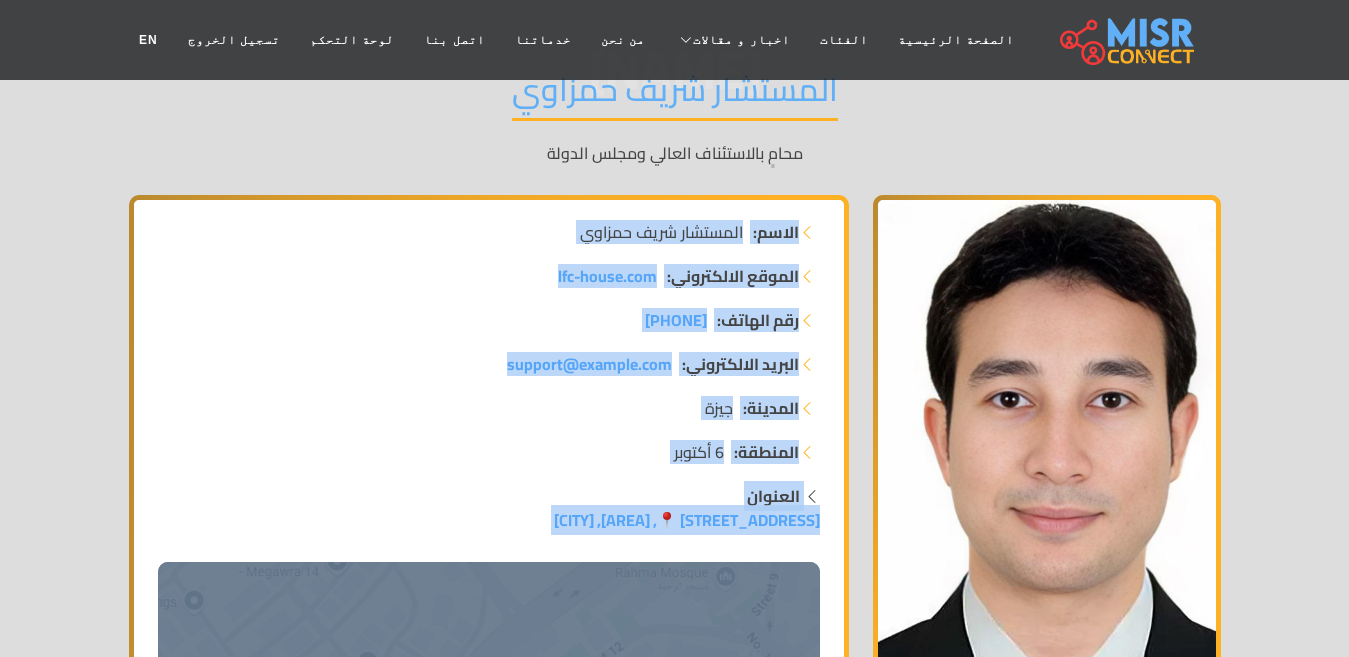 scroll, scrollTop: 0, scrollLeft: 0, axis: both 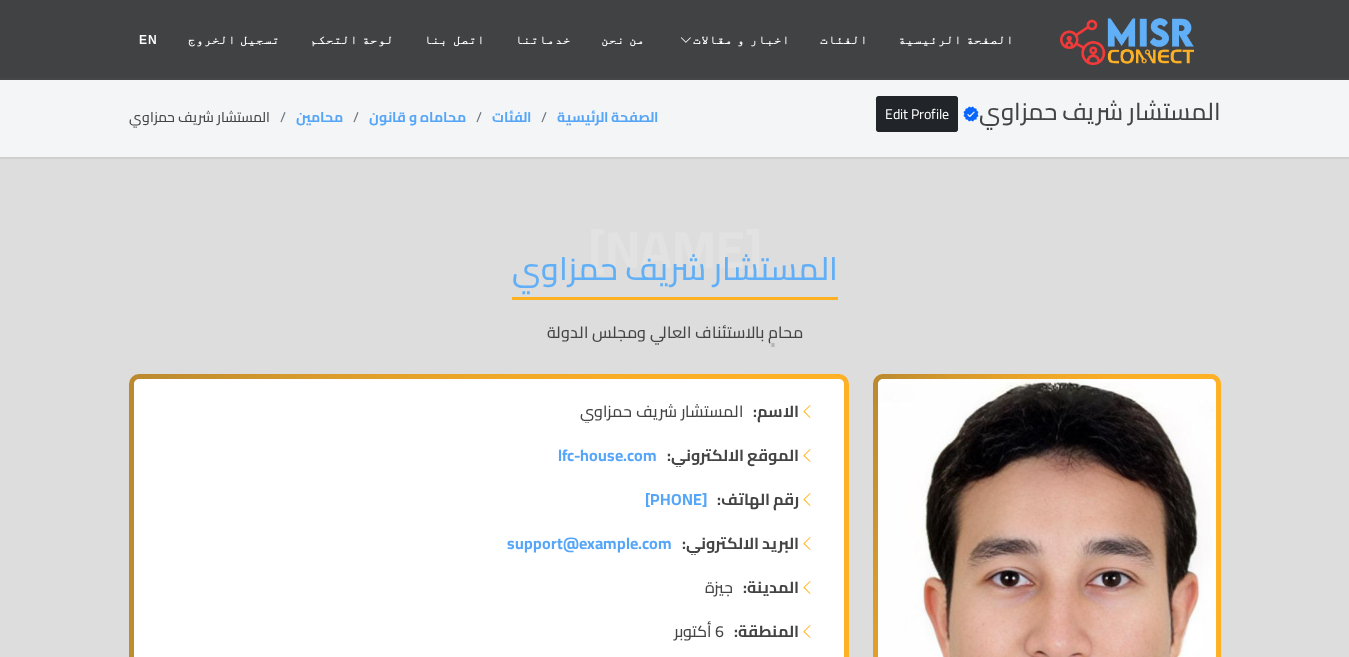 click on "شريف حمزاوي
المستشار شريف حمزاوي
محامٍ بالاستئناف العالي ومجلس الدولة" at bounding box center (675, 296) 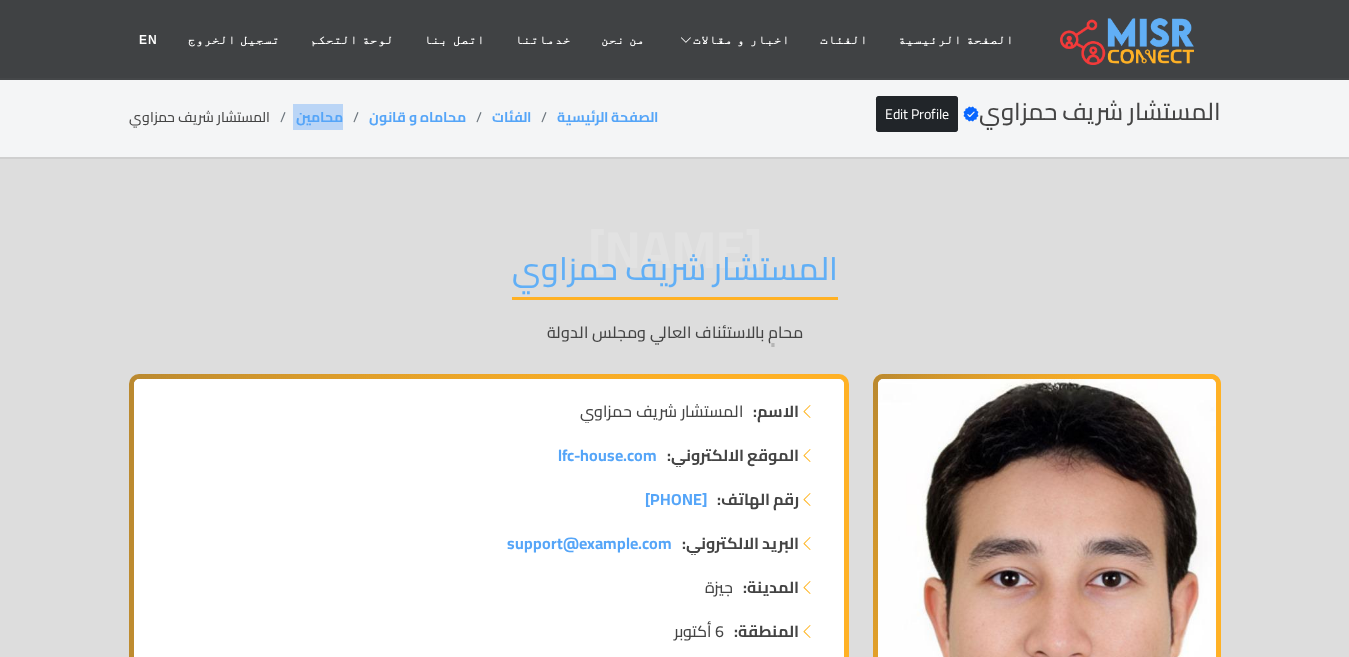 drag, startPoint x: 342, startPoint y: 119, endPoint x: 294, endPoint y: 119, distance: 48 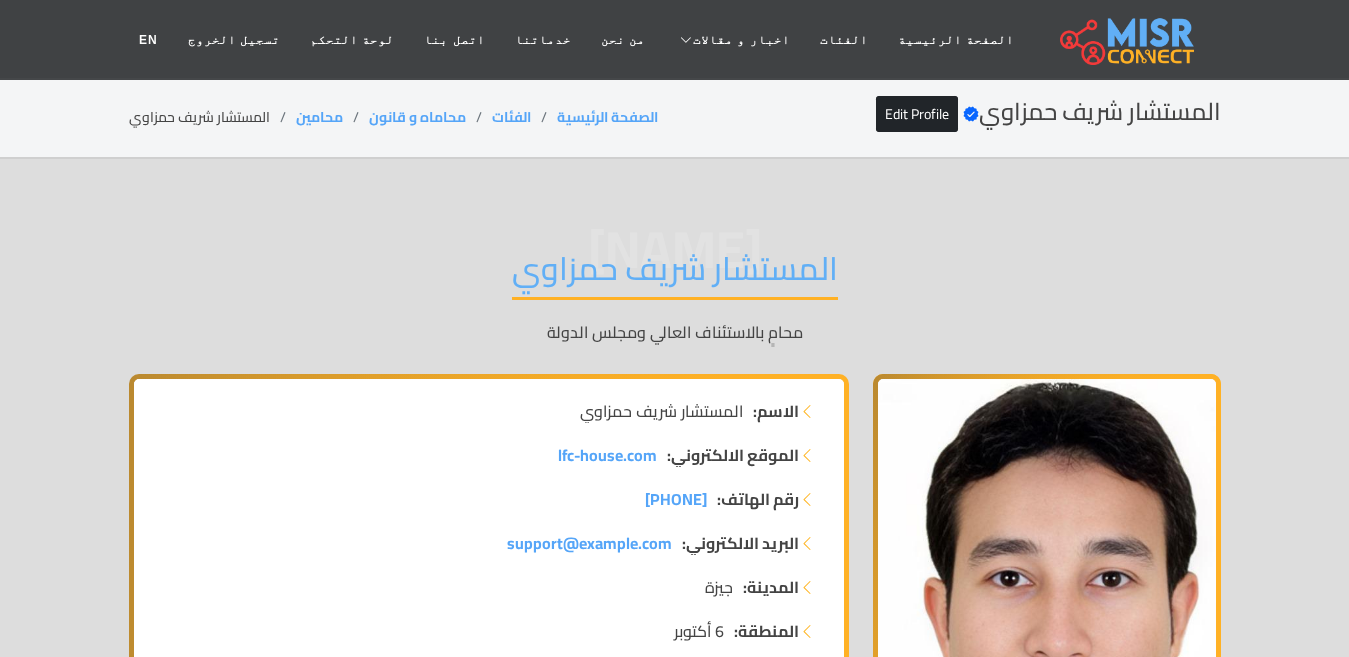 click on "المستشار شريف حمزاوي" at bounding box center (675, 274) 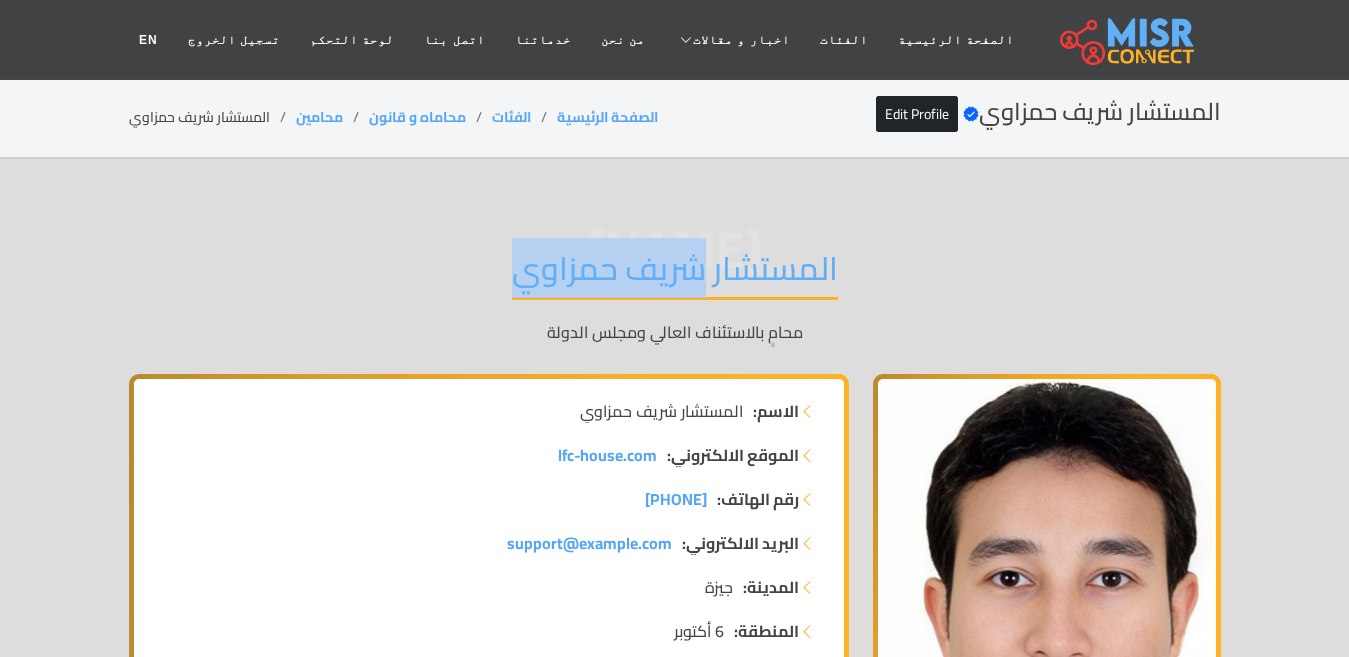 click on "المستشار شريف حمزاوي" at bounding box center [675, 274] 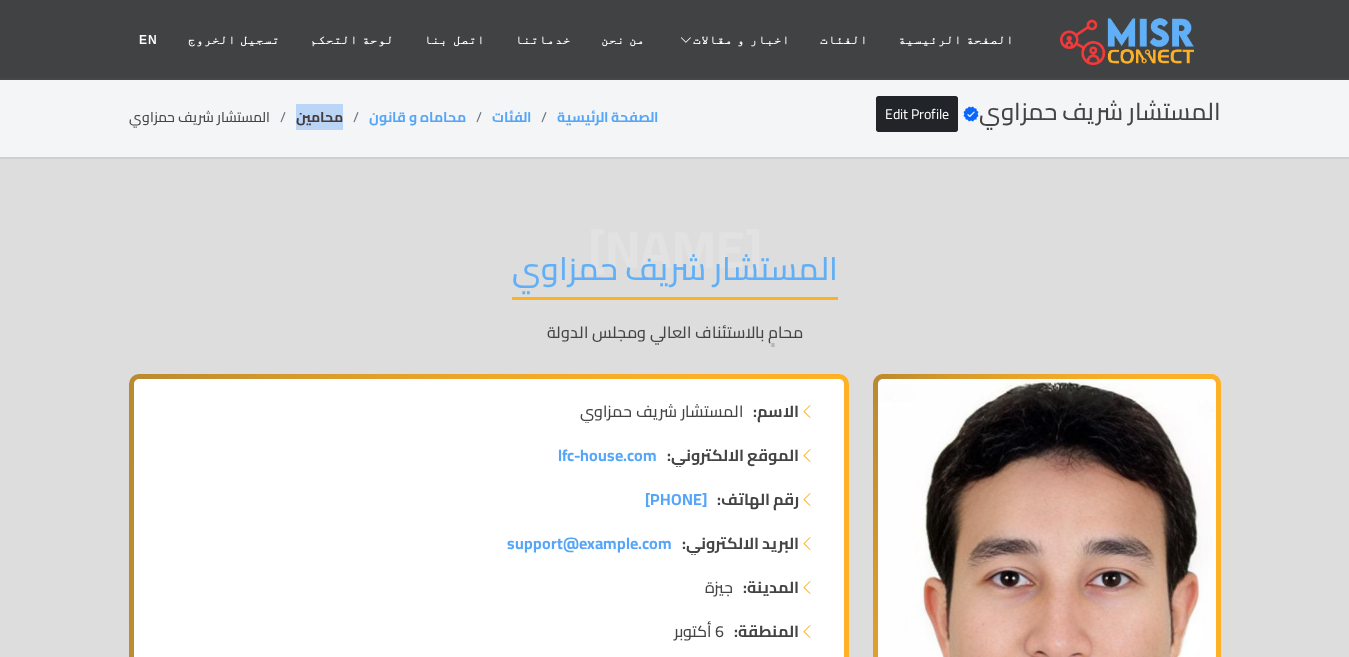 drag, startPoint x: 343, startPoint y: 126, endPoint x: 297, endPoint y: 129, distance: 46.09772 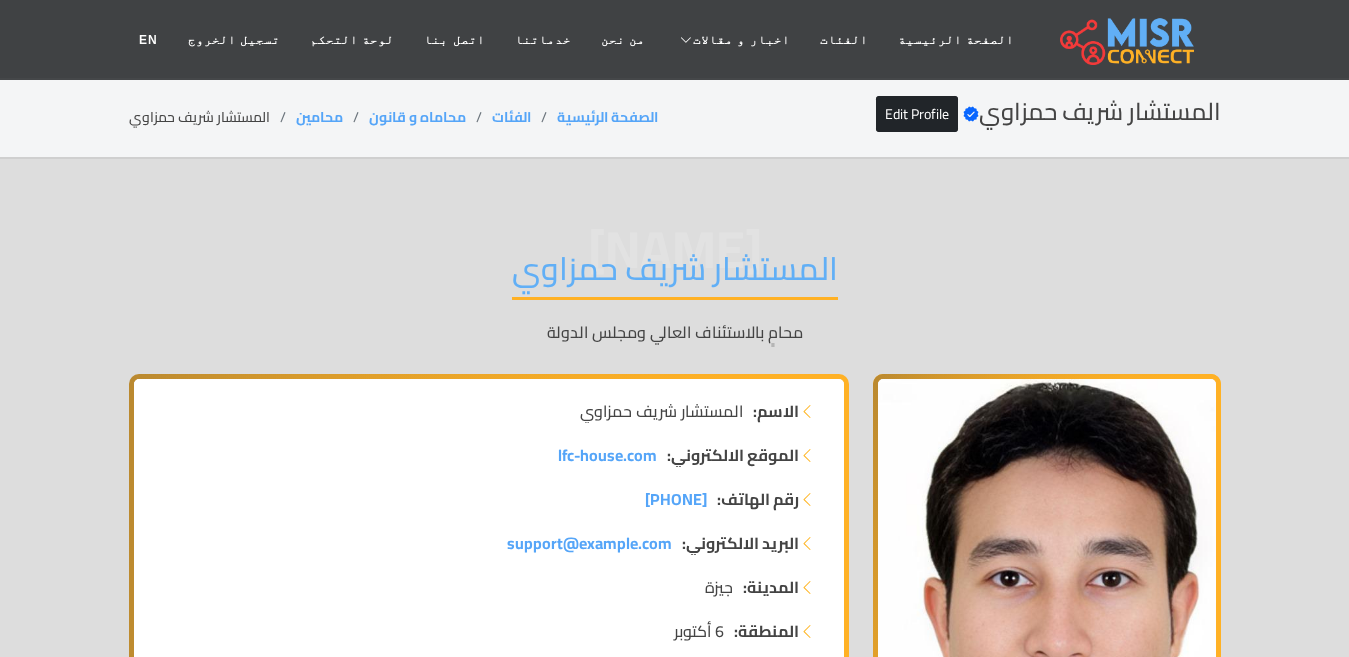 click on "المستشار شريف حمزاوي" at bounding box center [675, 274] 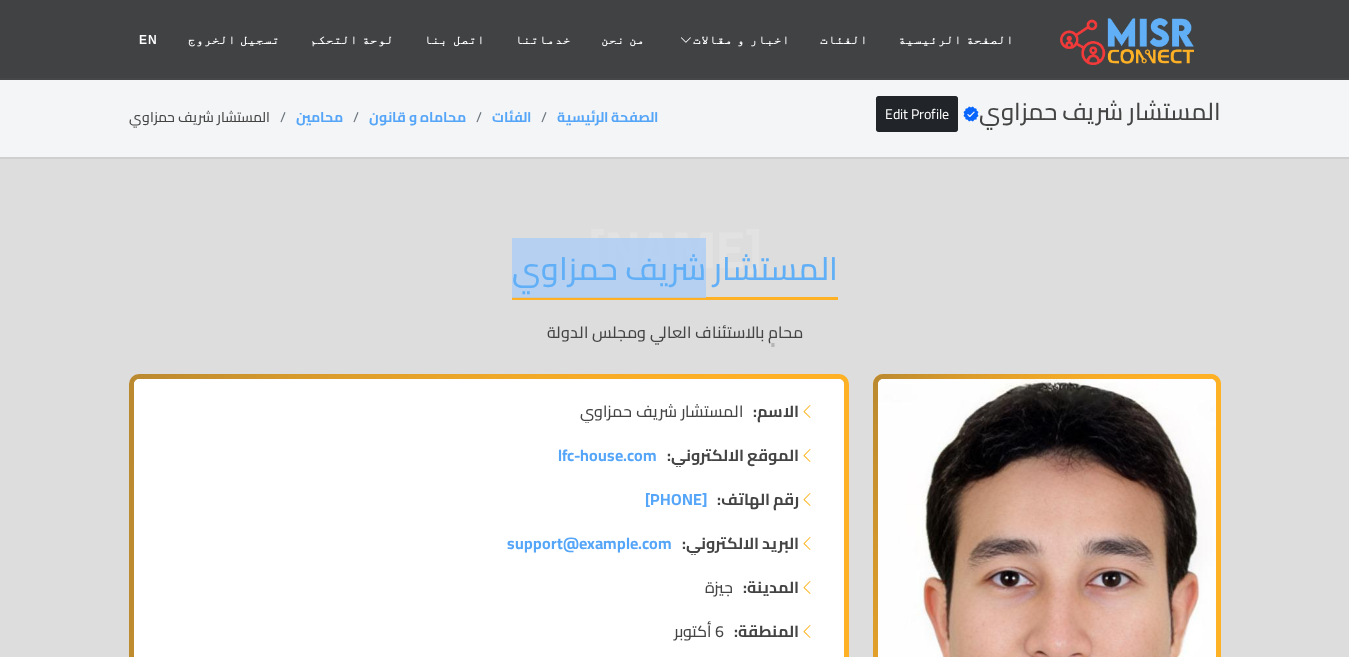 click on "المستشار شريف حمزاوي" at bounding box center [675, 274] 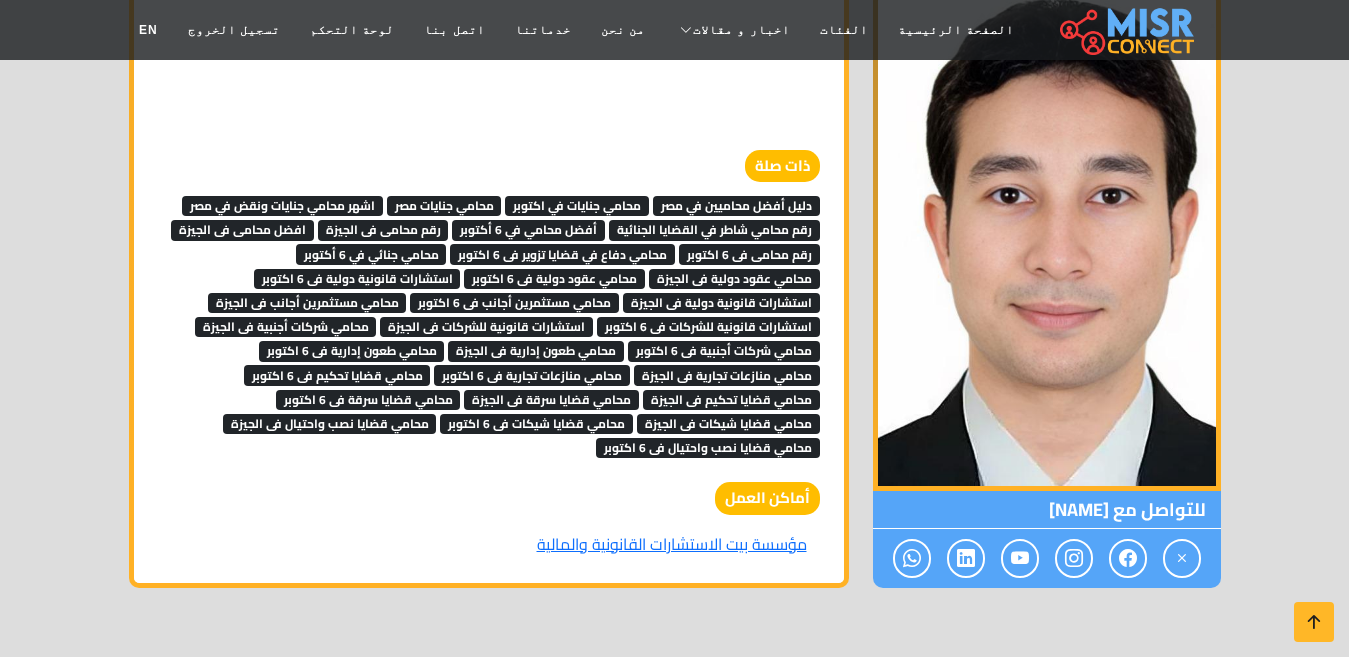 scroll, scrollTop: 4210, scrollLeft: 0, axis: vertical 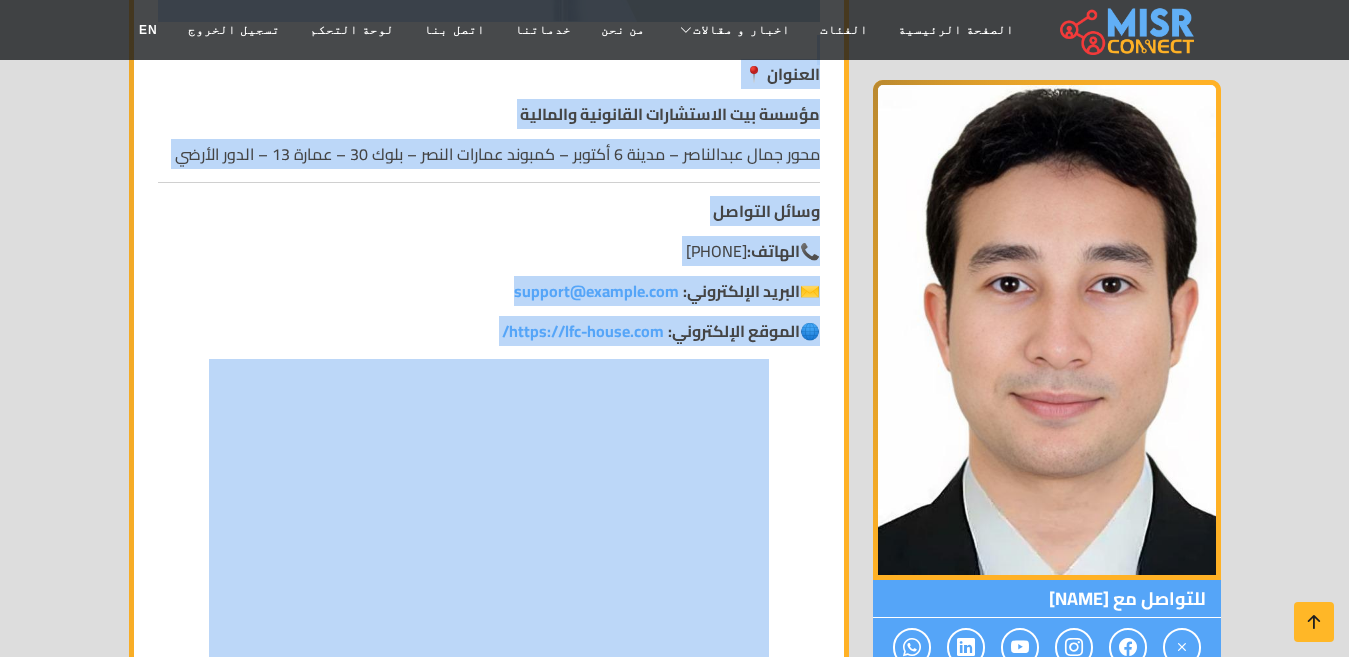 drag, startPoint x: 811, startPoint y: 232, endPoint x: 603, endPoint y: 372, distance: 250.72694 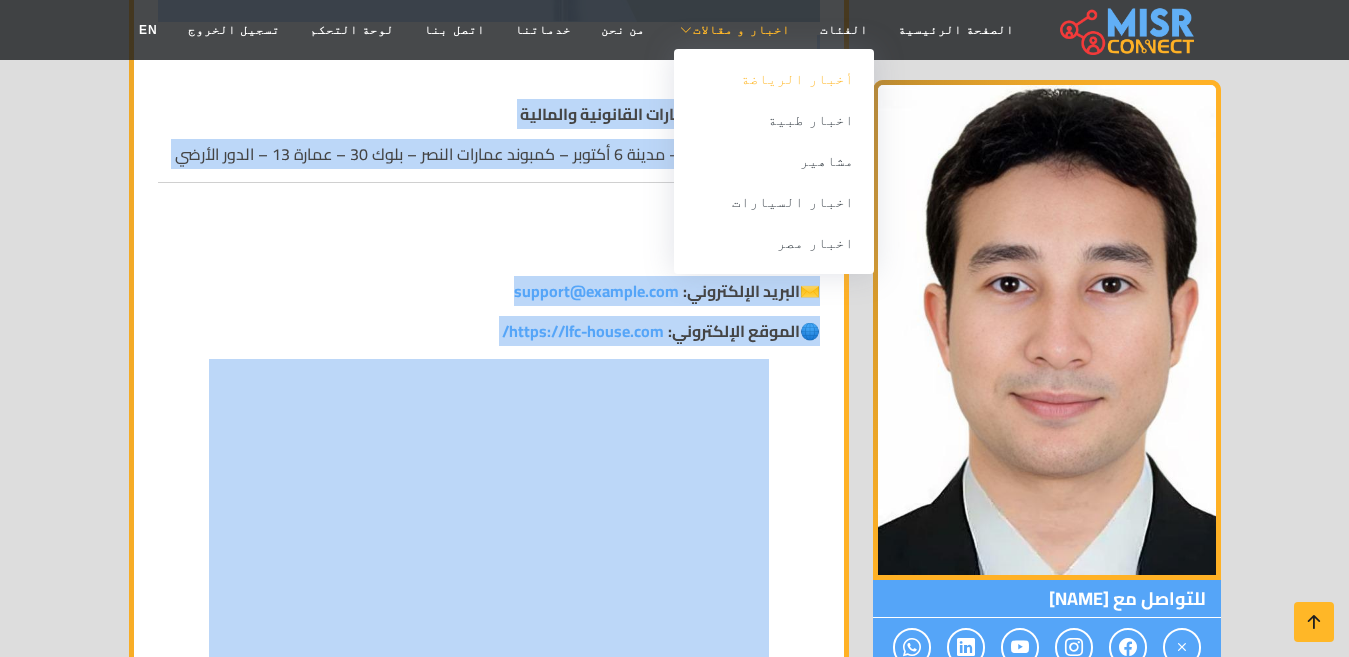 copy on "من هو المستشار شريف حمزاوي ؟ الاسم:   شريف حمزاوي
الصفة:  محامٍ بالاستئناف العالي ومجلس الدولة – باحث دكتوراه – ماجستير في القانون الجنائي والقانون الخاص
الوظيفة الحالية:  مدير وصاحب مؤسسة بيت الاستشارات القانونية والمالية
نبذة تعريفية (عن المستشار شريف حمزاوي)
المستشار  شريف حمزاوي  ⚖️ هو واحد من أبرز المحامين والمستشارين القانونيين في مصر، يتمتع بخبرة مهنية وأكاديمية متعمقة في مجالات القانون الجنائي، القانون الخاص، والقضايا الإدارية. يشغل منصب مدير ومؤسس  بيت الاستشارات القانونية والمالية ، المؤسسة الرائدة في تقديم الخدمات والاستشارات القانونية والمالية على المستويين المحلي والدولي.
منذ التحاقه بكلية الحقوق عام 2007، أسس شريف حمزاوي لمسيرة قانونية ناجحة قائمة على تقديم حلول مبتكرة واستراتيجيات متكاملة لحماية مصالح الأفراد والشركات، مع التزام كامل بأعلى معايير النزاهة والكفاءة.
المؤهلات العلمية 🎓
ماجستير في  القانون الجنائي
ماجستير في  القانون الخاص
باحث دكتوراه في القانون
بكالوريوس الحقوق – كلية الحقوق – 2007
الخبرات العملية
محامٍ بالاستئناف العالي ومجلس الدولة بخبرة ..." 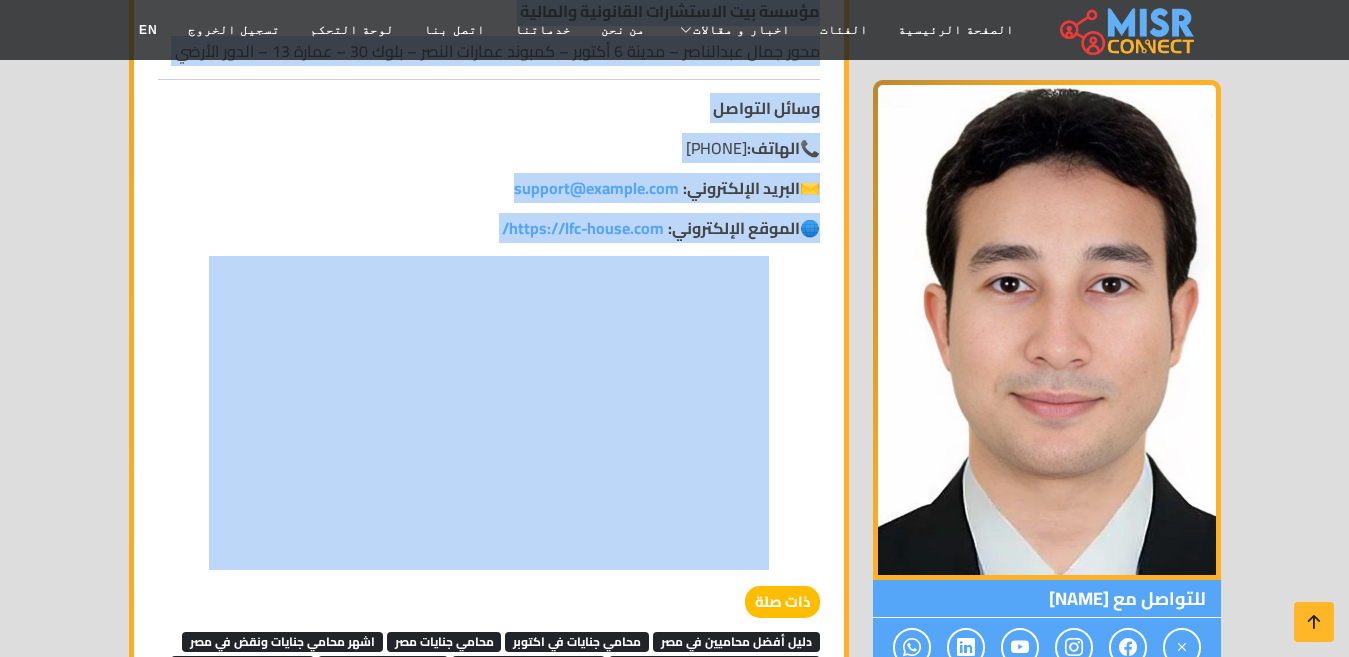 scroll, scrollTop: 4000, scrollLeft: 0, axis: vertical 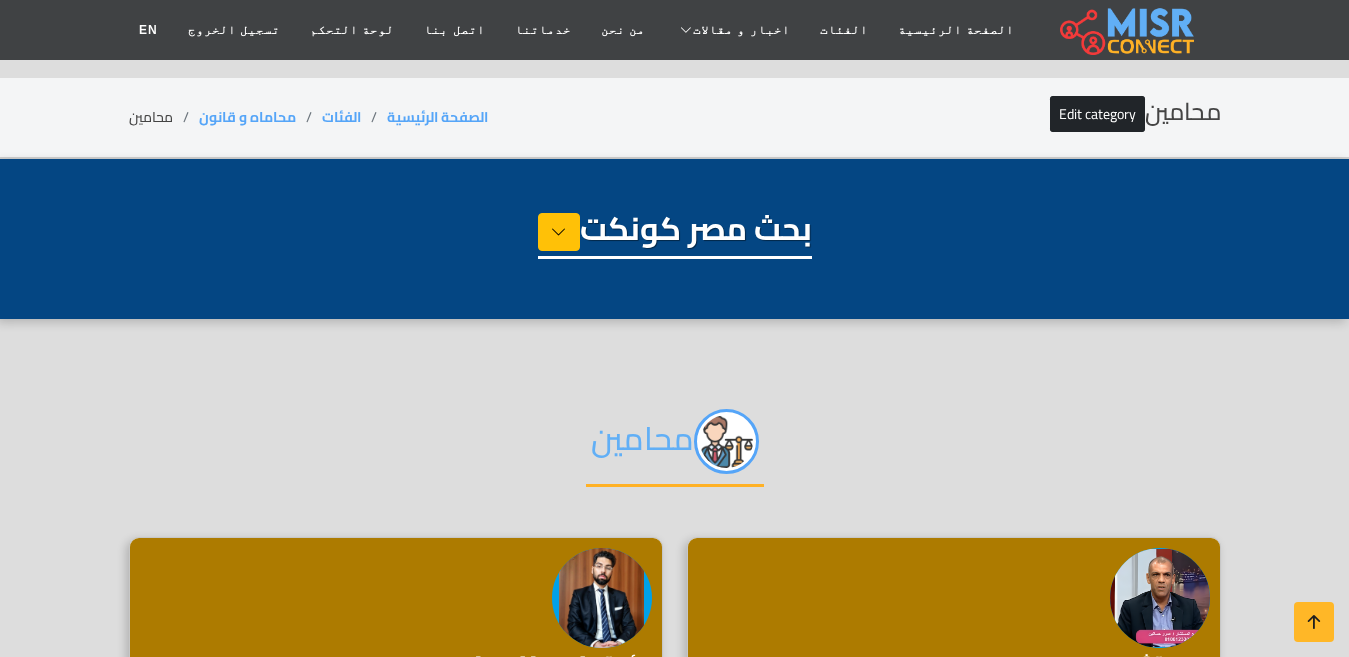 select on "**********" 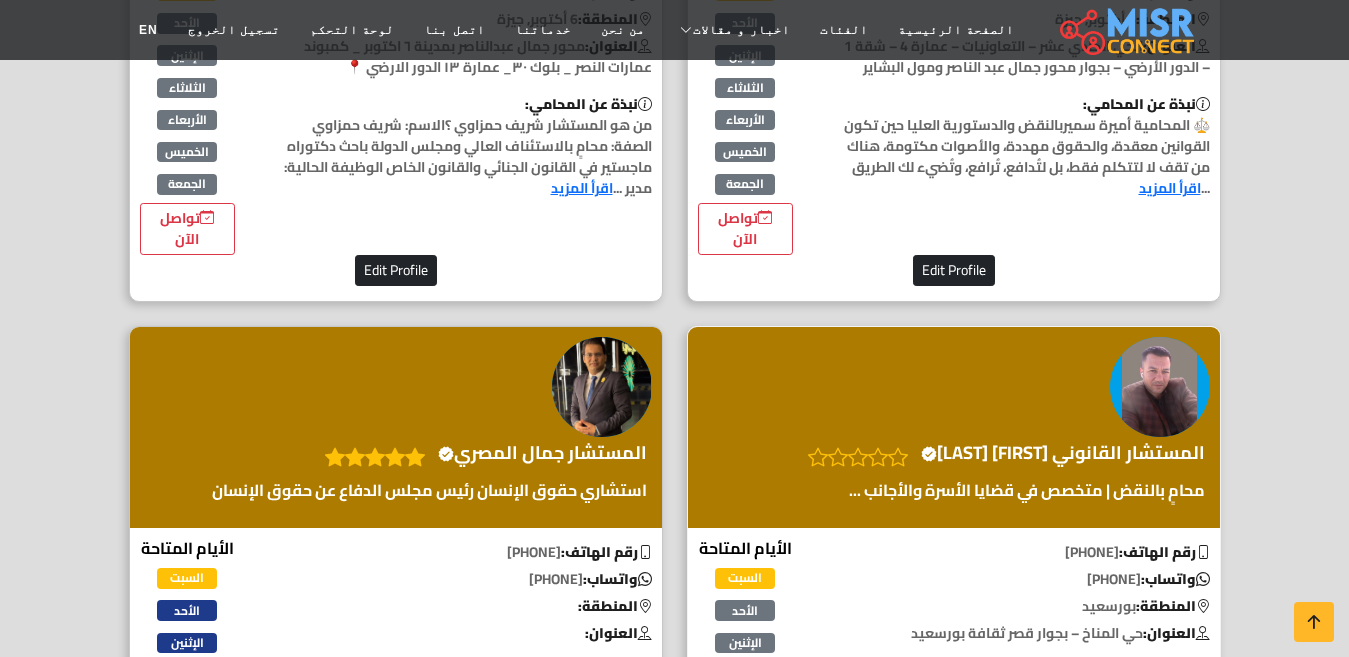 scroll, scrollTop: 4600, scrollLeft: 0, axis: vertical 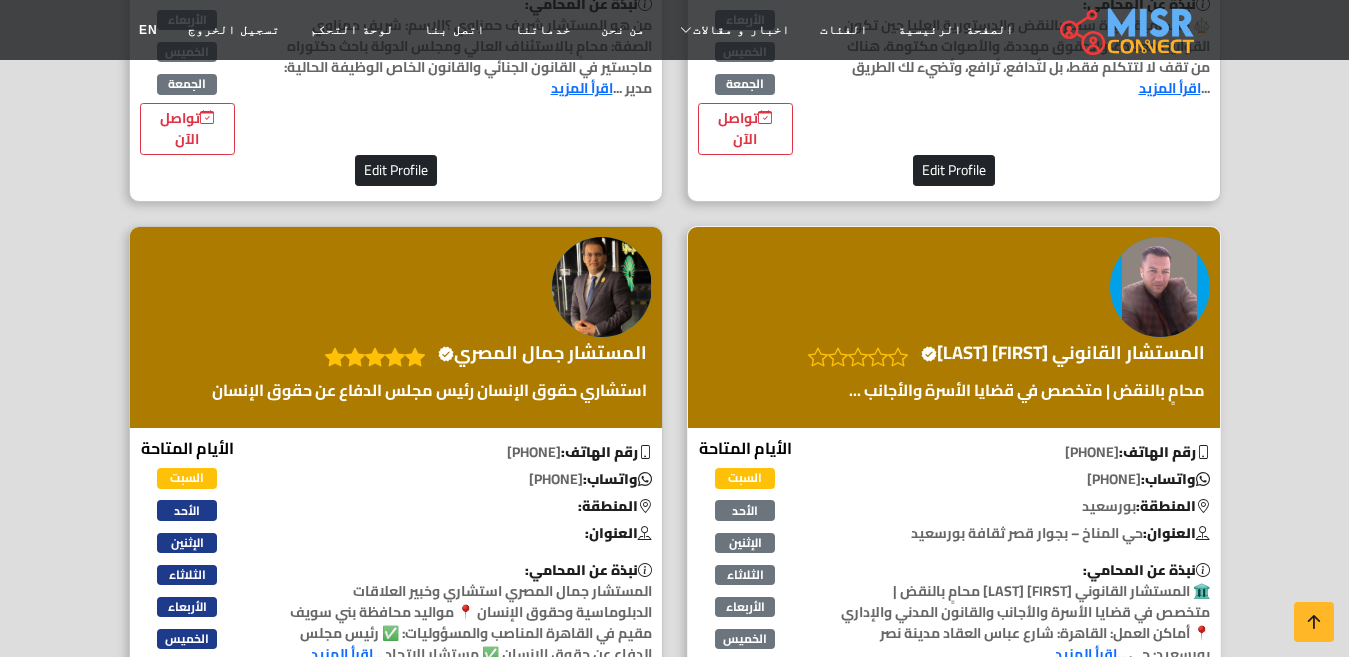 click on "المستشار القانوني [FIRST] [LAST]
Verified account" at bounding box center [1063, 353] 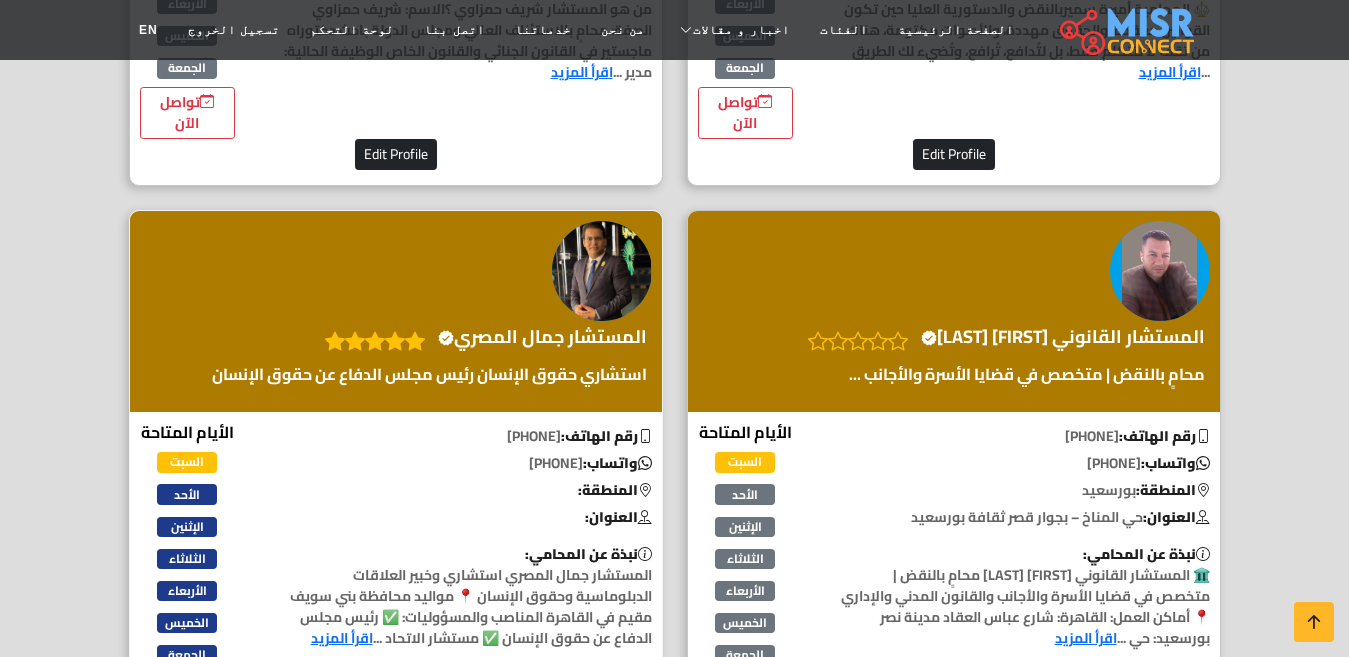 scroll, scrollTop: 4600, scrollLeft: 0, axis: vertical 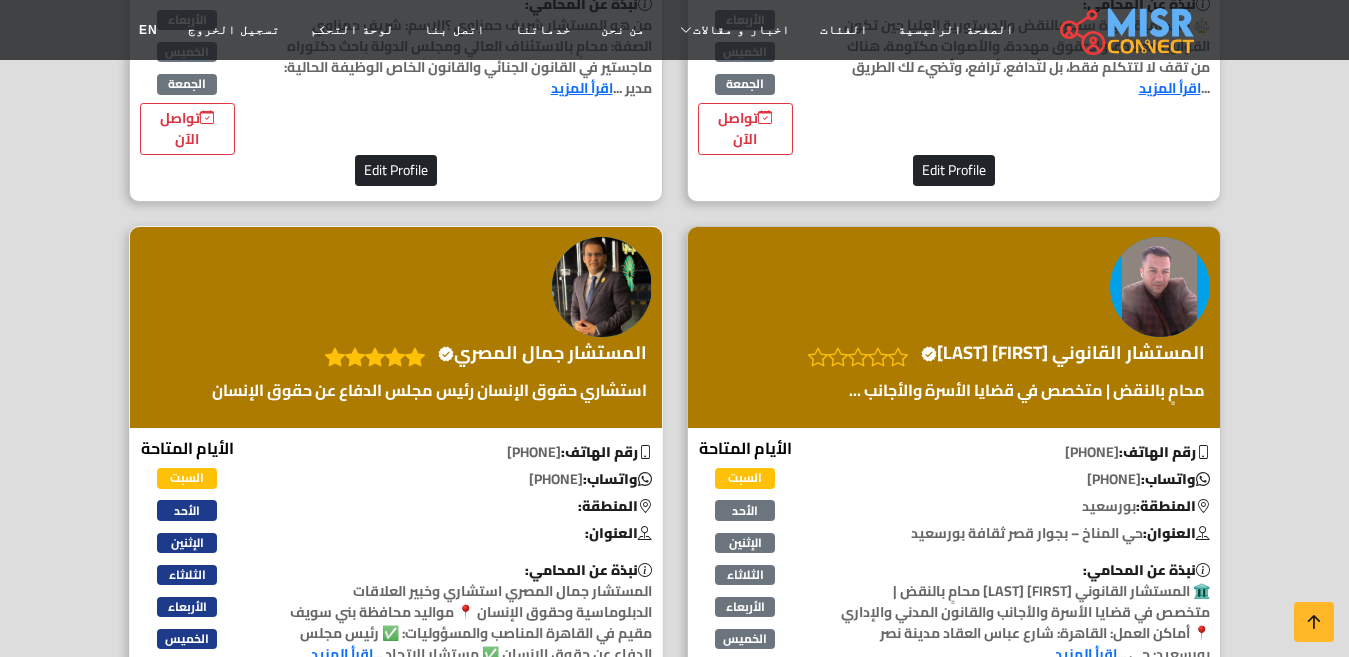 click on "المستشار جمال المصري
Verified account" at bounding box center (396, 328) 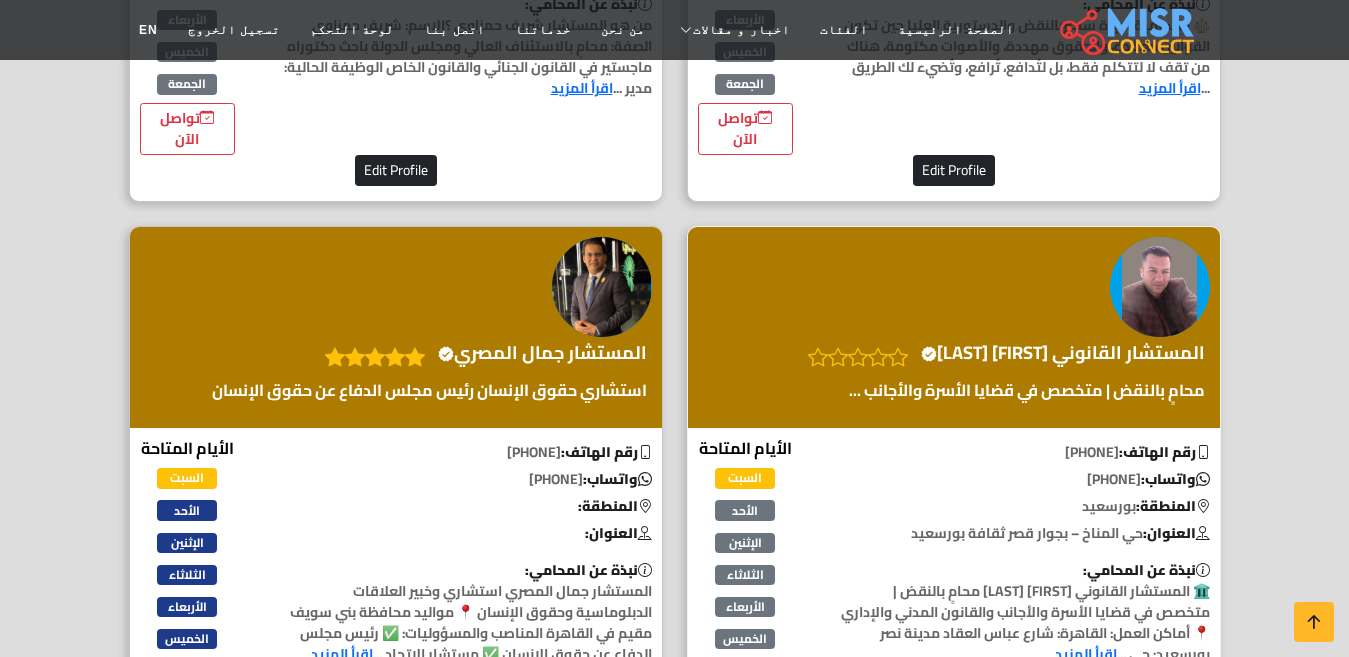 click on "المستشار القانوني محمد إمام حسنين
Verified account" at bounding box center [1063, 353] 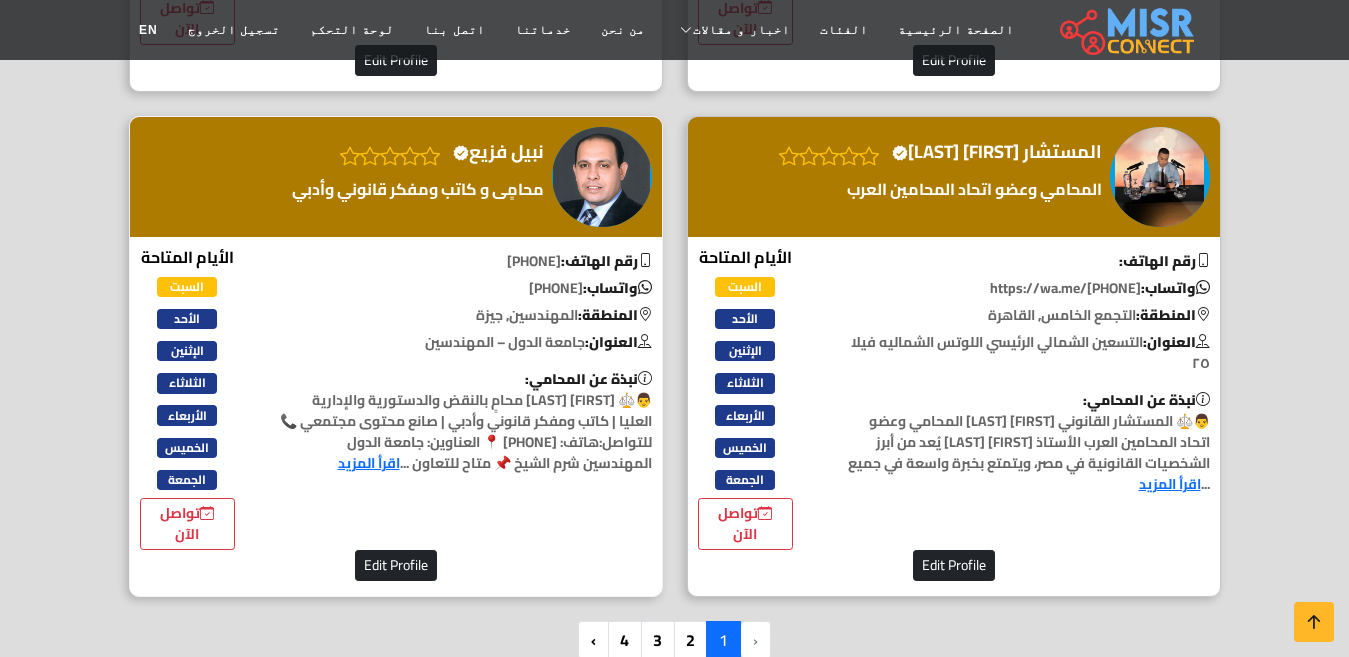 scroll, scrollTop: 5300, scrollLeft: 0, axis: vertical 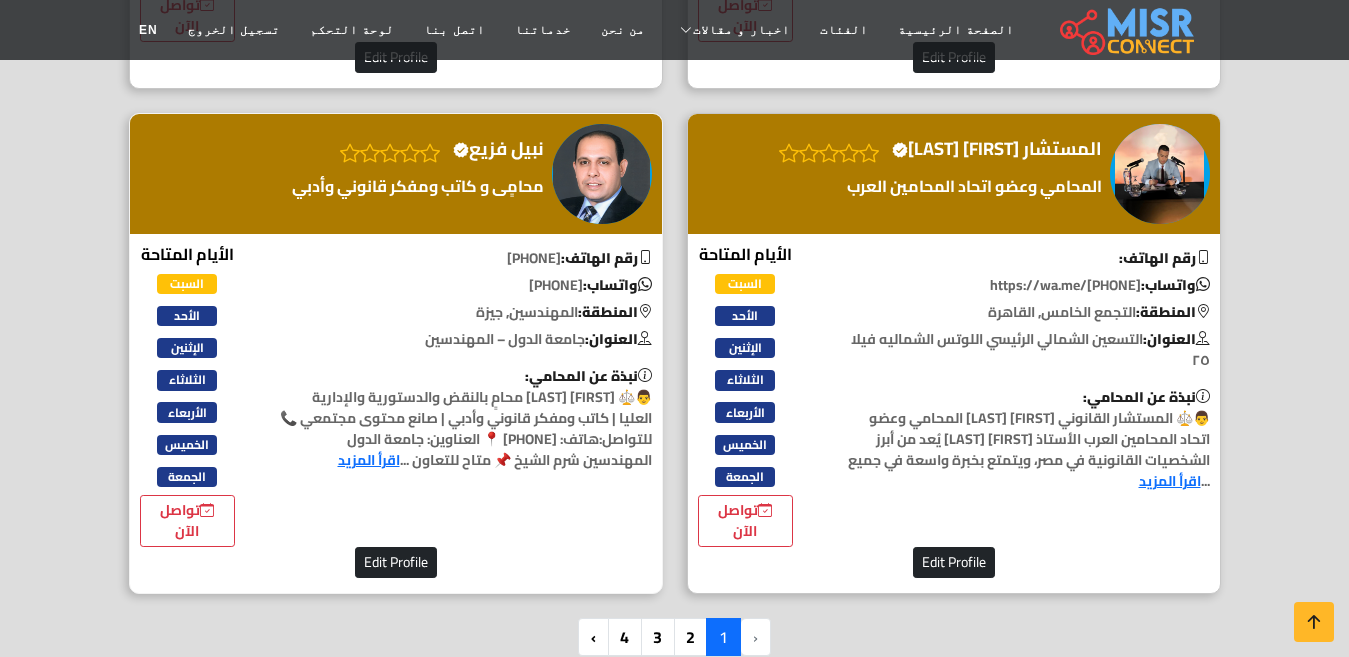 click on "نبيل فزيع
Verified account" at bounding box center [498, 149] 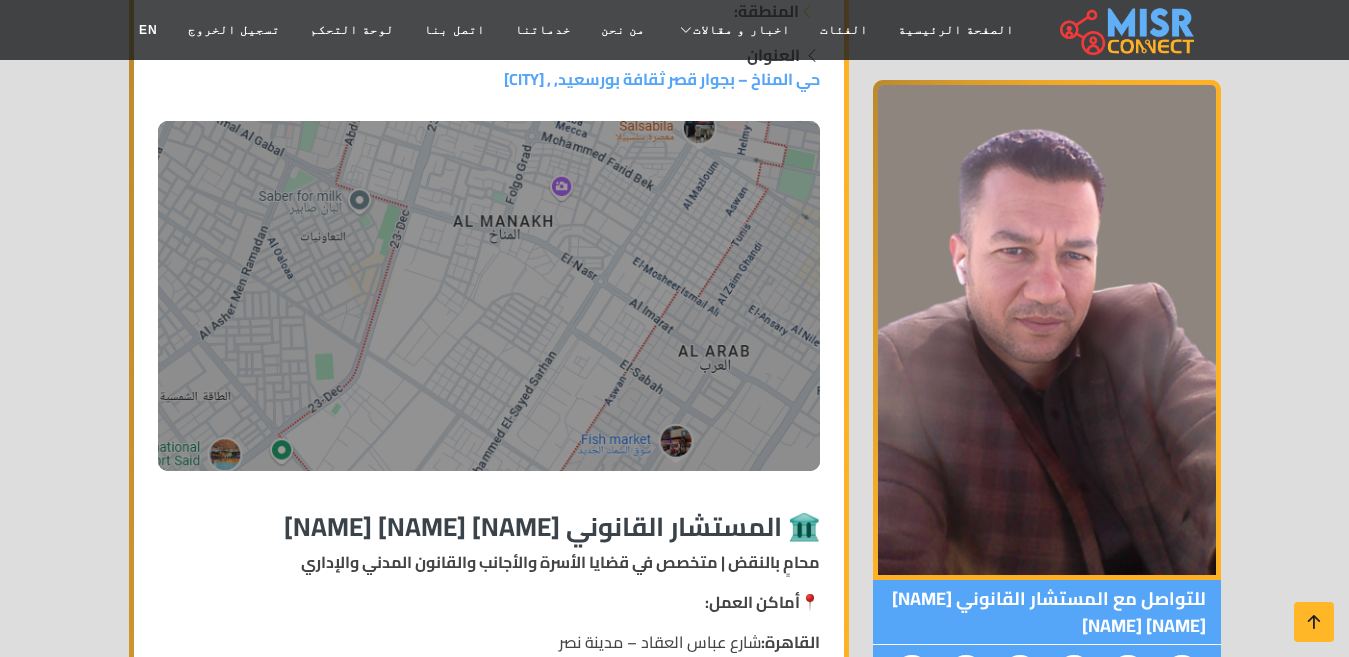scroll, scrollTop: 500, scrollLeft: 0, axis: vertical 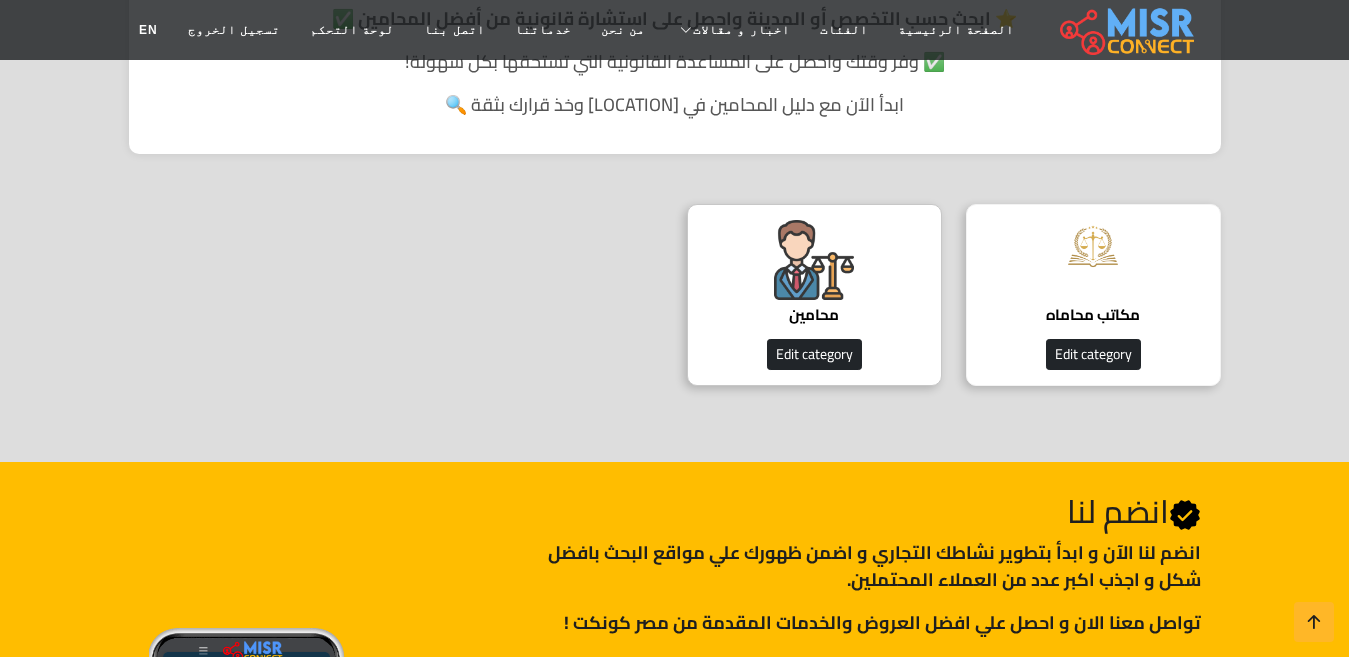 click on "مكاتب محاماه
دليل مكاتب المحاماة
Edit category" at bounding box center (1093, 295) 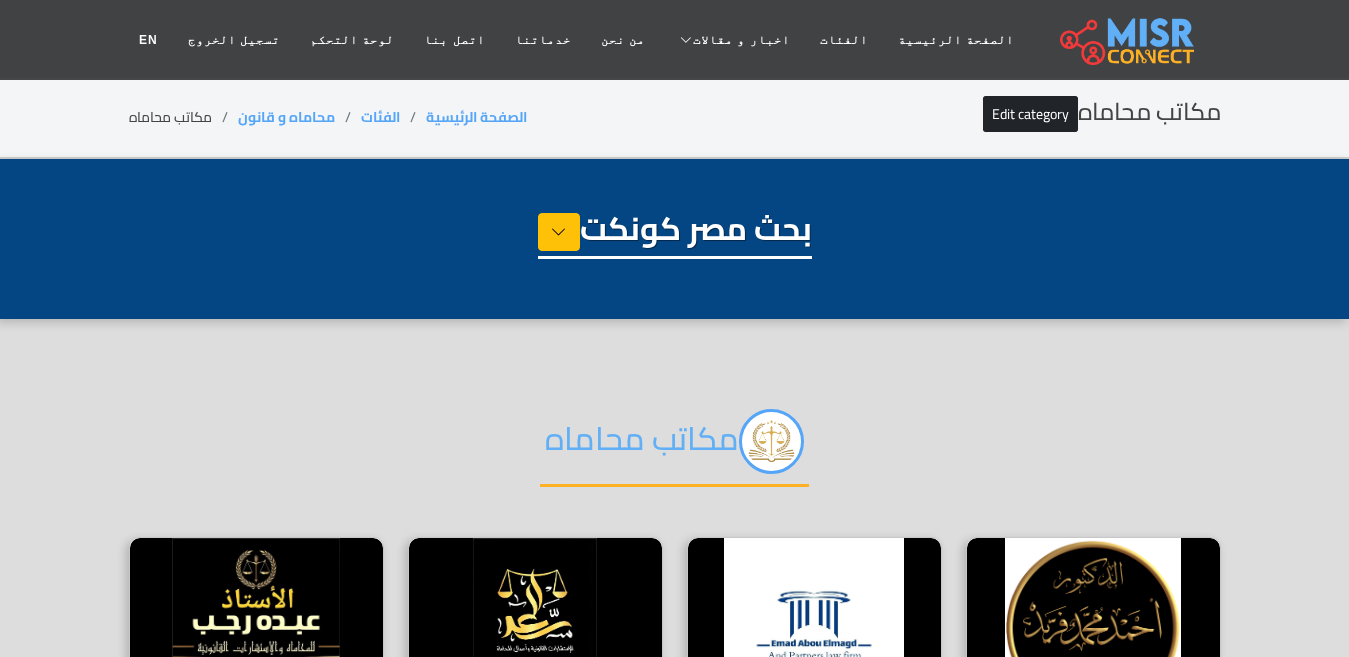 select on "**********" 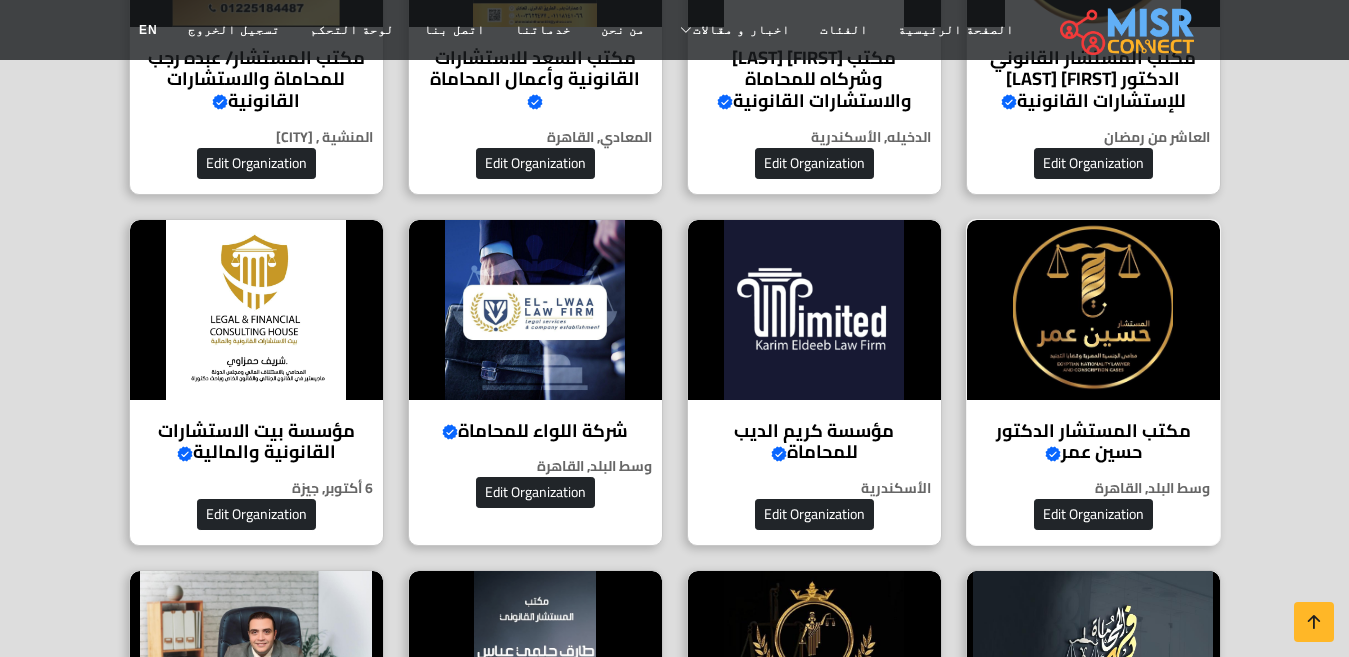 scroll, scrollTop: 700, scrollLeft: 0, axis: vertical 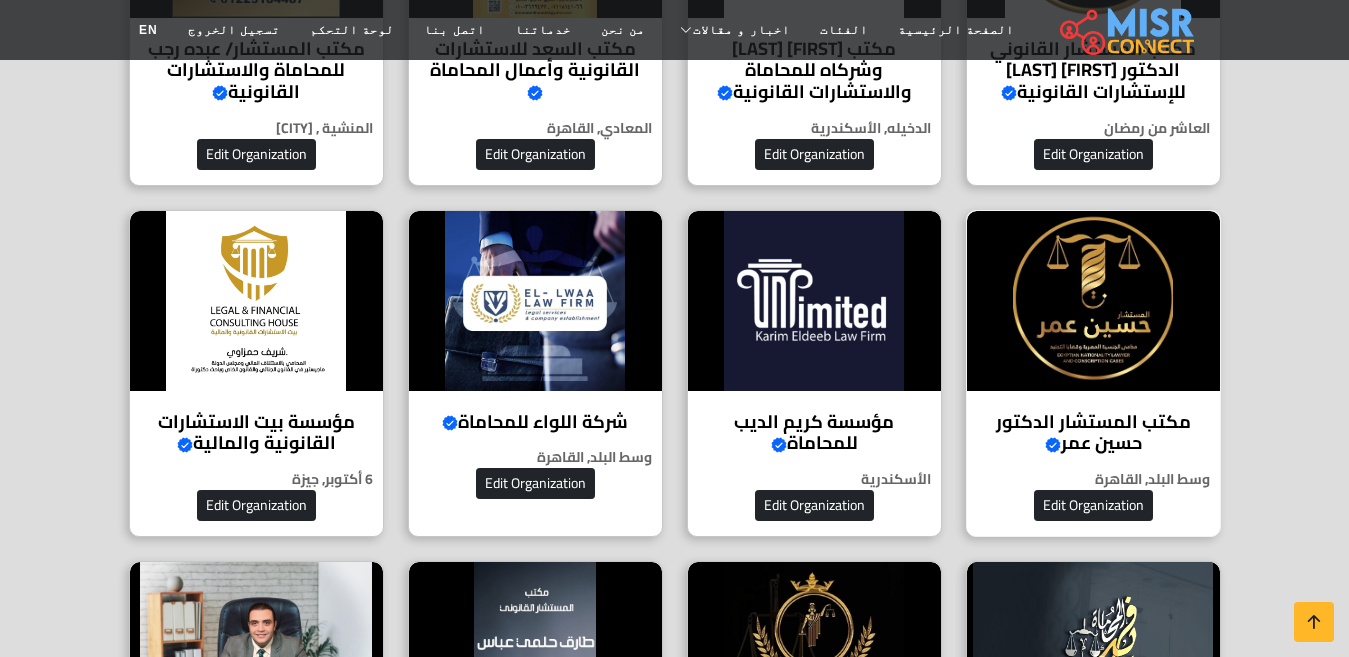 click at bounding box center [1093, 301] 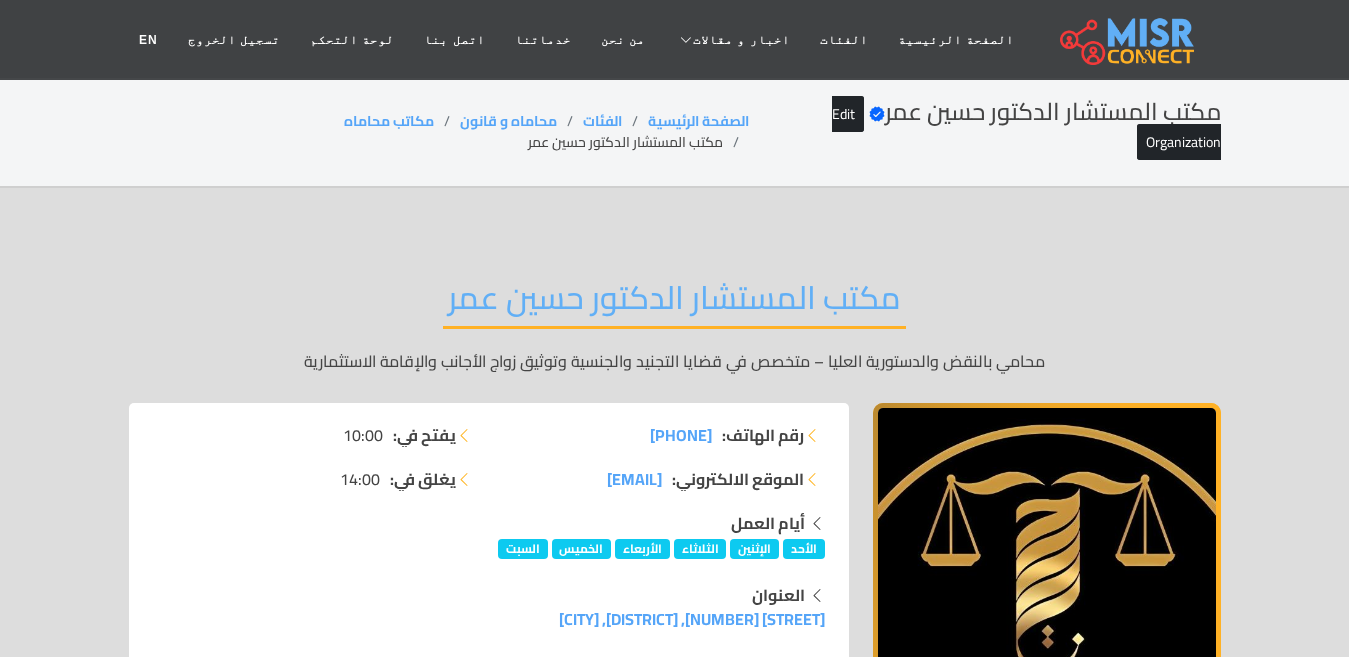 scroll, scrollTop: 0, scrollLeft: 0, axis: both 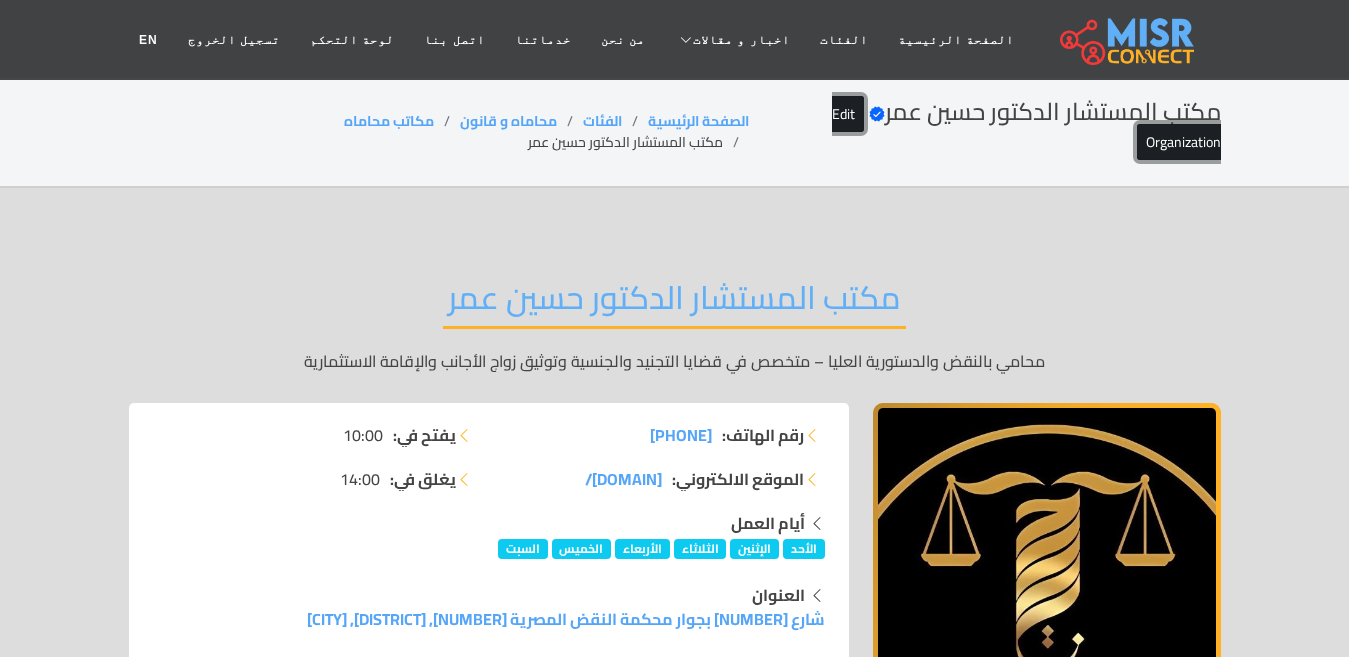 click on "Edit Organization" at bounding box center [1026, 128] 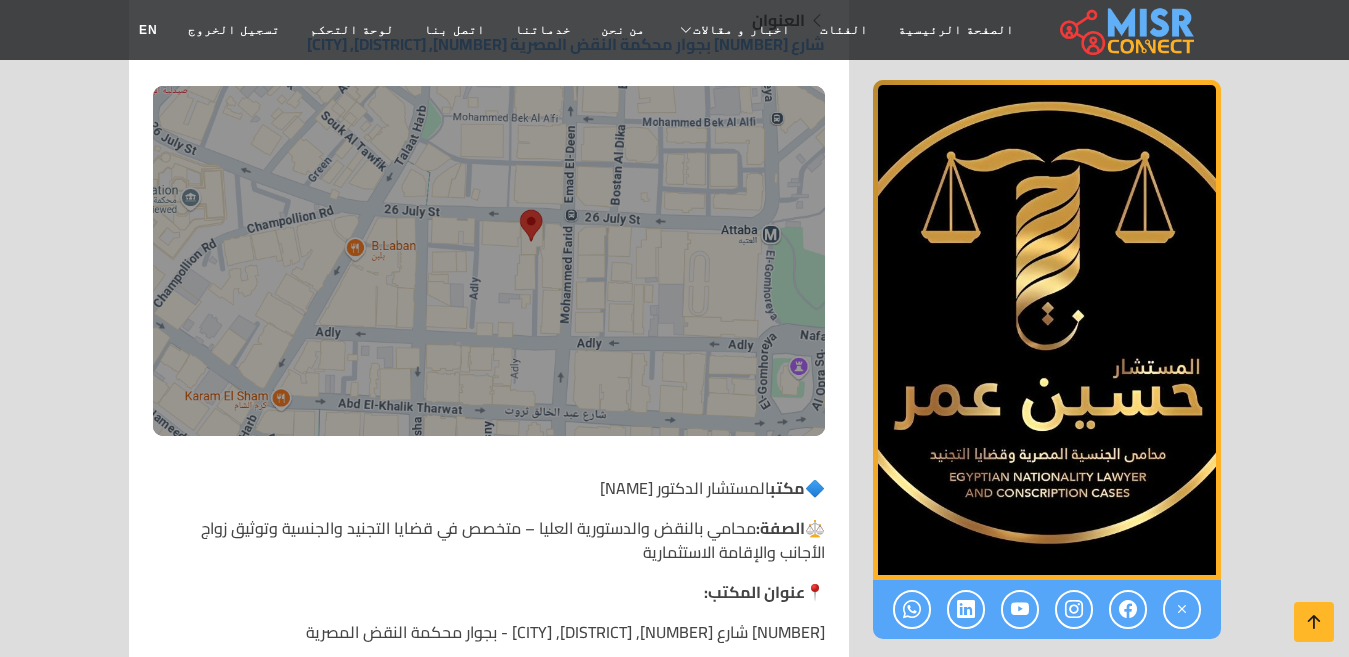 scroll, scrollTop: 900, scrollLeft: 0, axis: vertical 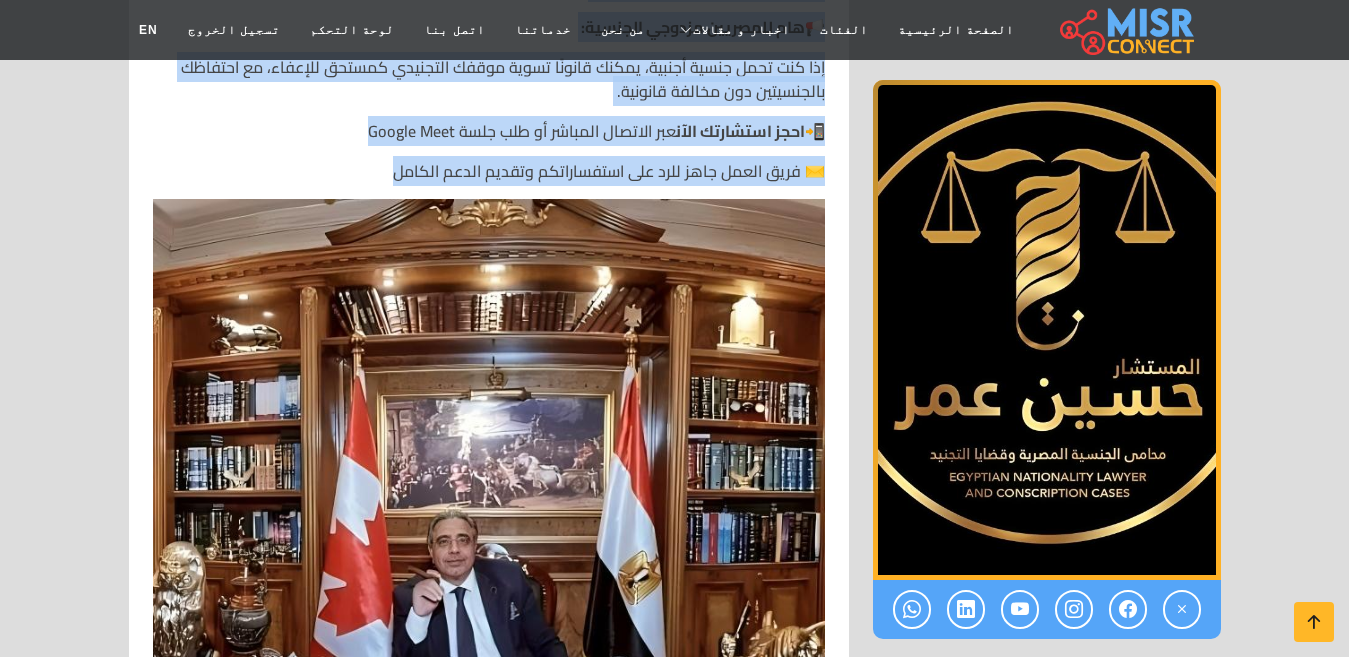 drag, startPoint x: 838, startPoint y: 159, endPoint x: 383, endPoint y: 183, distance: 455.63254 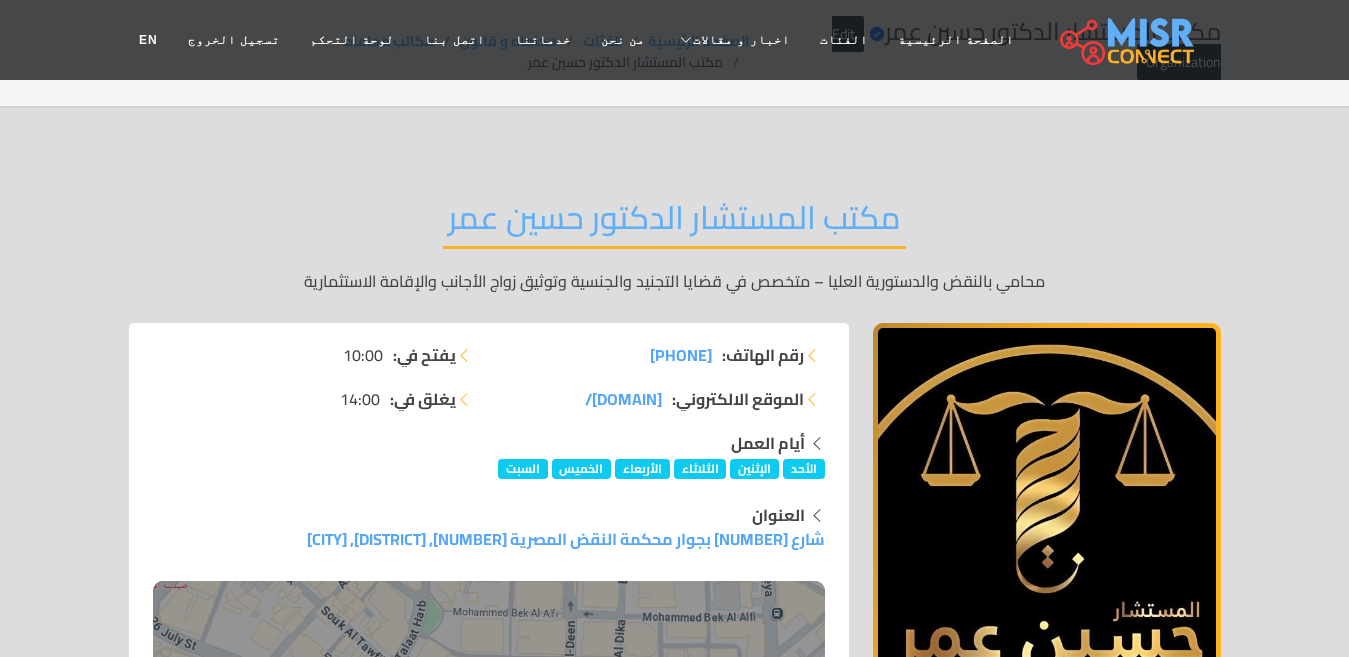 scroll, scrollTop: 0, scrollLeft: 0, axis: both 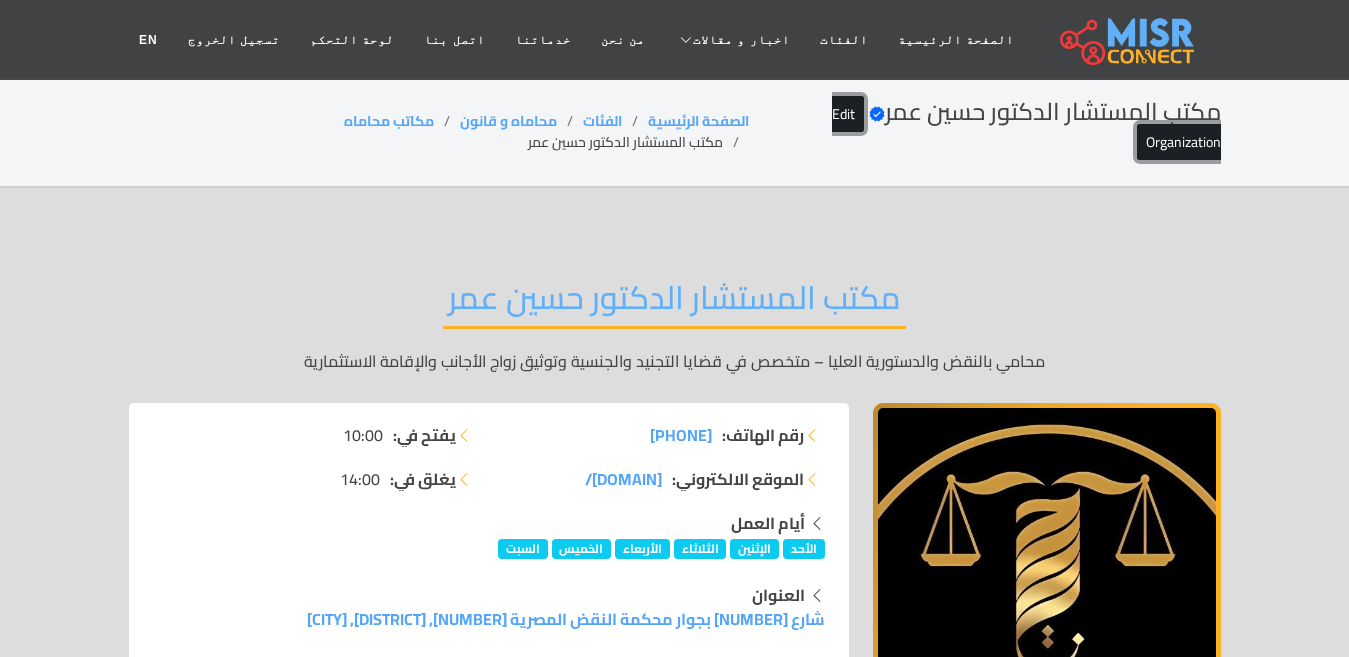 click on "Edit Organization" at bounding box center [1026, 128] 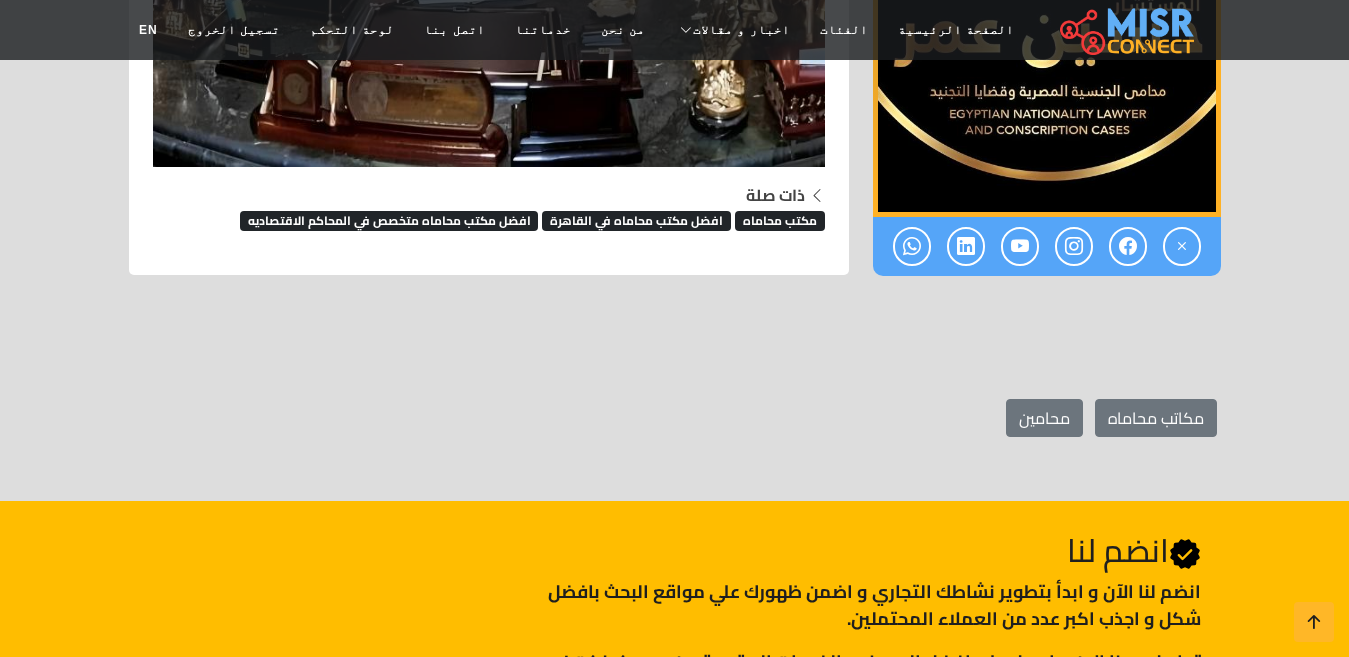 scroll, scrollTop: 3600, scrollLeft: 0, axis: vertical 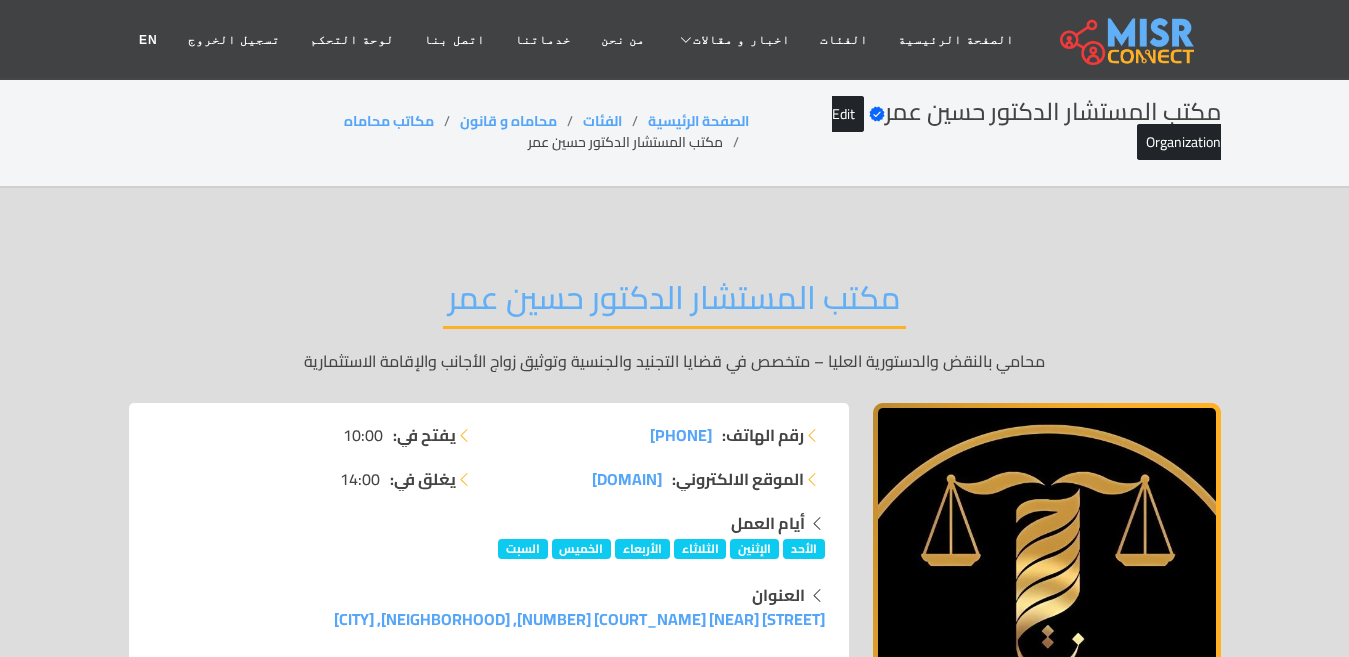 click on "مكتب المستشار الدكتور حسين عمر" at bounding box center [674, 303] 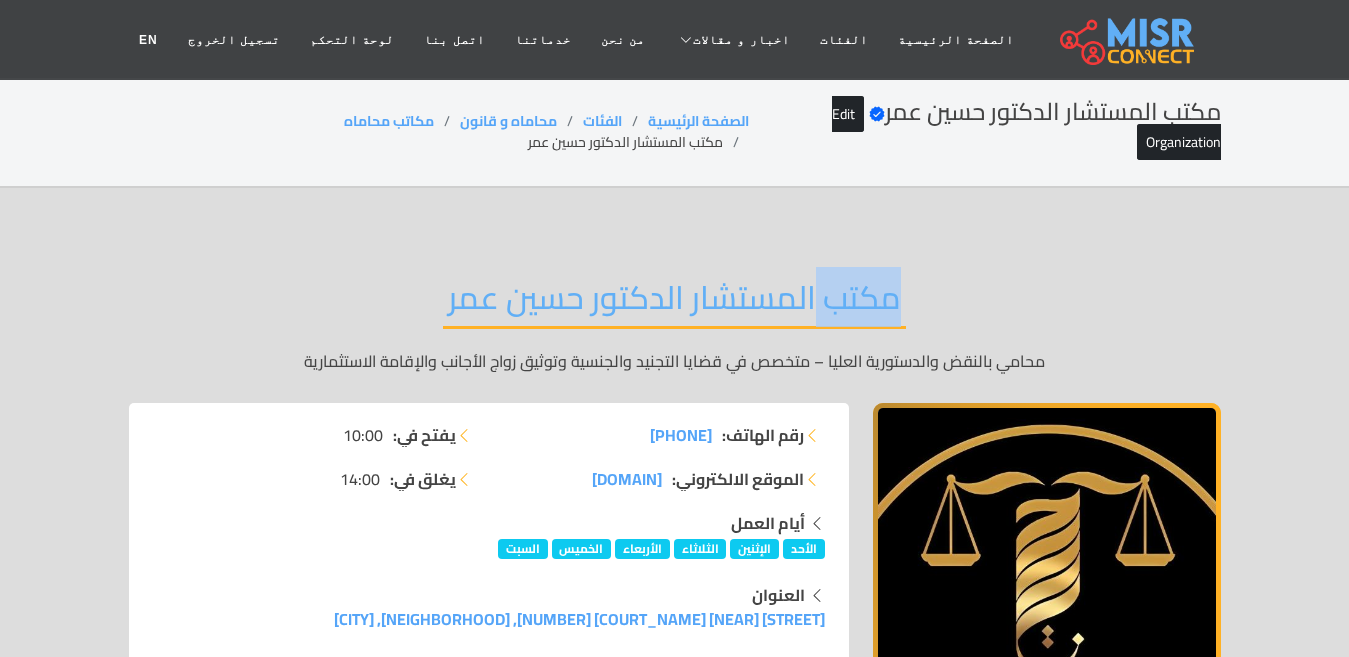 click on "مكتب المستشار الدكتور حسين عمر" at bounding box center (674, 303) 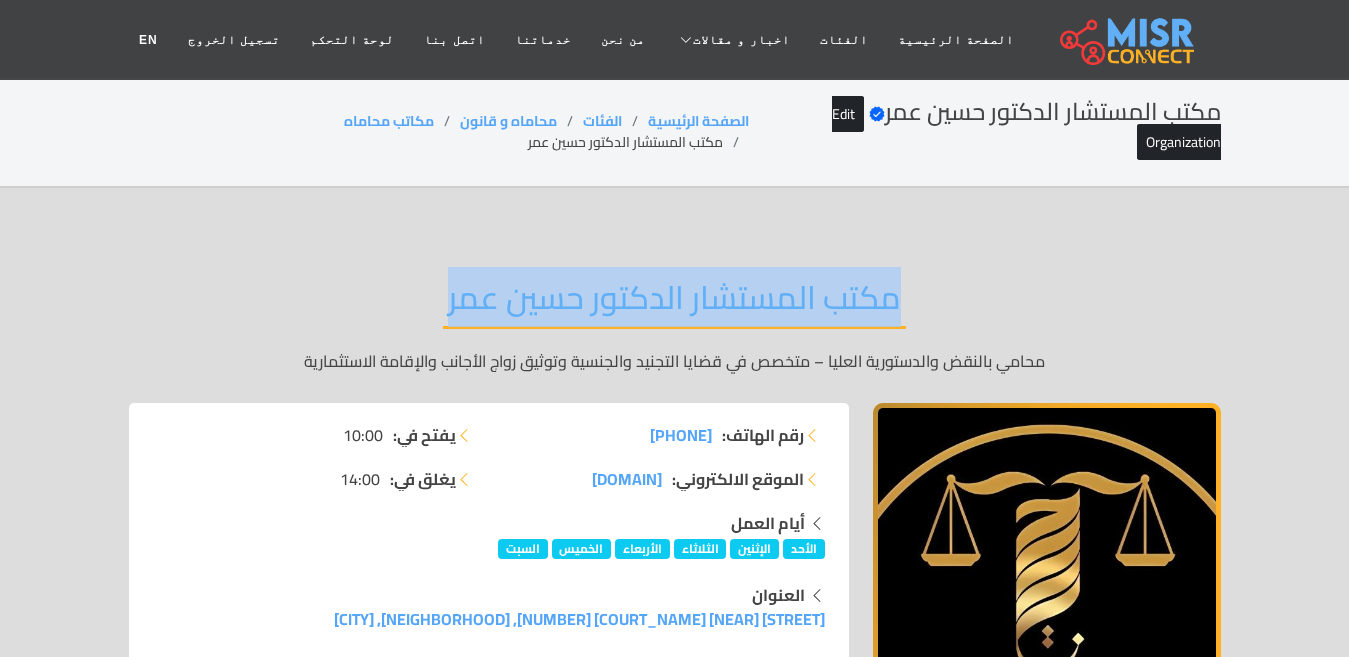 click on "مكتب المستشار الدكتور حسين عمر" at bounding box center (674, 303) 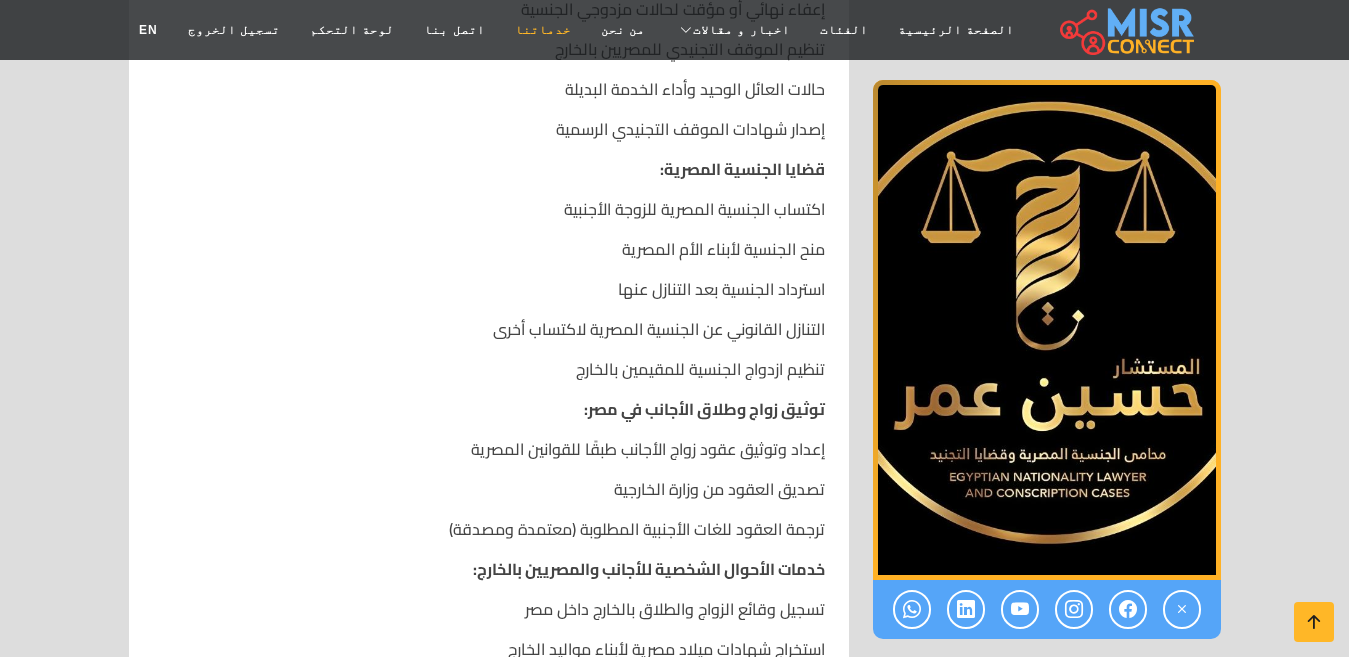 scroll, scrollTop: 1700, scrollLeft: 0, axis: vertical 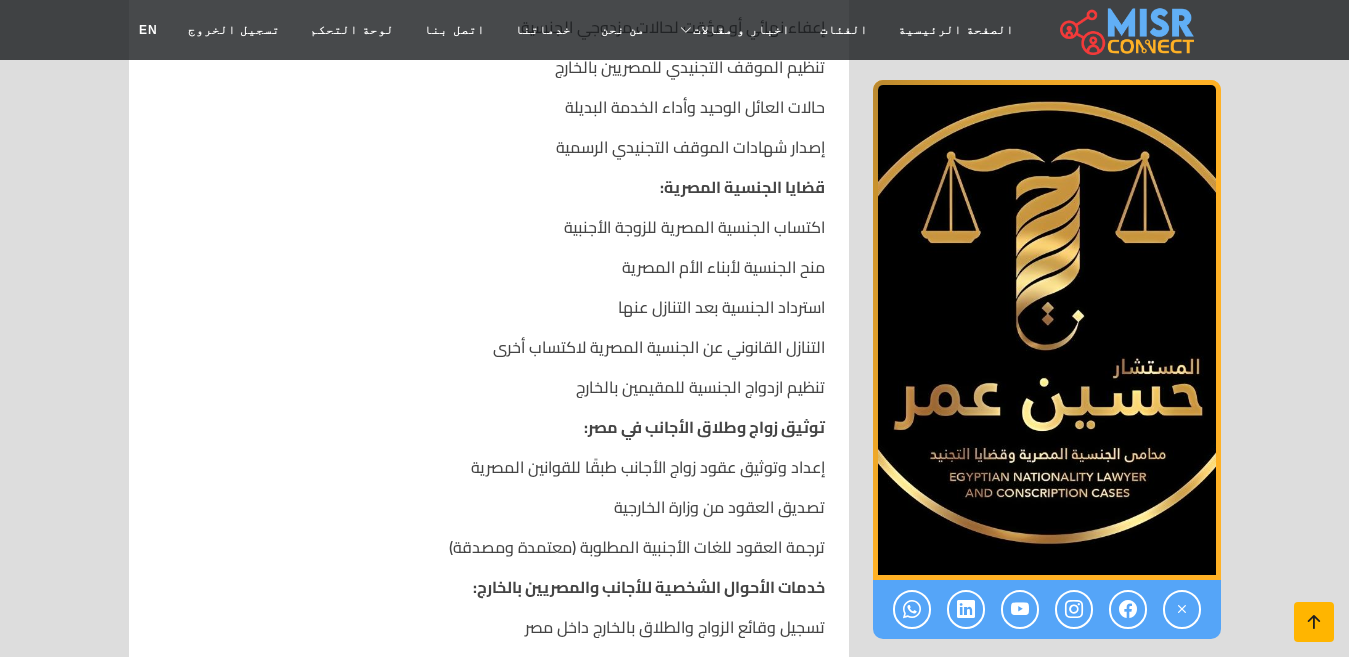 click at bounding box center (1314, 622) 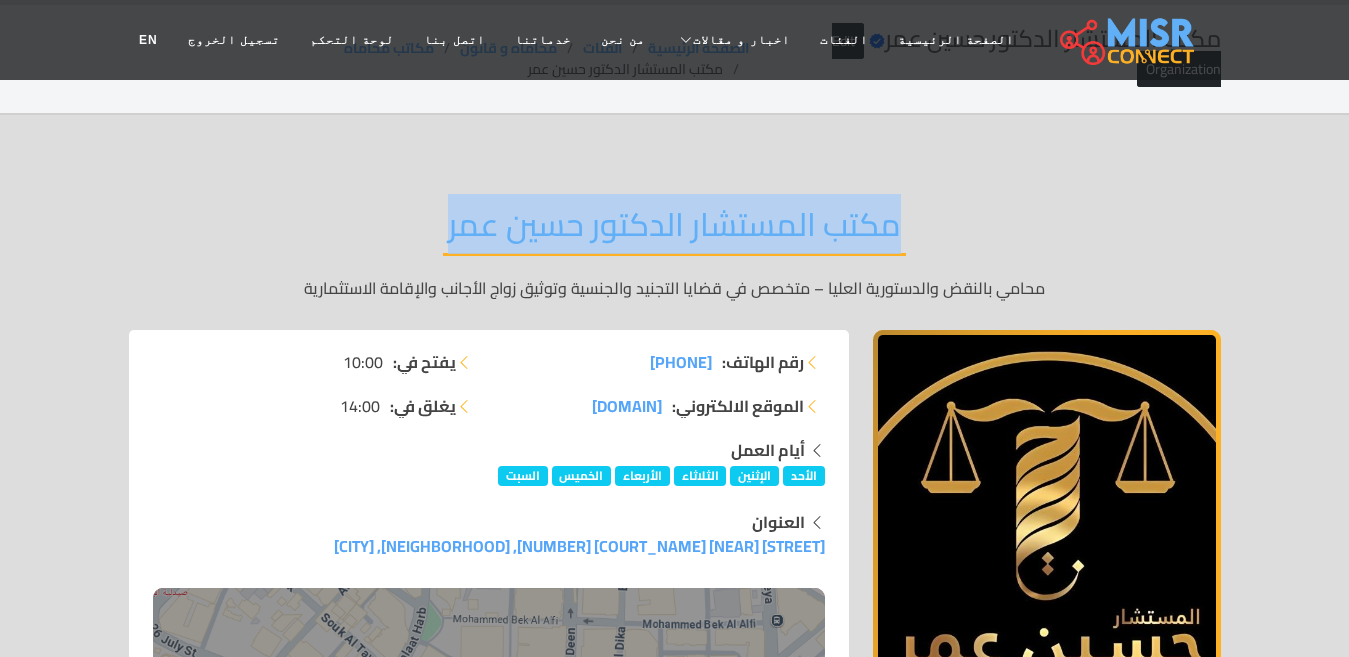 scroll, scrollTop: 0, scrollLeft: 0, axis: both 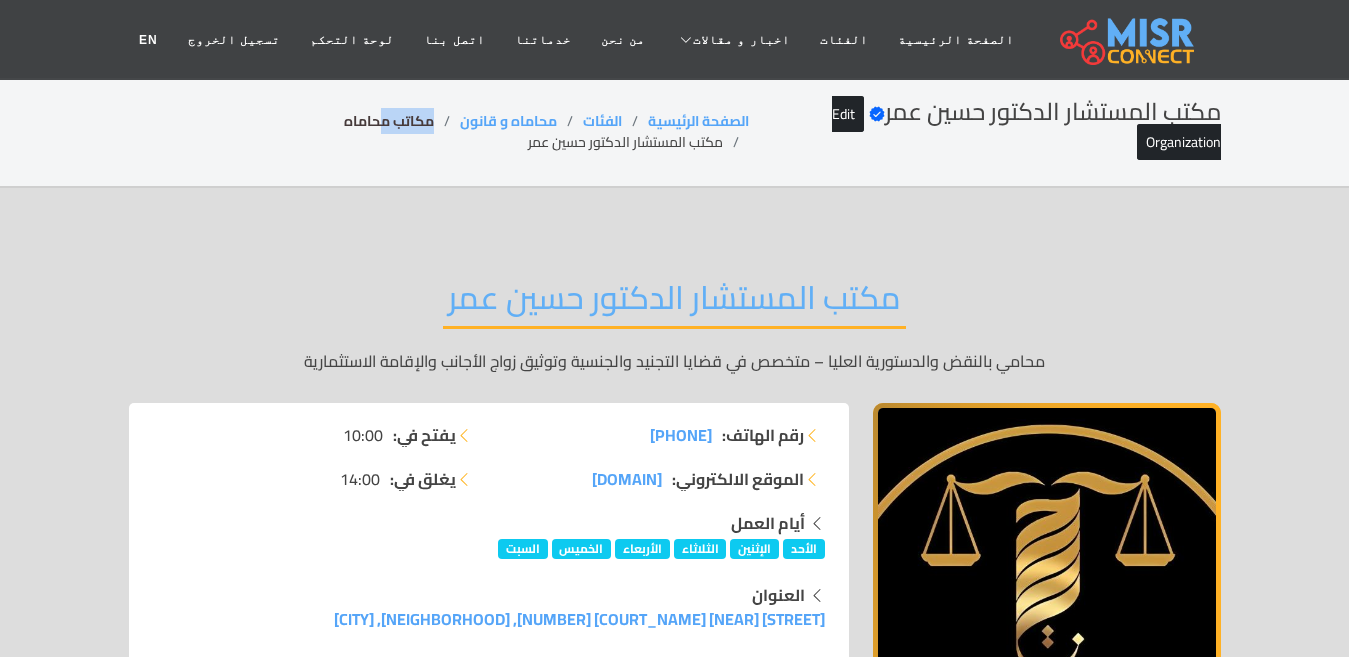 drag, startPoint x: 438, startPoint y: 119, endPoint x: 384, endPoint y: 119, distance: 54 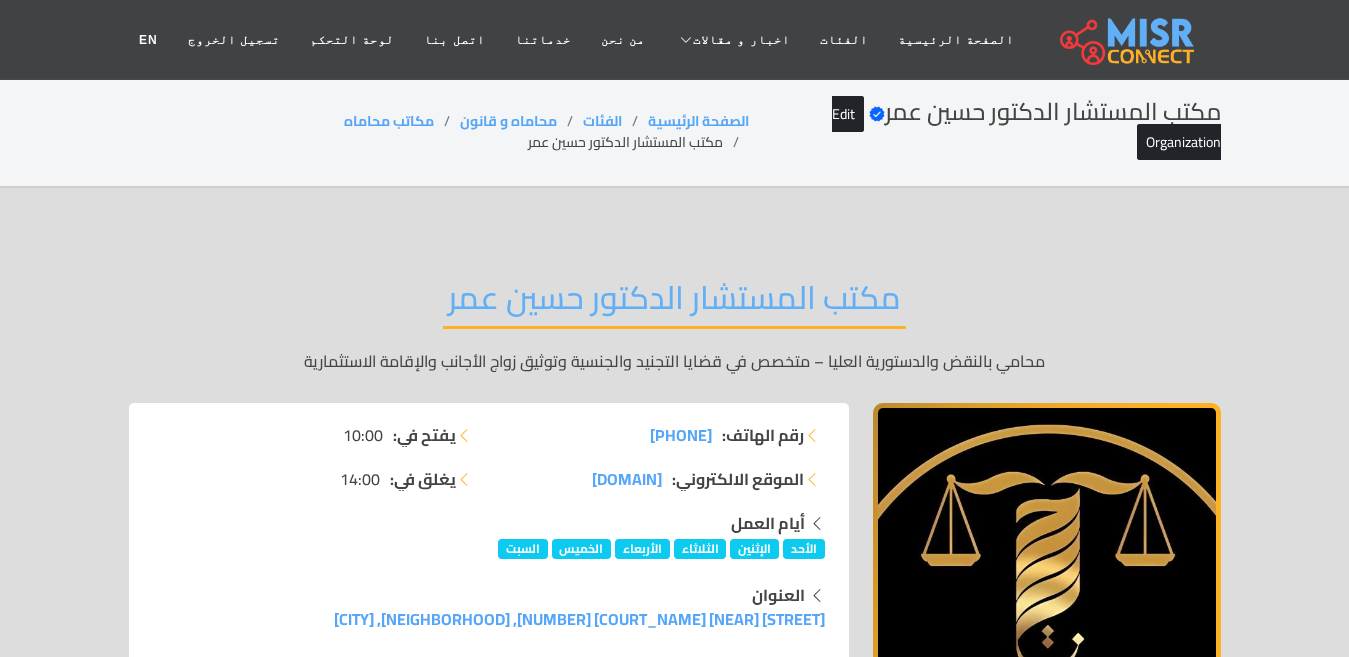 click on "مكتب المستشار الدكتور حسين عمر" at bounding box center (674, 303) 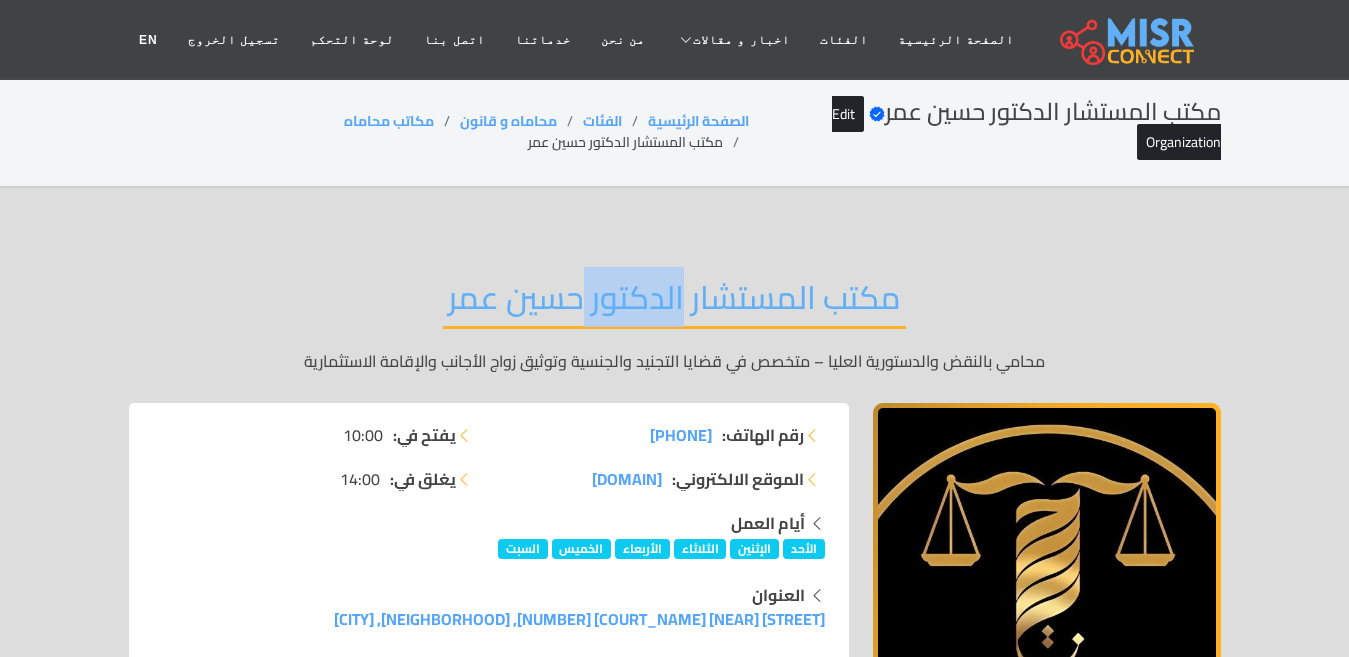 click on "مكتب المستشار الدكتور حسين عمر" at bounding box center (674, 303) 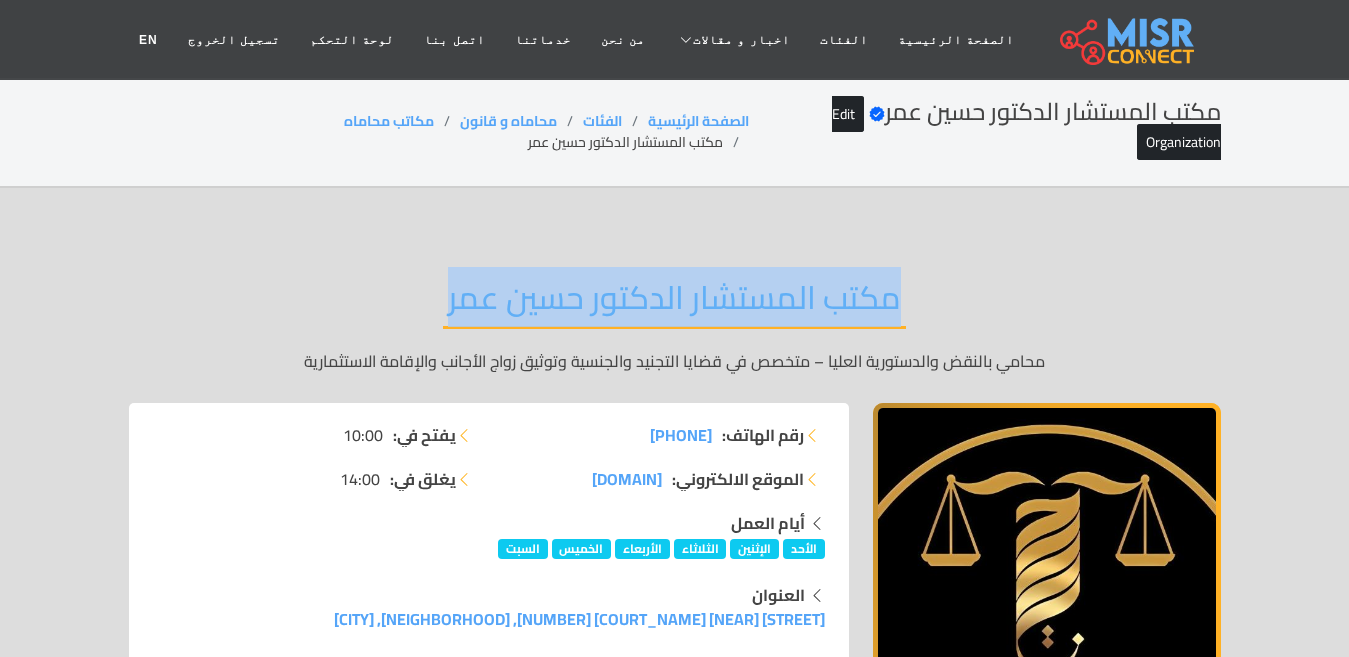 click on "مكتب المستشار الدكتور حسين عمر" at bounding box center (674, 303) 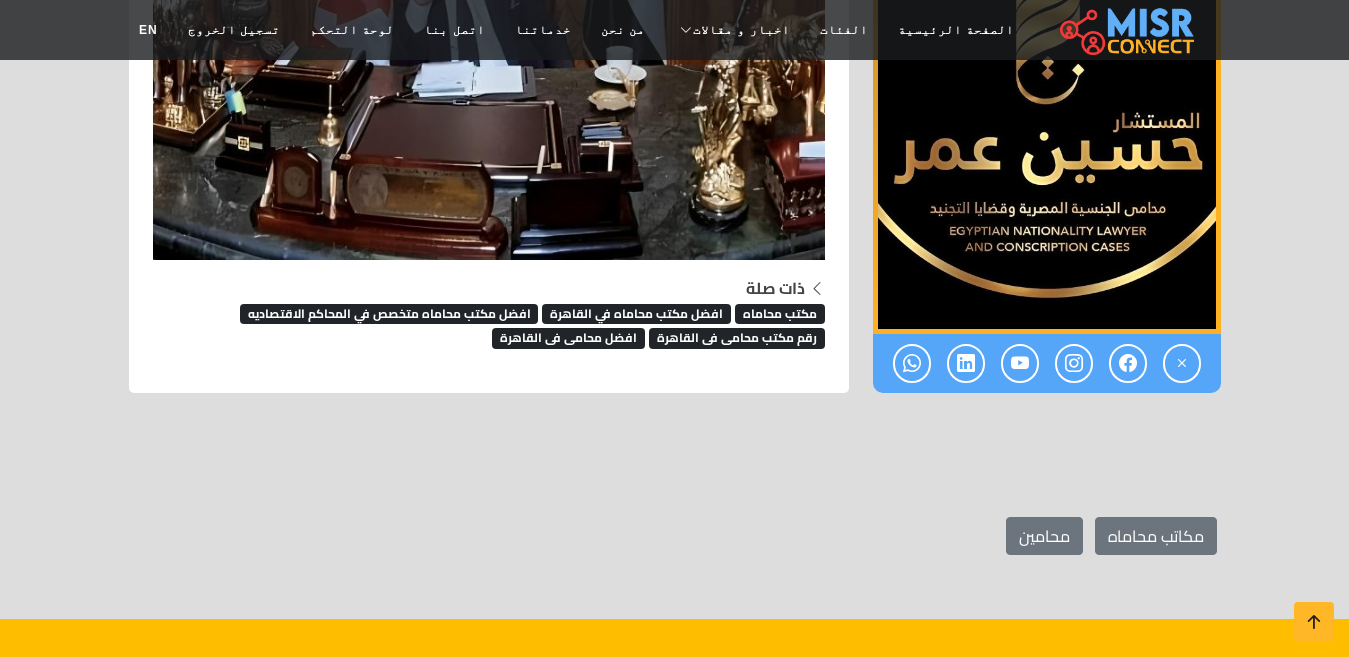 scroll, scrollTop: 3500, scrollLeft: 0, axis: vertical 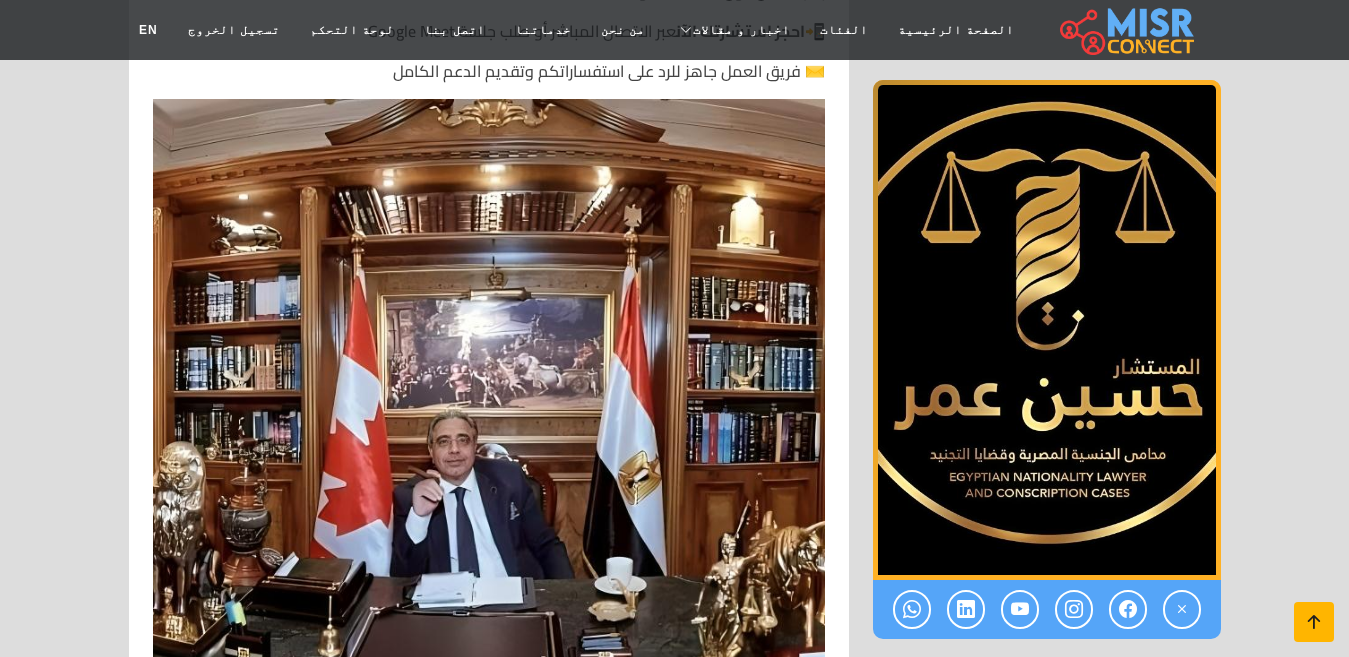 click at bounding box center (1314, 622) 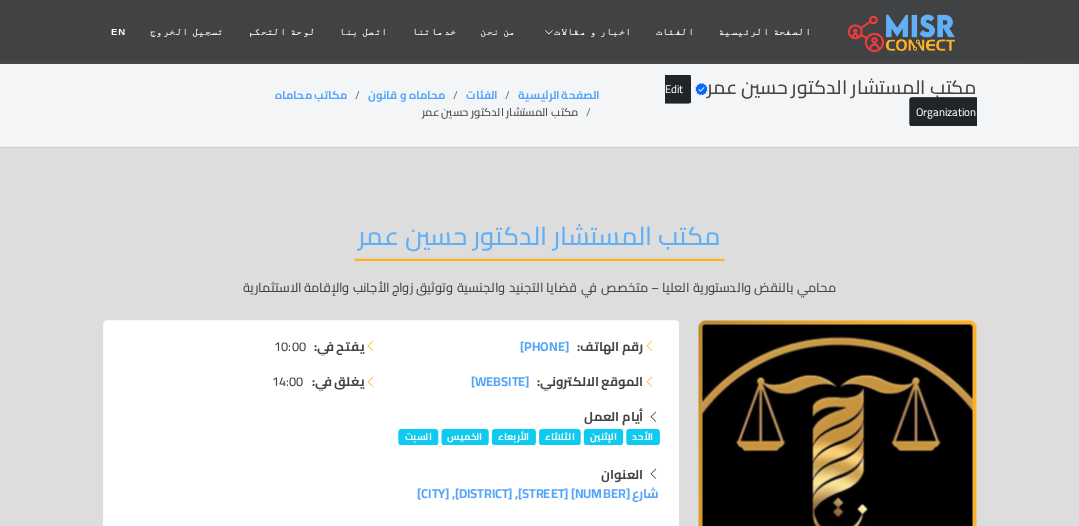 scroll, scrollTop: 0, scrollLeft: 0, axis: both 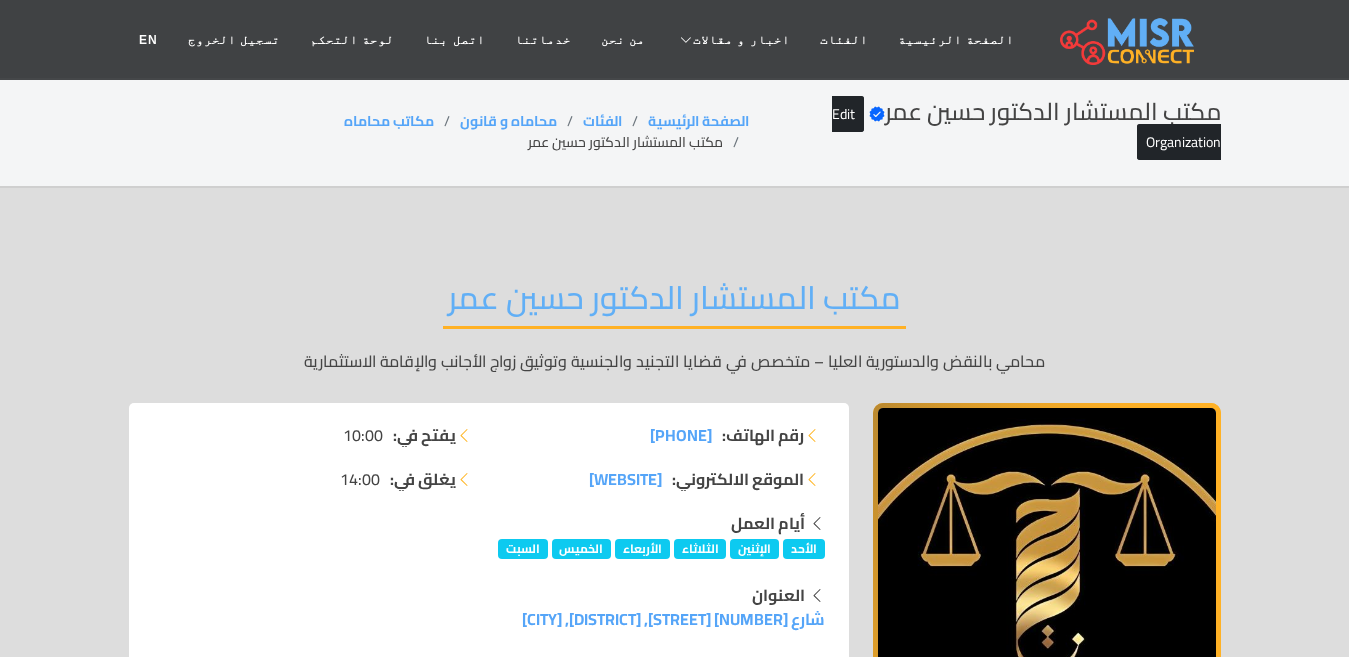 click at bounding box center (1314, 622) 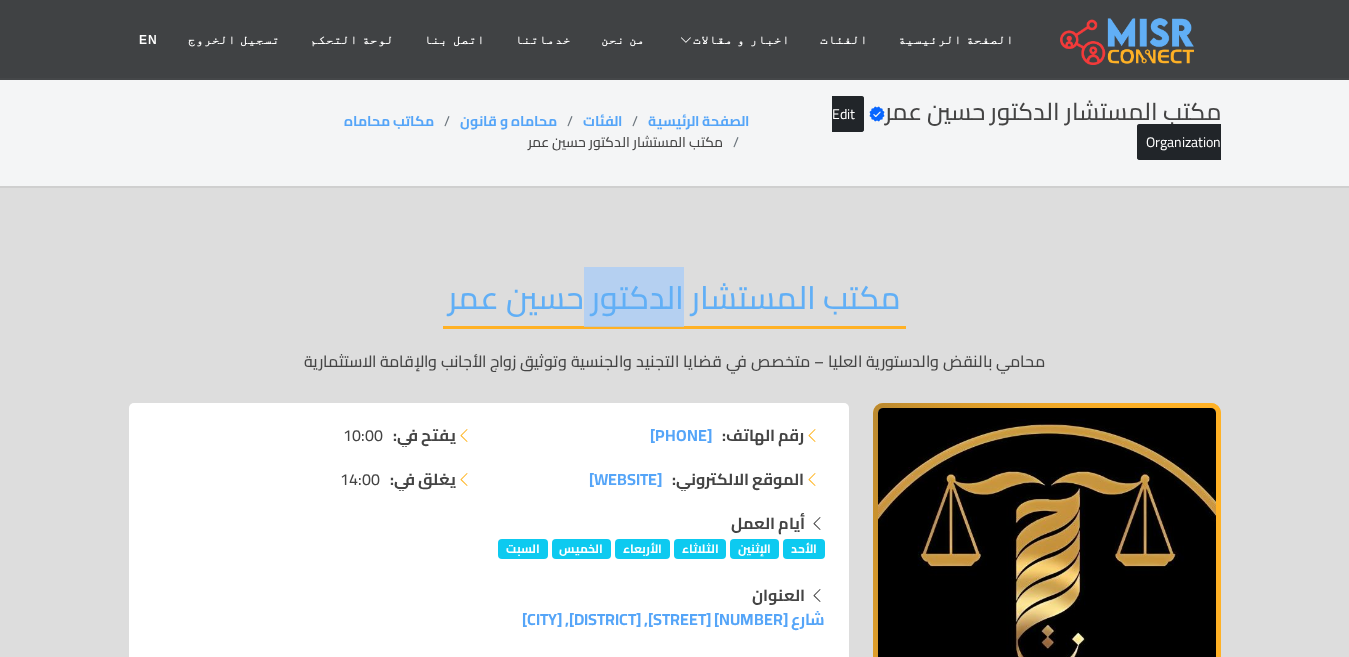 click on "مكتب المستشار الدكتور حسين عمر" at bounding box center [674, 303] 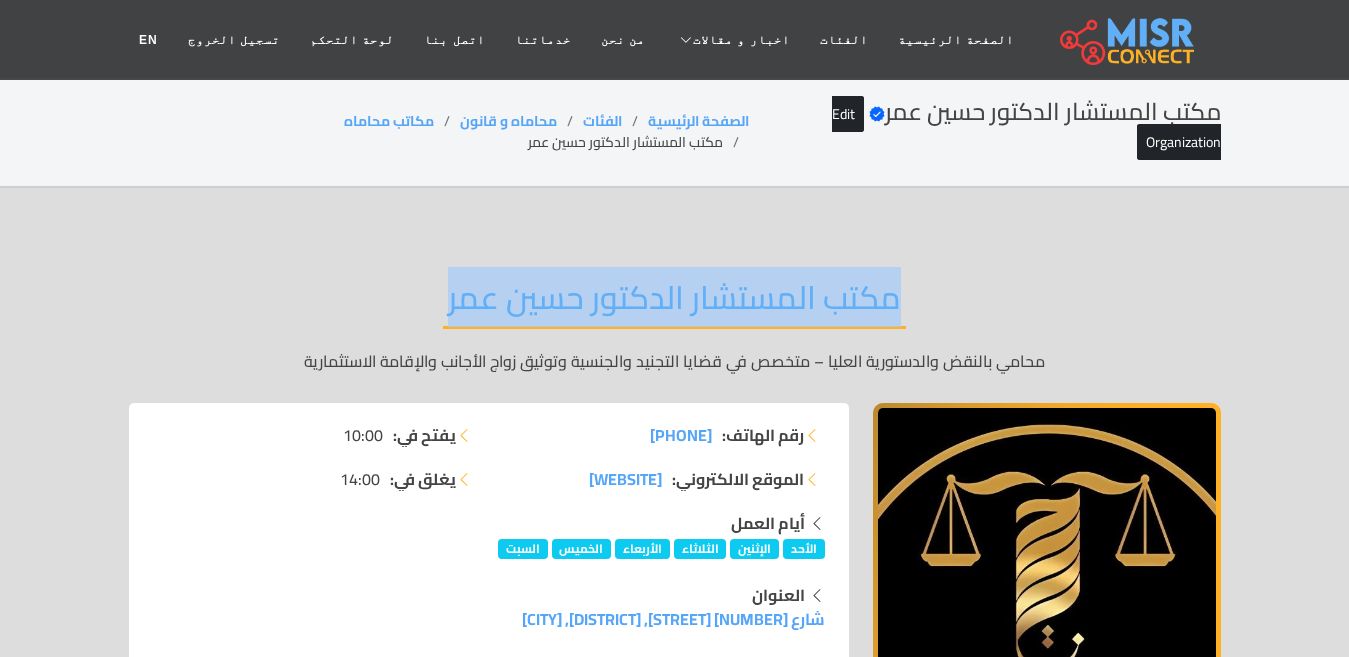 click on "مكتب المستشار الدكتور حسين عمر" at bounding box center (674, 303) 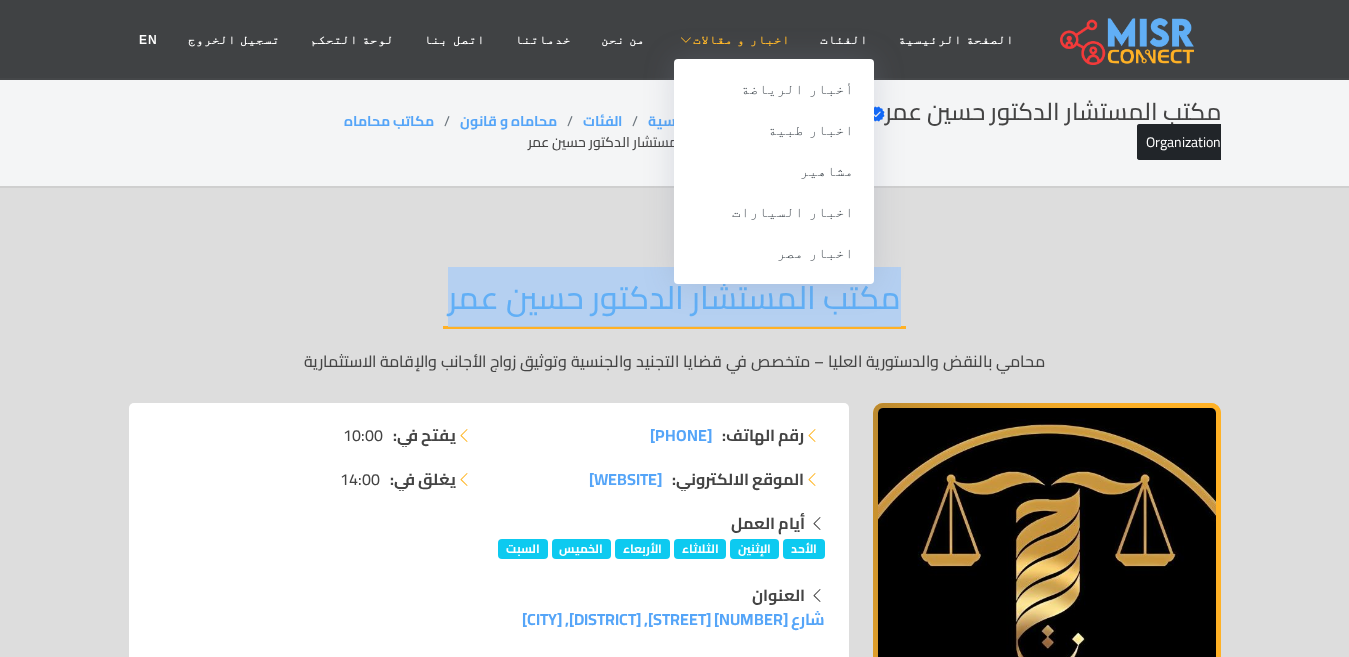 copy on "مكتب المستشار الدكتور حسين عمر" 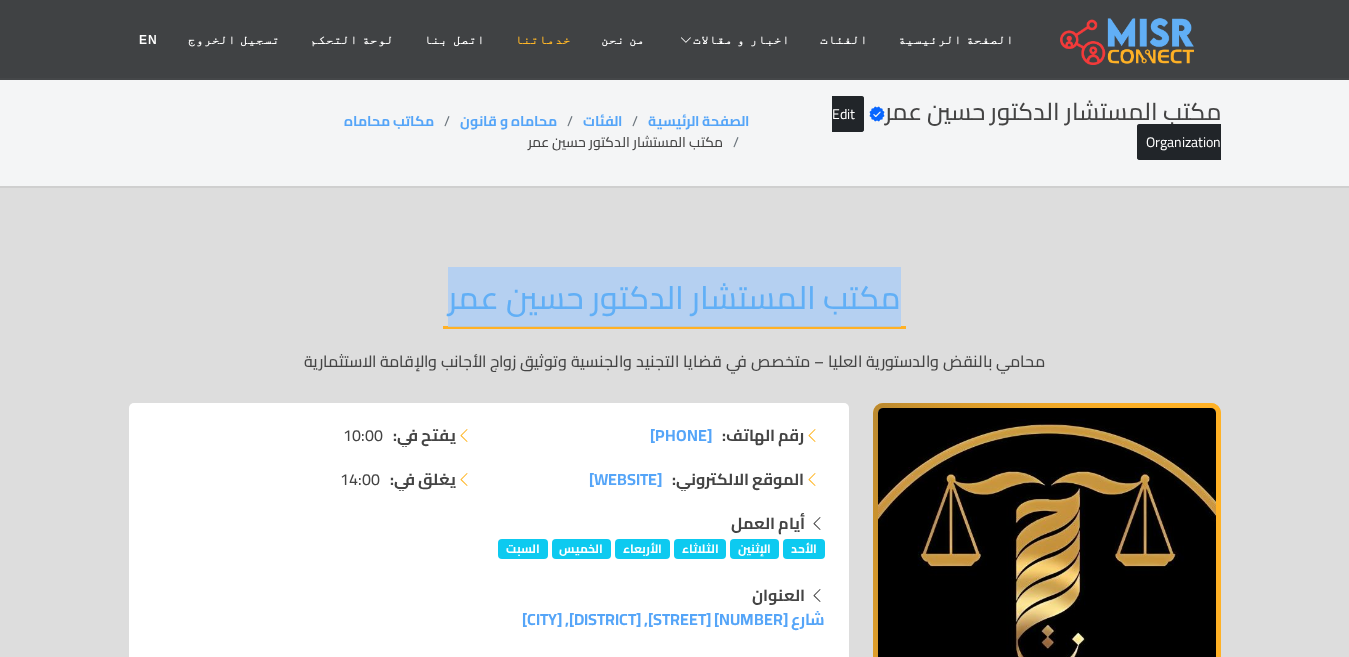 copy on "مكتب المستشار الدكتور حسين عمر" 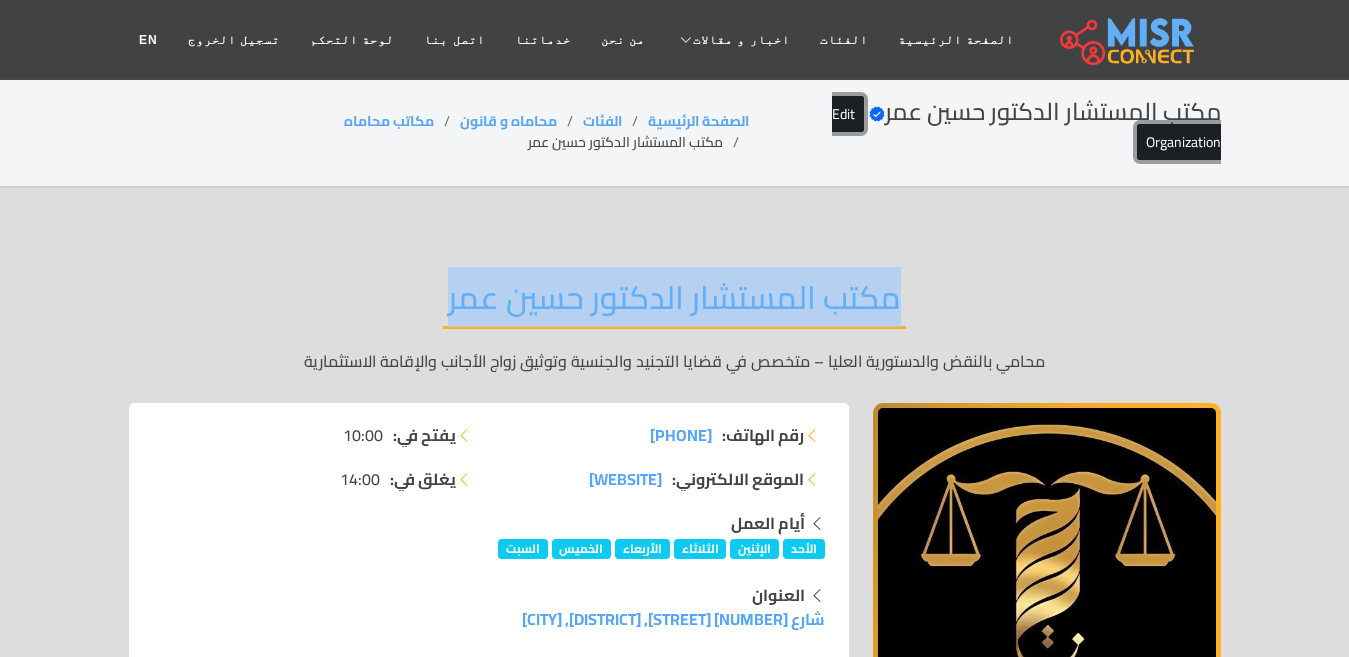 click on "Edit Organization" at bounding box center [1026, 128] 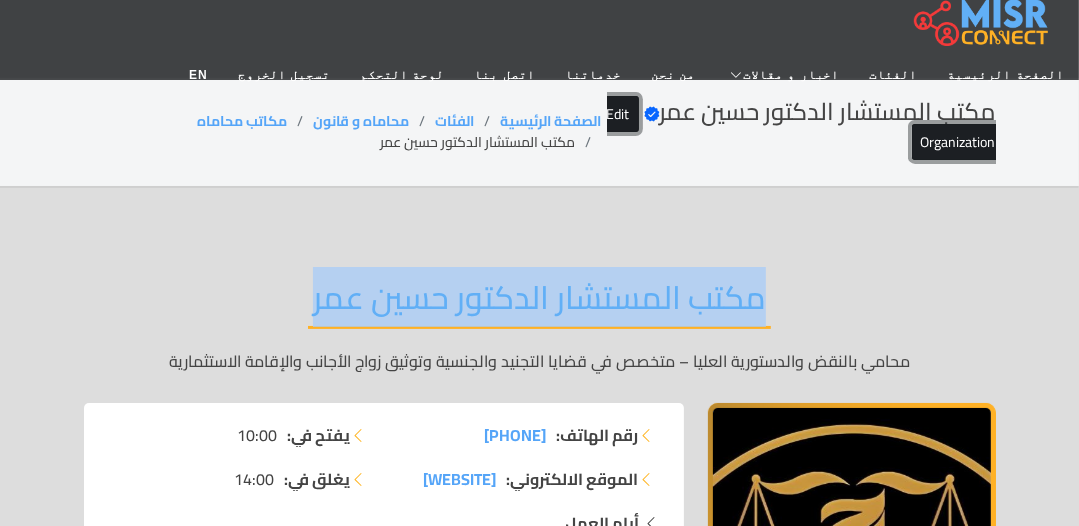 copy on "مكتب المستشار الدكتور حسين عمر" 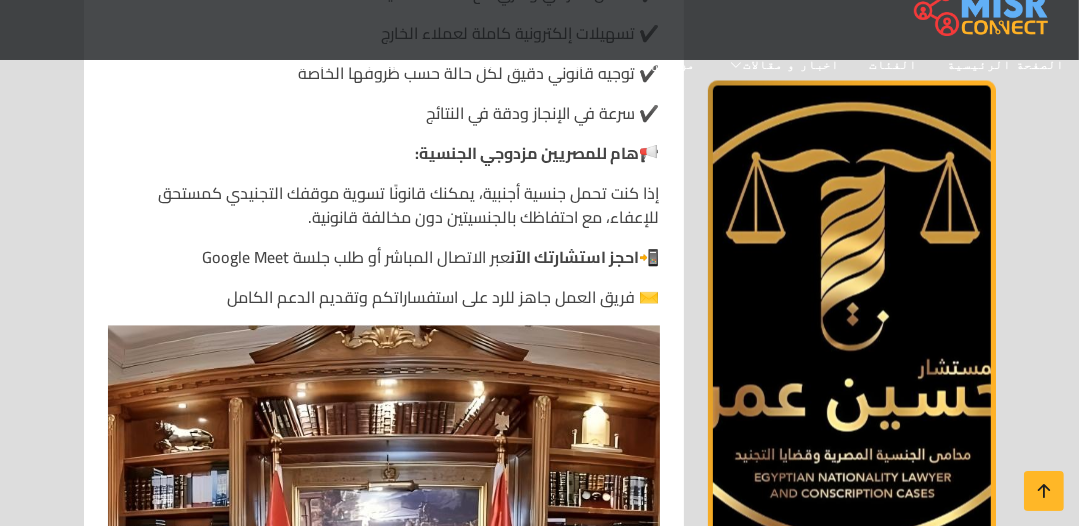 scroll, scrollTop: 3120, scrollLeft: 0, axis: vertical 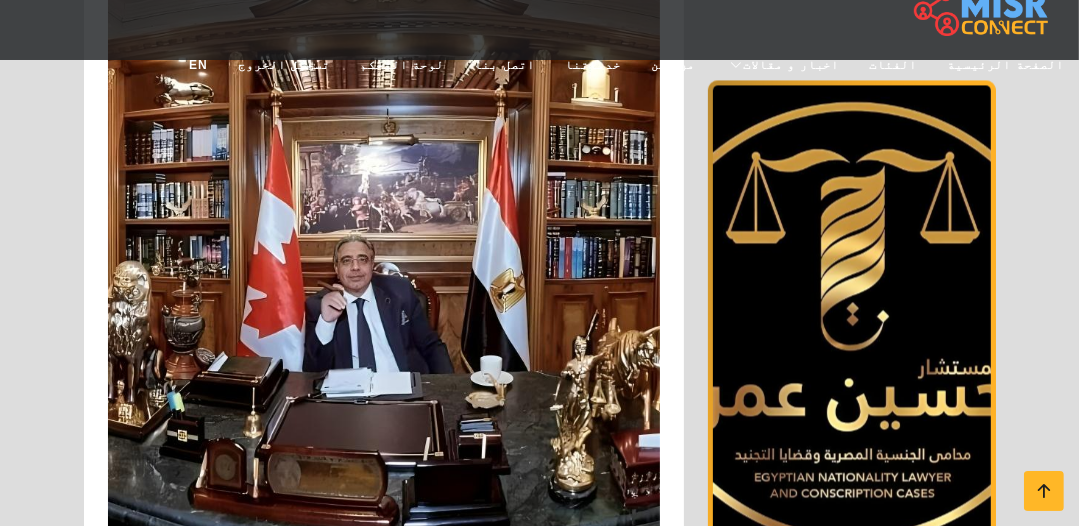 click on "مكتب المستشار الدكتور حسين عمر
محامي بالنقض والدستورية العليا – متخصص في قضايا التجنيد والجنسية وتوثيق زواج الأجانب والإقامة الاستثمارية
رقم الهاتف:    01015004338
الموقع الالكتروني:   misrlawyer.com/
يفتح في:   10:00
يغلق في:" at bounding box center (539, -1080) 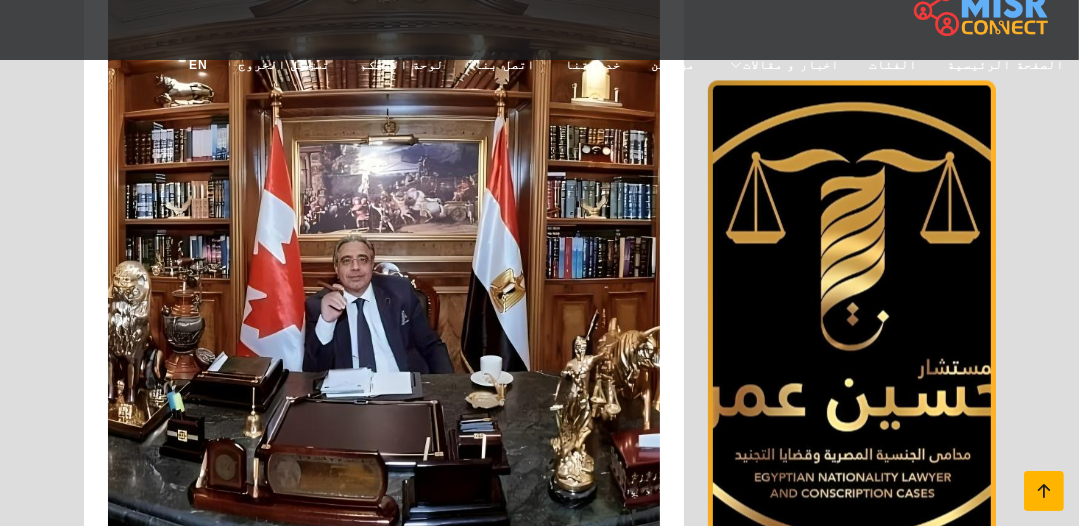 click at bounding box center (1044, 491) 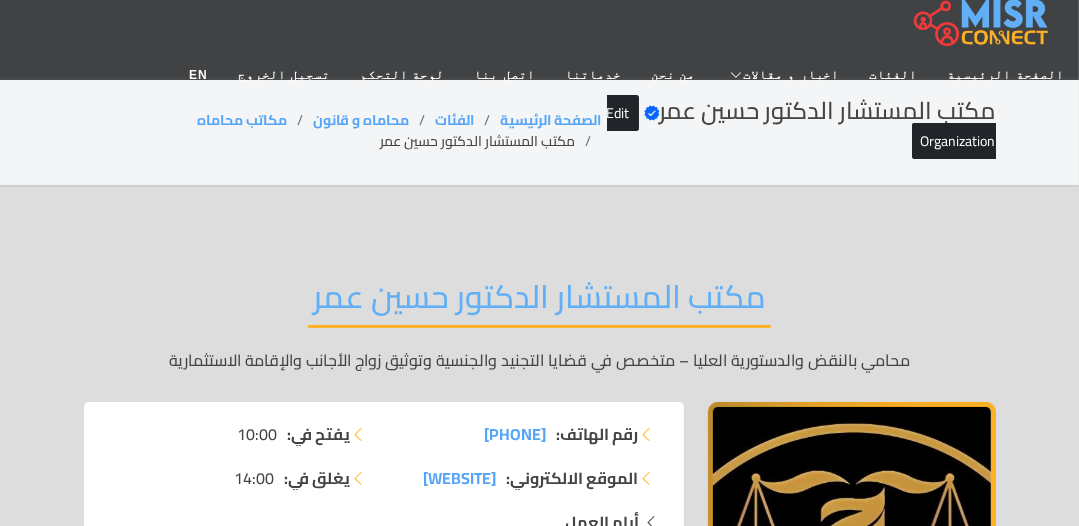 scroll, scrollTop: 0, scrollLeft: 0, axis: both 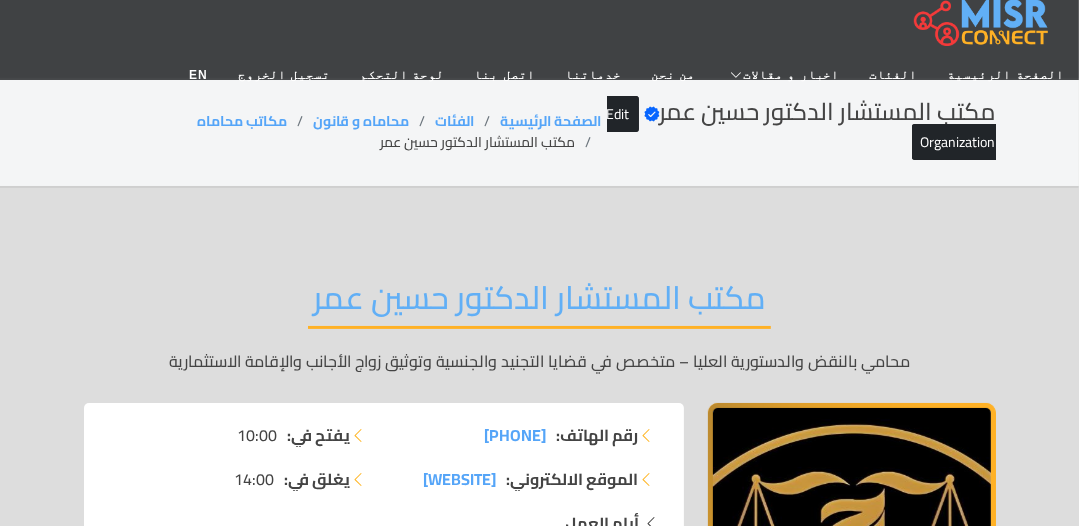 click on "مكتب المستشار الدكتور حسين عمر" at bounding box center [539, 303] 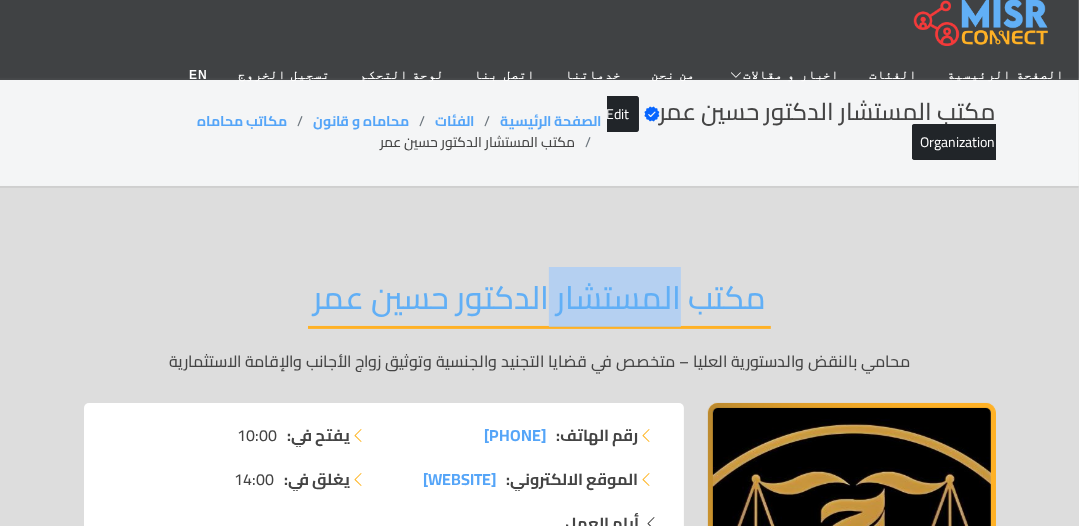 click on "مكتب المستشار الدكتور حسين عمر" at bounding box center [539, 303] 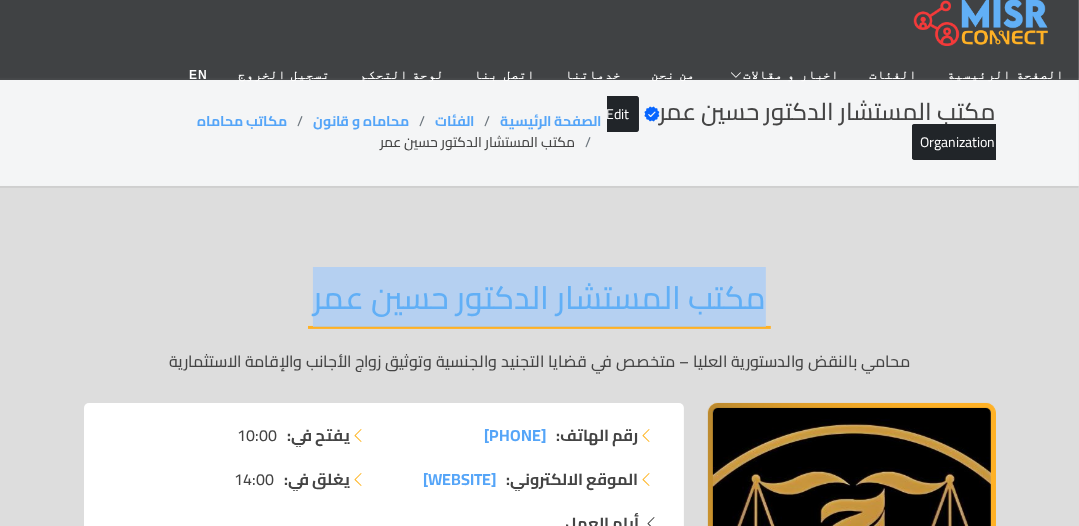 click on "مكتب المستشار الدكتور حسين عمر" at bounding box center [539, 303] 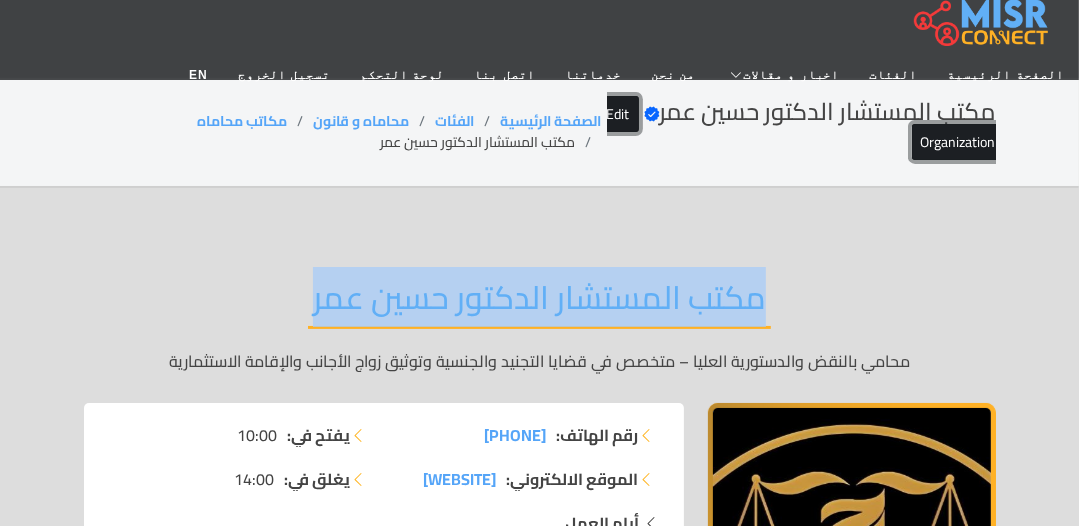 click on "Edit Organization" at bounding box center [801, 128] 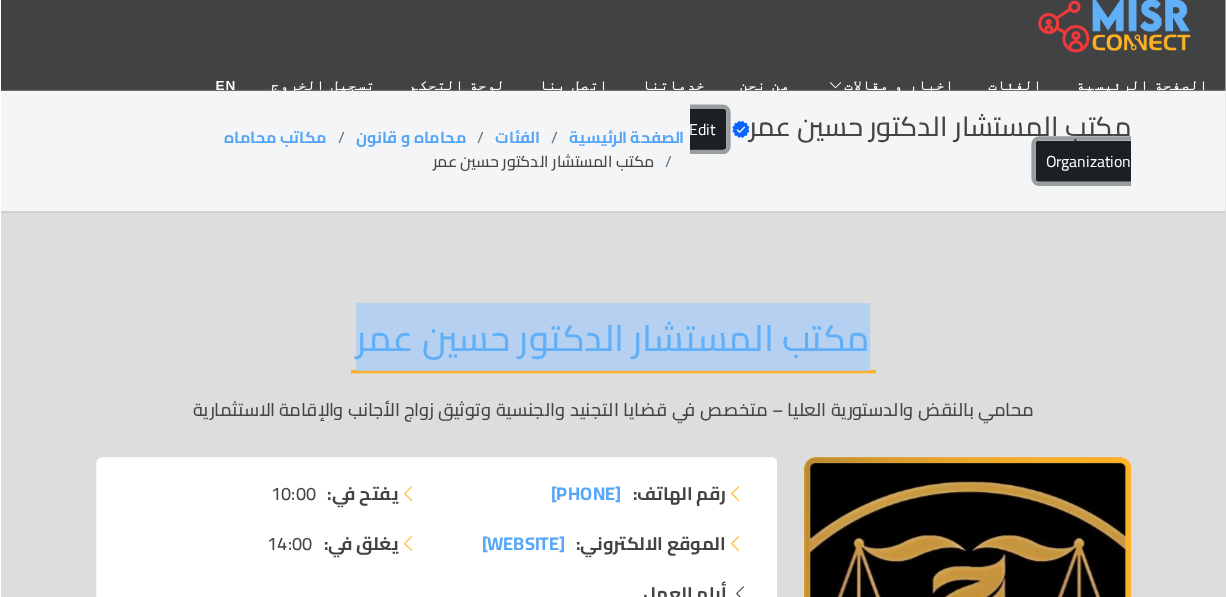 scroll, scrollTop: 160, scrollLeft: 0, axis: vertical 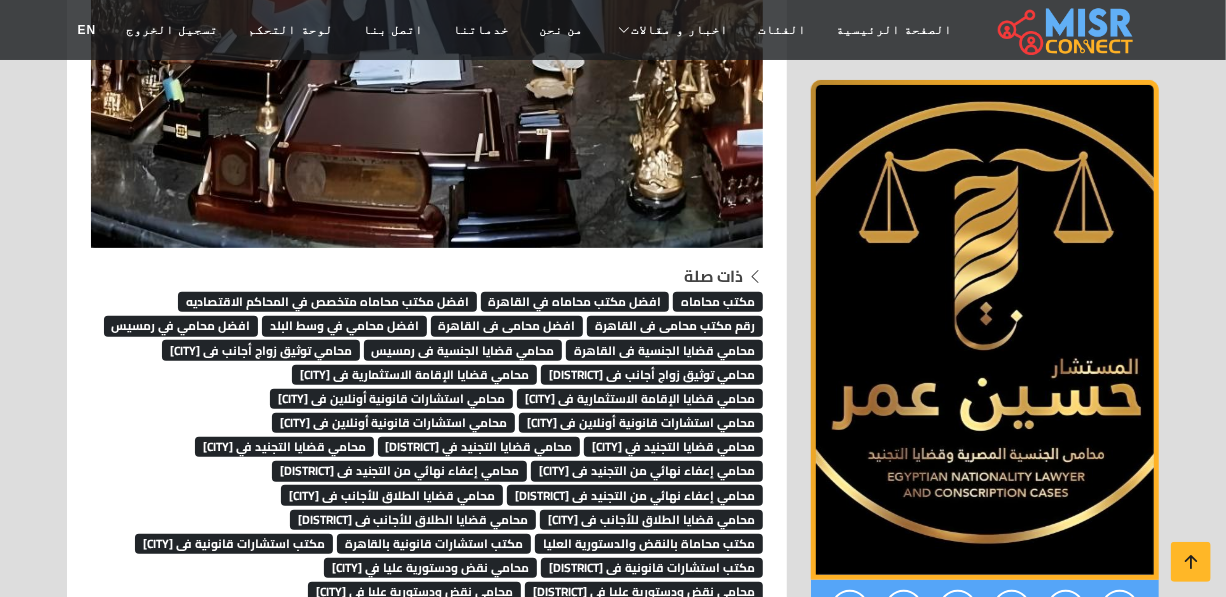 click on "محامي توثيق زواج أجانب فى [CITY]" at bounding box center [261, 350] 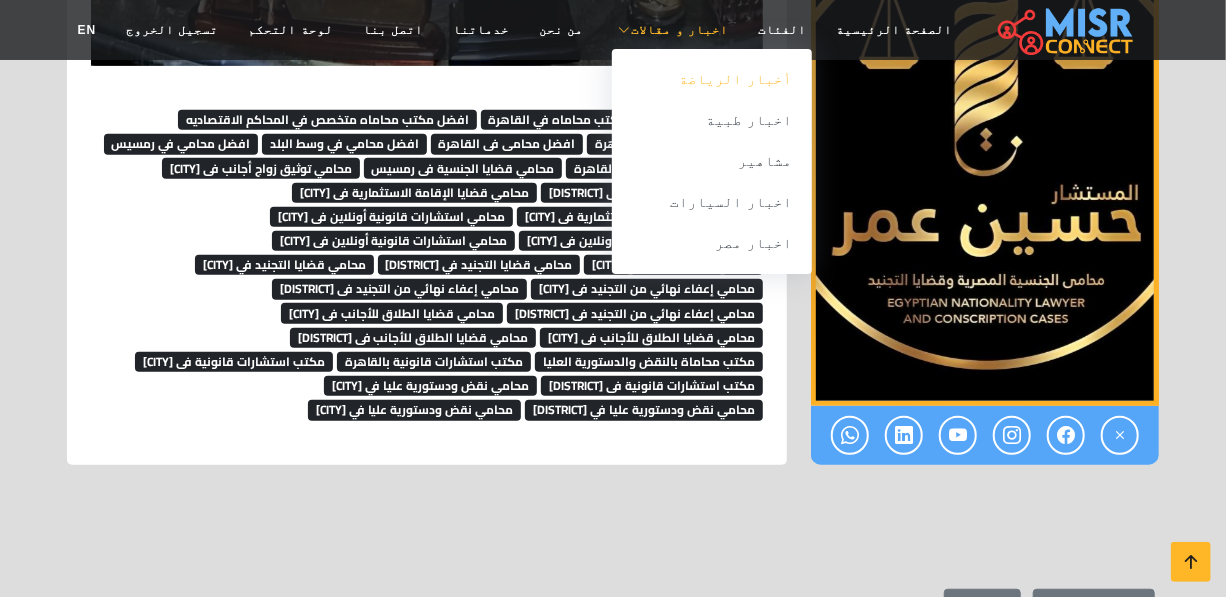click on "أخبار الرياضة" at bounding box center [712, 79] 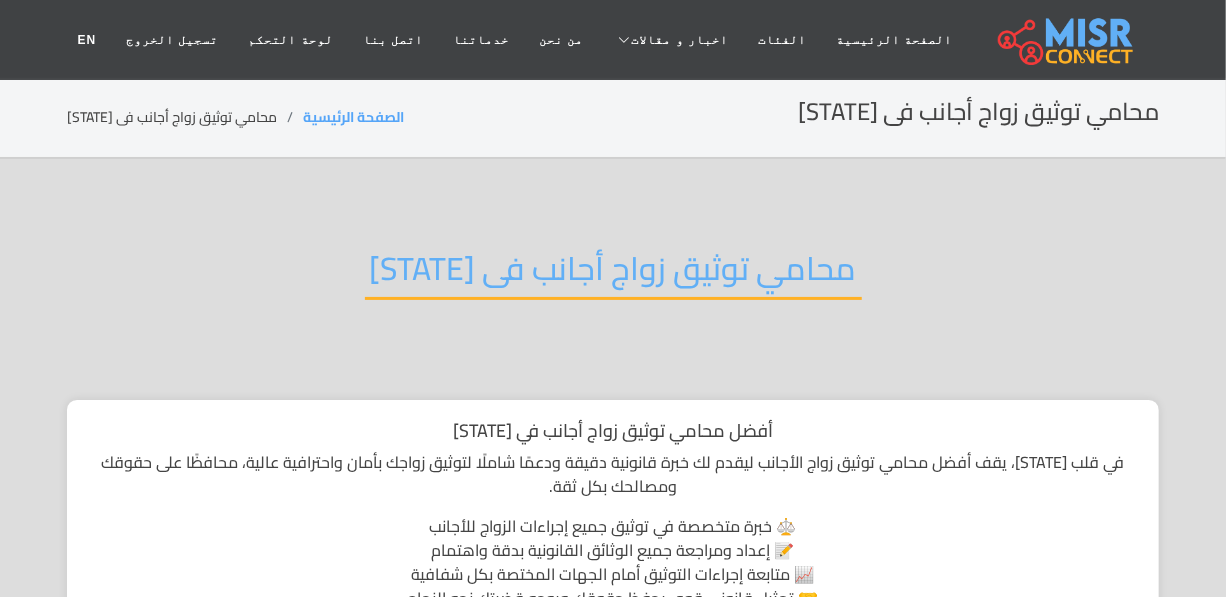 scroll, scrollTop: 272, scrollLeft: 0, axis: vertical 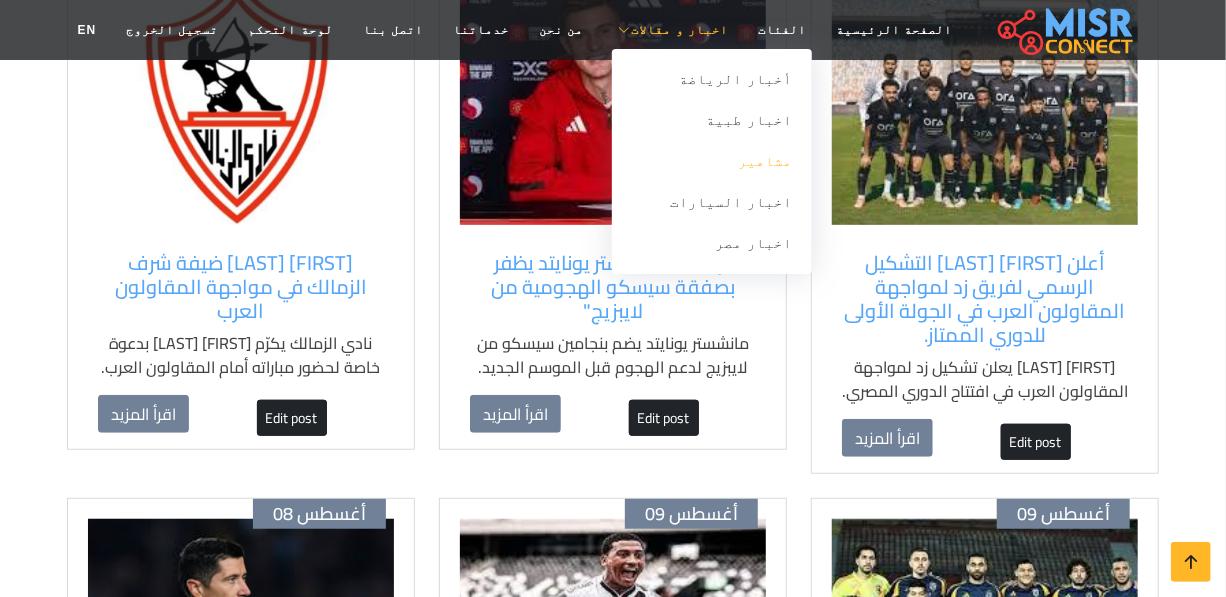 click on "مشاهير" at bounding box center [712, 161] 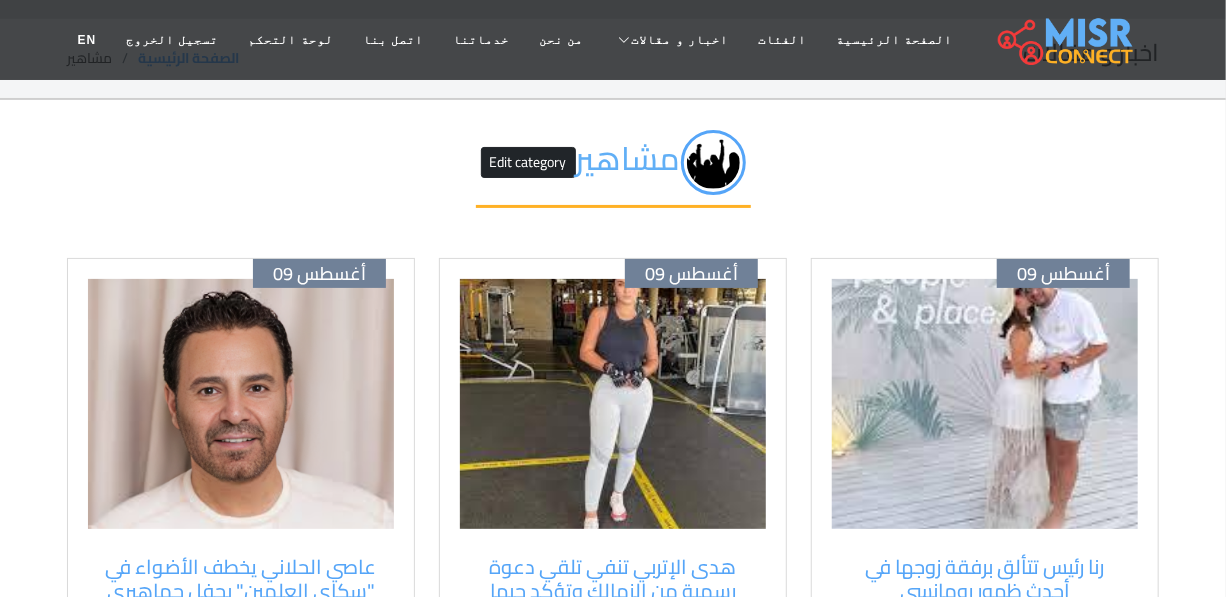 scroll, scrollTop: 90, scrollLeft: 0, axis: vertical 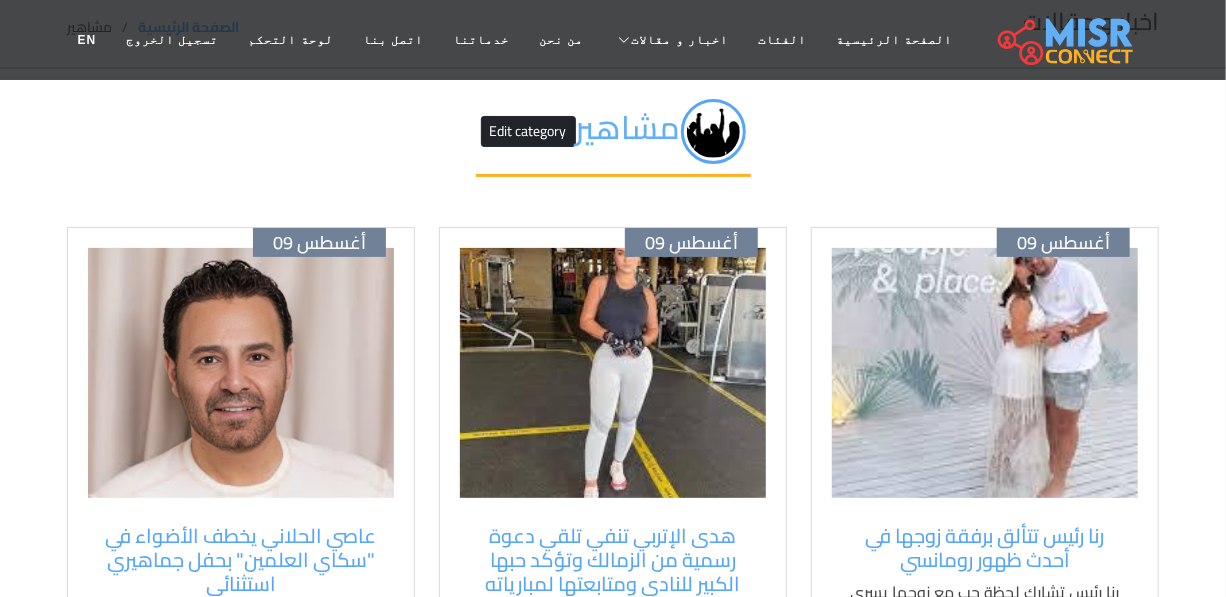 click at bounding box center [985, 373] 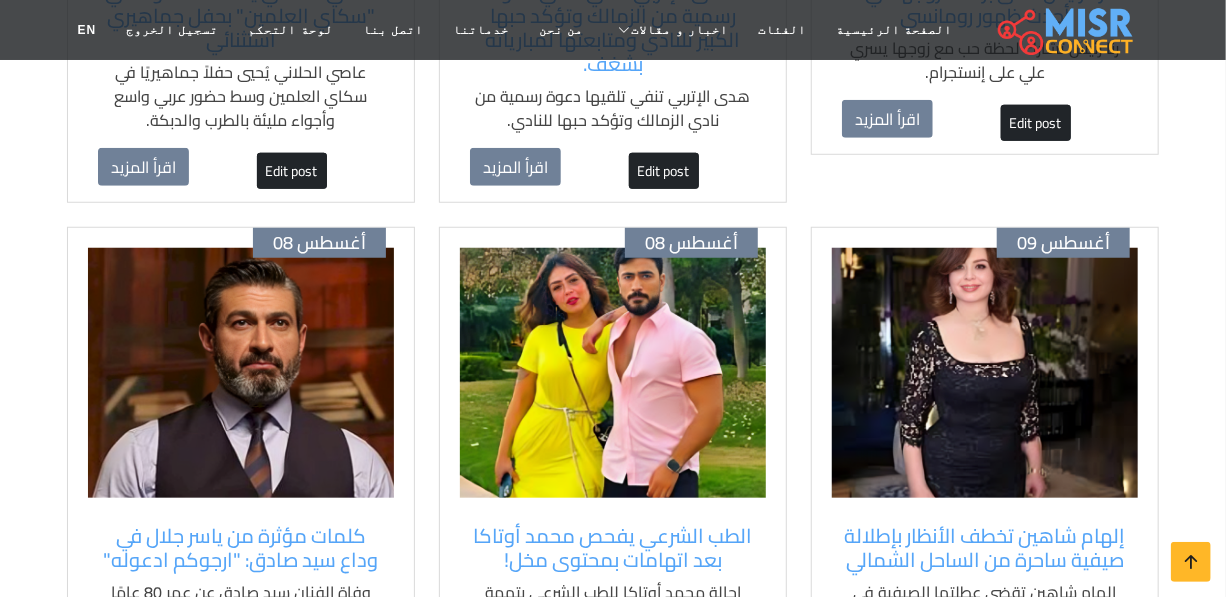scroll, scrollTop: 636, scrollLeft: 0, axis: vertical 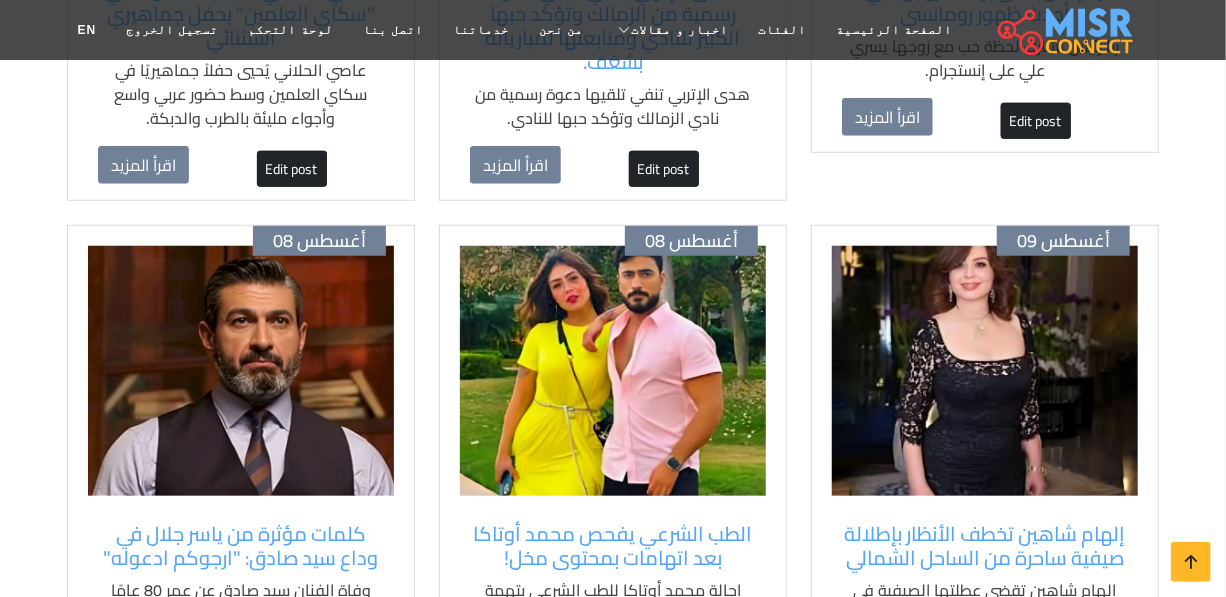 click at bounding box center (985, 371) 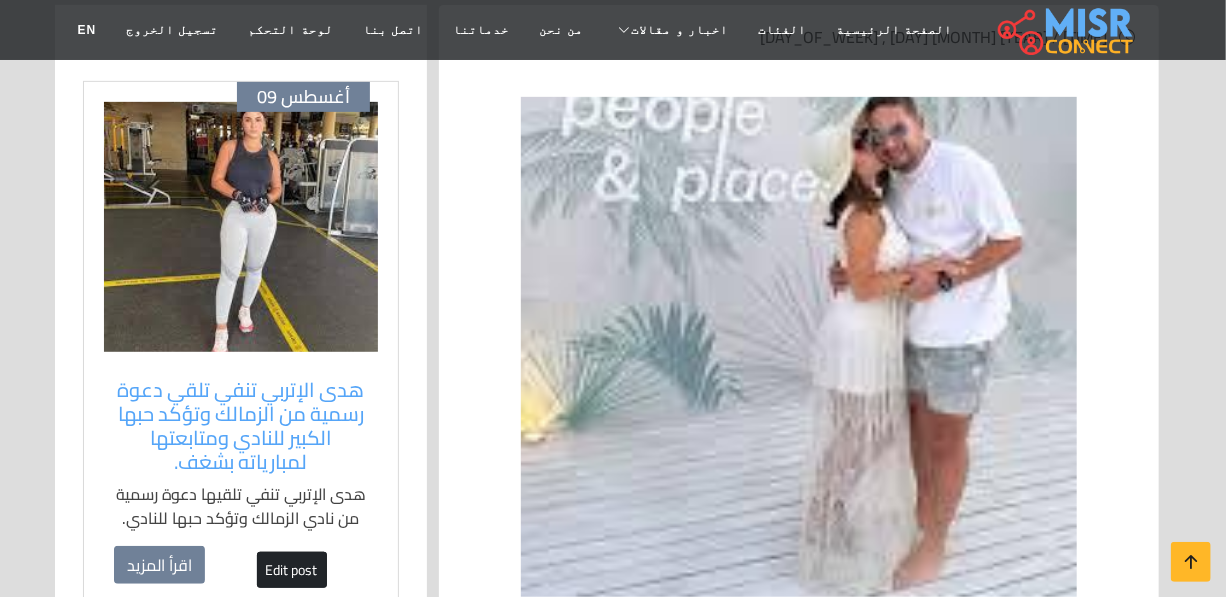 scroll, scrollTop: 363, scrollLeft: 0, axis: vertical 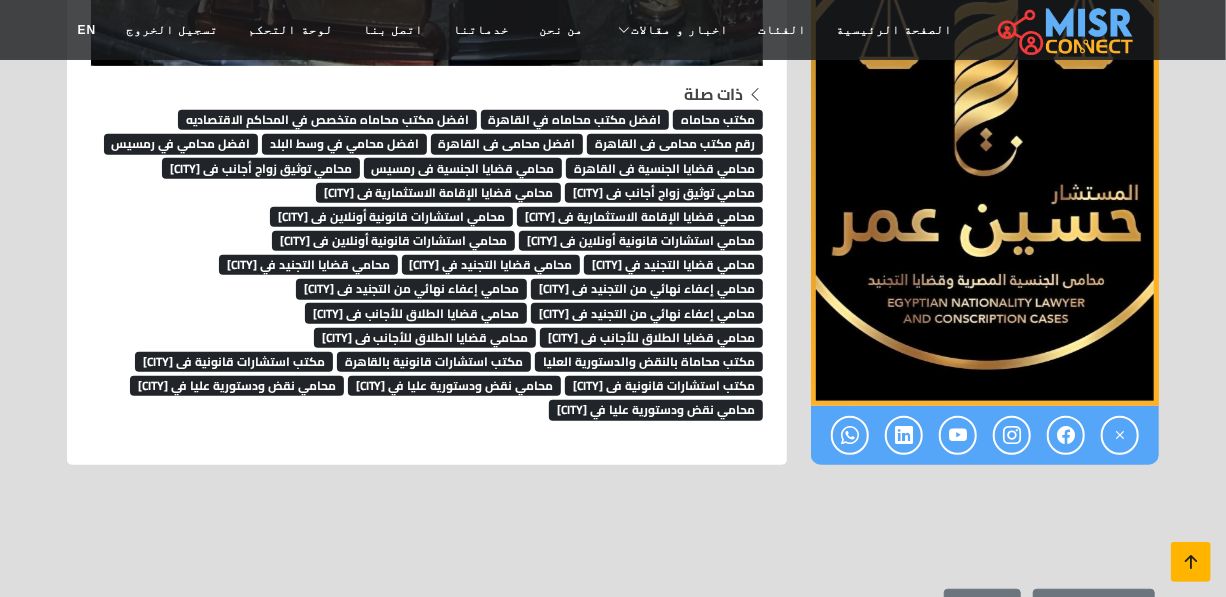 click at bounding box center (1191, 562) 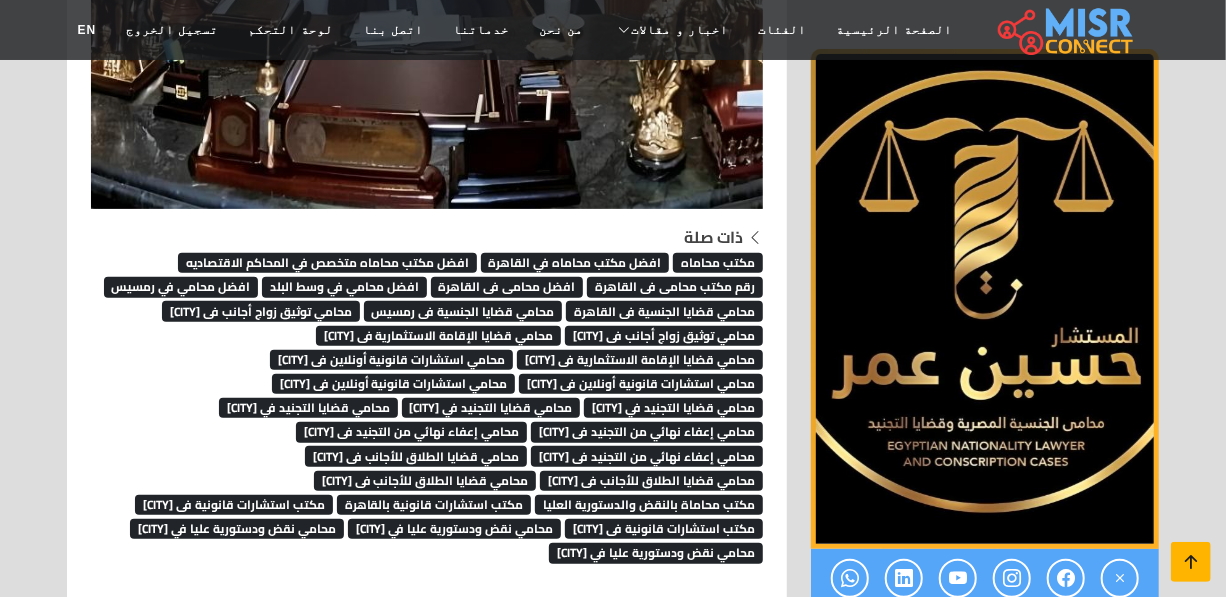 click at bounding box center [1191, 562] 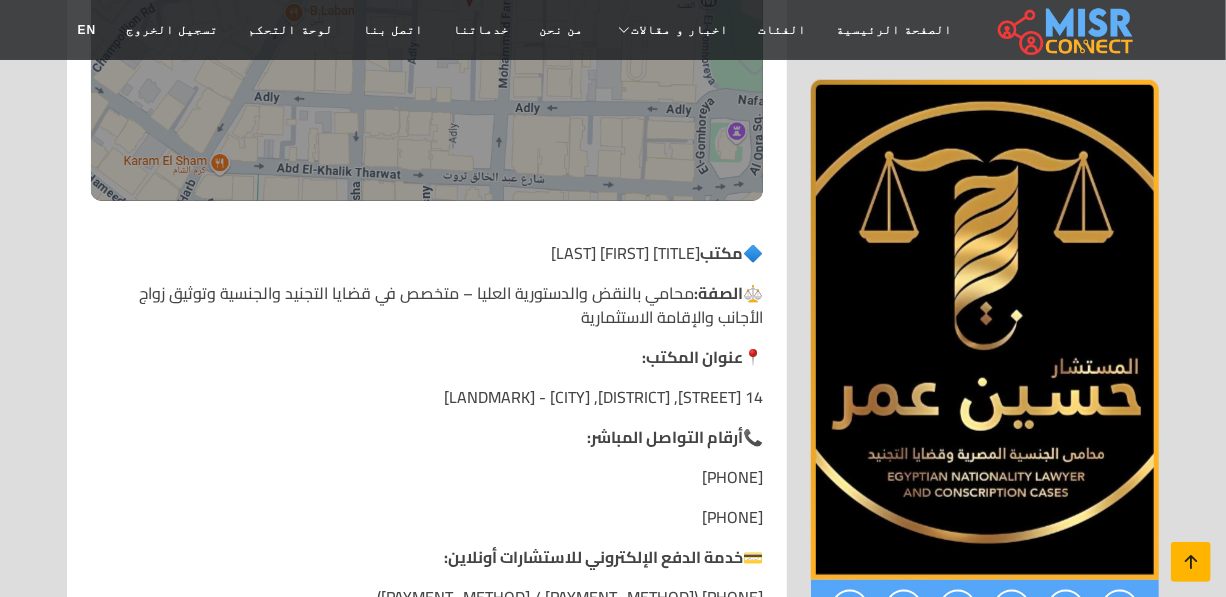scroll, scrollTop: 0, scrollLeft: 0, axis: both 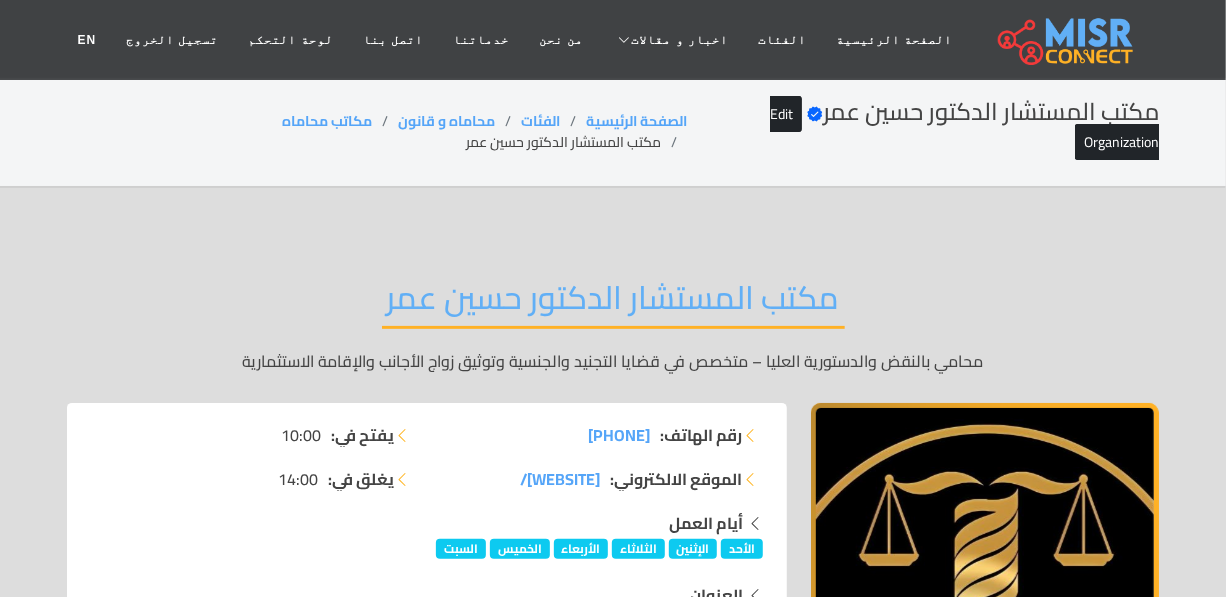 click on "مكتب المستشار الدكتور حسين عمر" at bounding box center [613, 303] 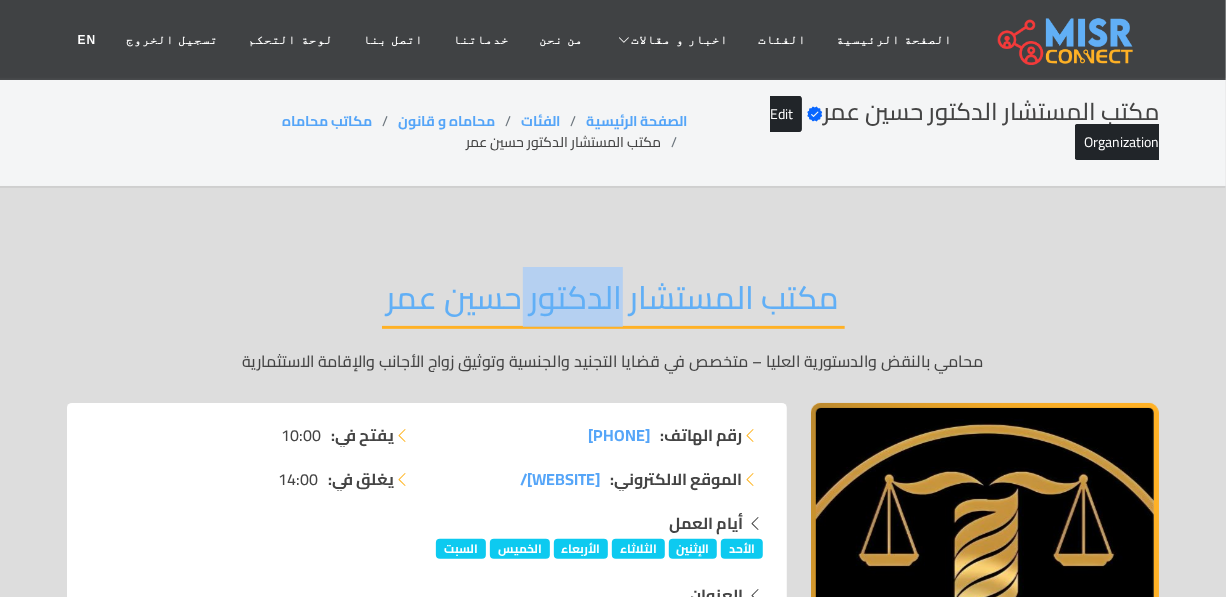 click on "مكتب المستشار الدكتور حسين عمر" at bounding box center (613, 303) 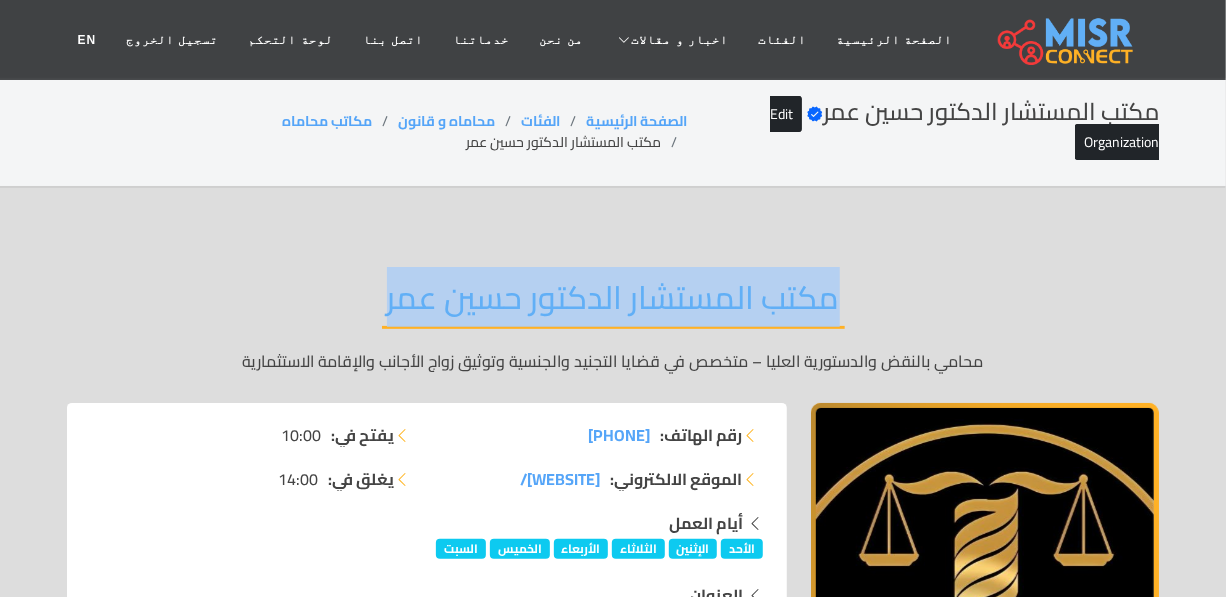 click on "مكتب المستشار الدكتور حسين عمر" at bounding box center (613, 303) 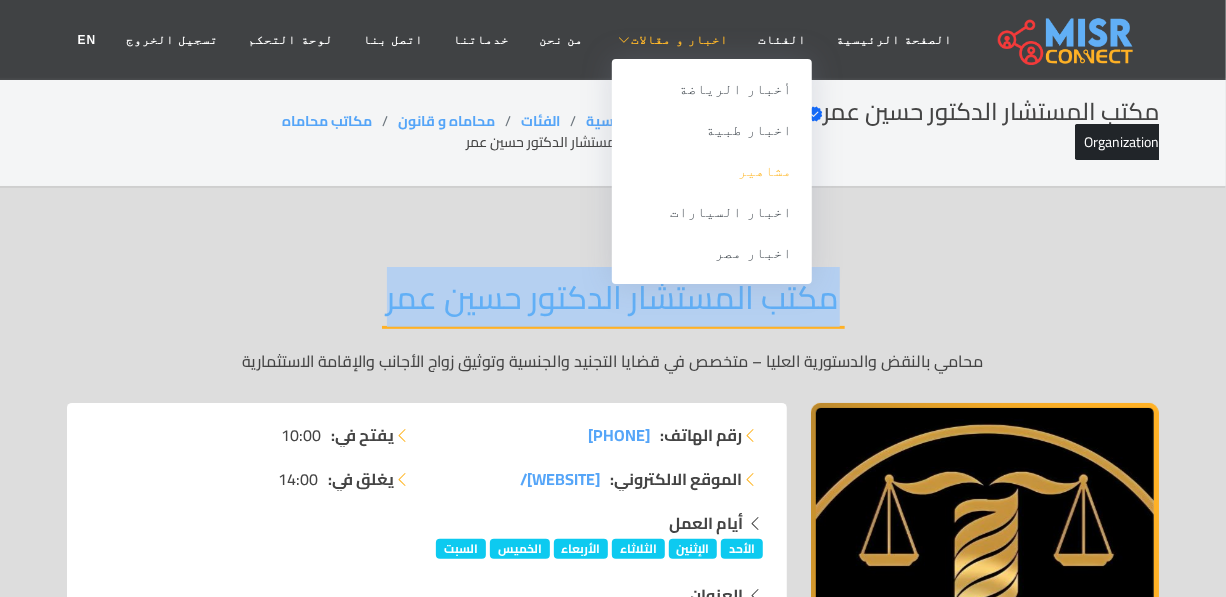 copy on "مكتب المستشار الدكتور حسين عمر" 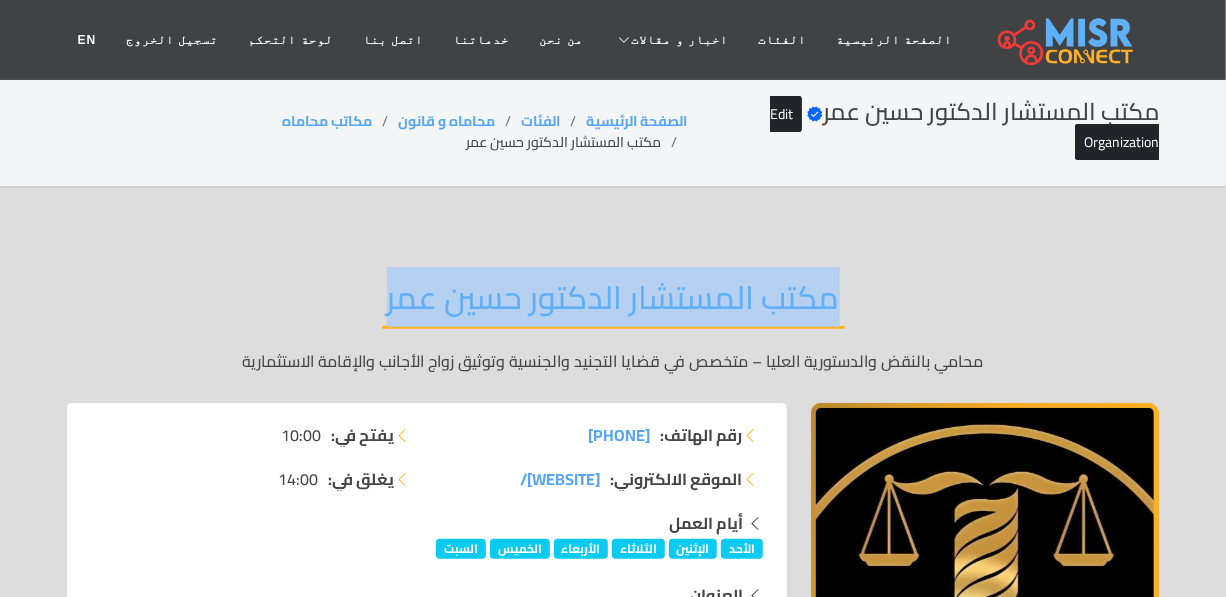 click on "مكتب المستشار الدكتور حسين عمر" at bounding box center [613, 303] 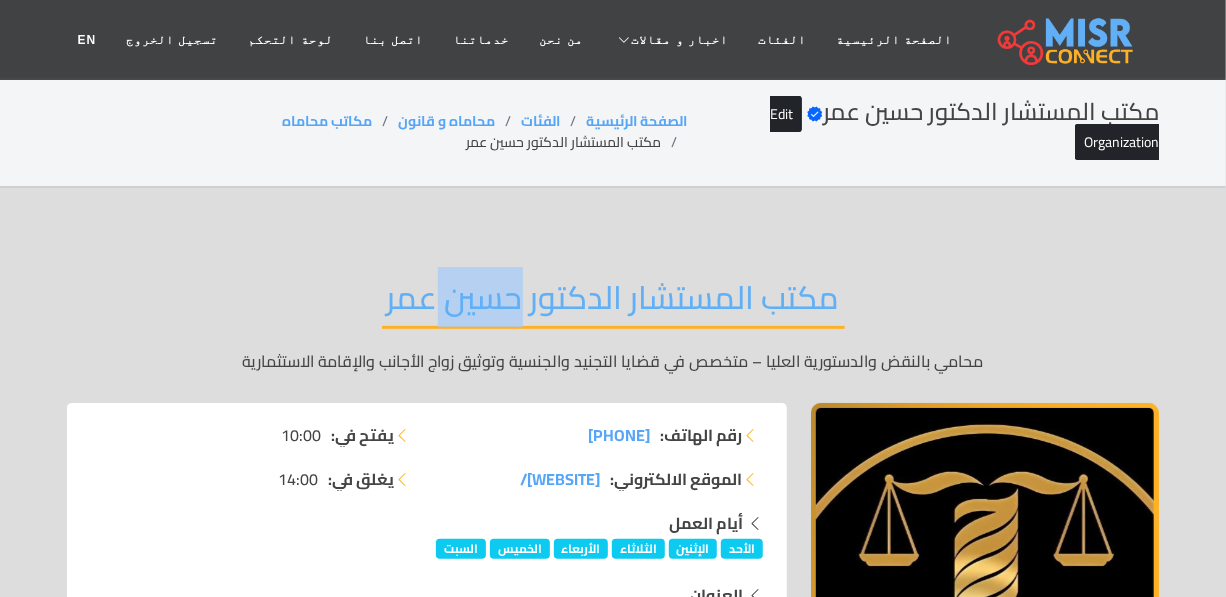 click on "مكتب المستشار الدكتور حسين عمر" at bounding box center (613, 303) 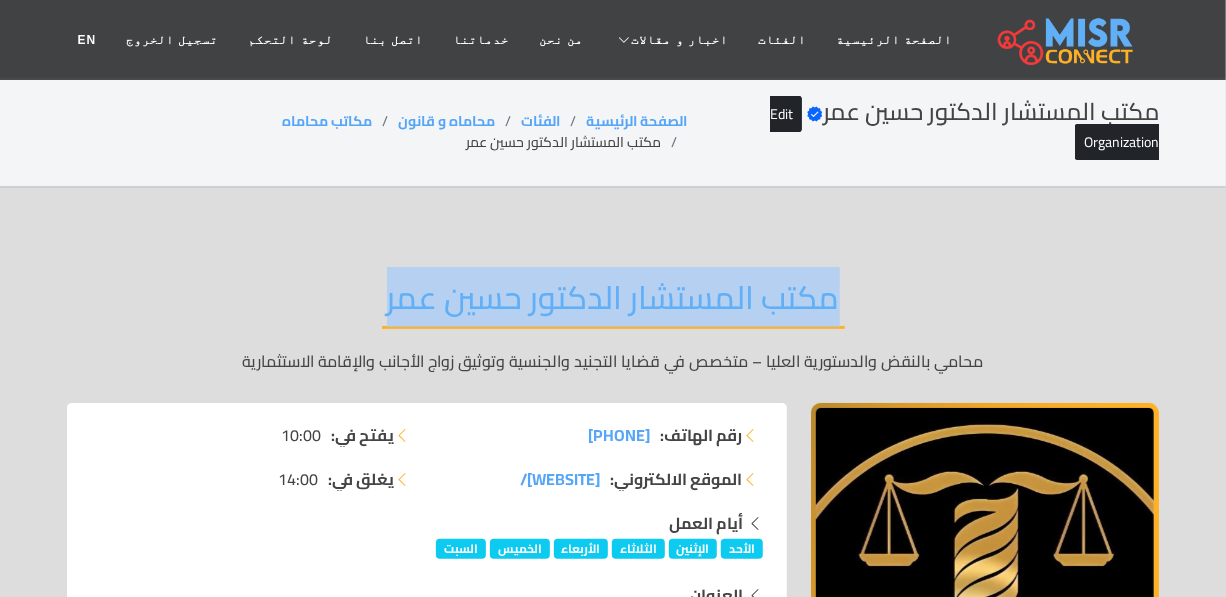 click on "مكتب المستشار الدكتور حسين عمر" at bounding box center (613, 303) 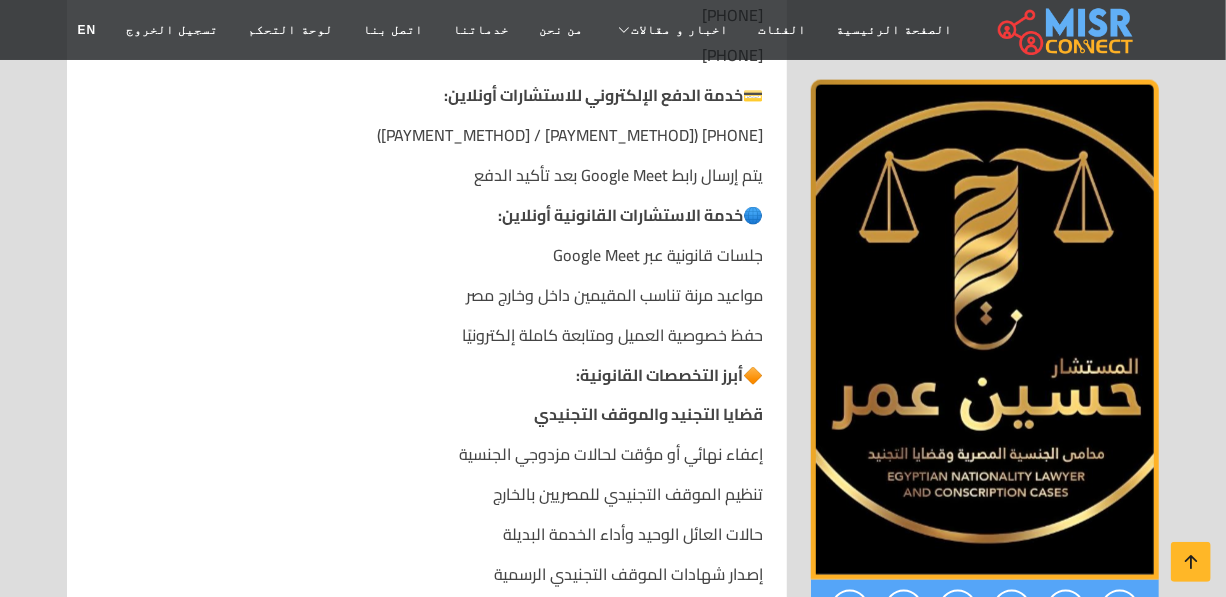 scroll, scrollTop: 1181, scrollLeft: 0, axis: vertical 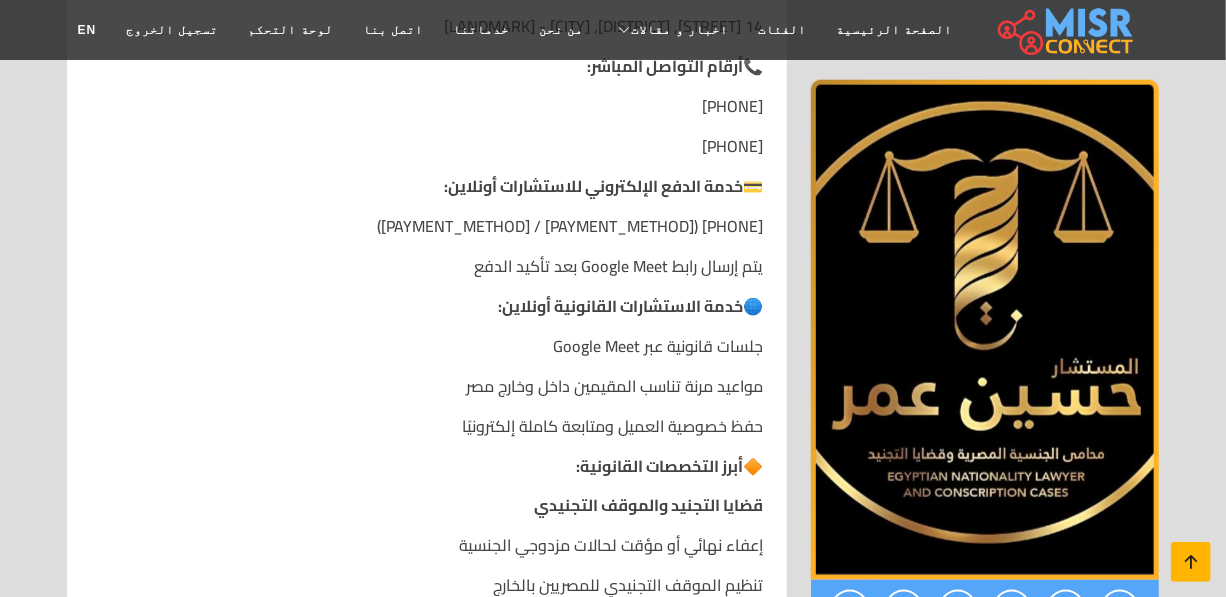 click at bounding box center (1191, 562) 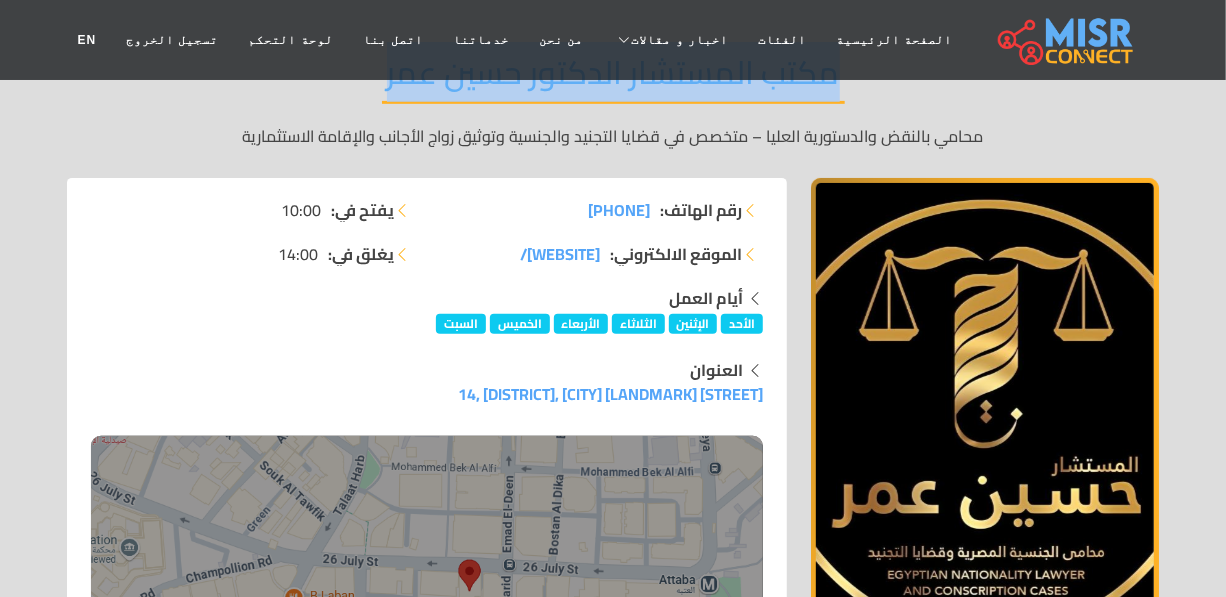 scroll, scrollTop: 0, scrollLeft: 0, axis: both 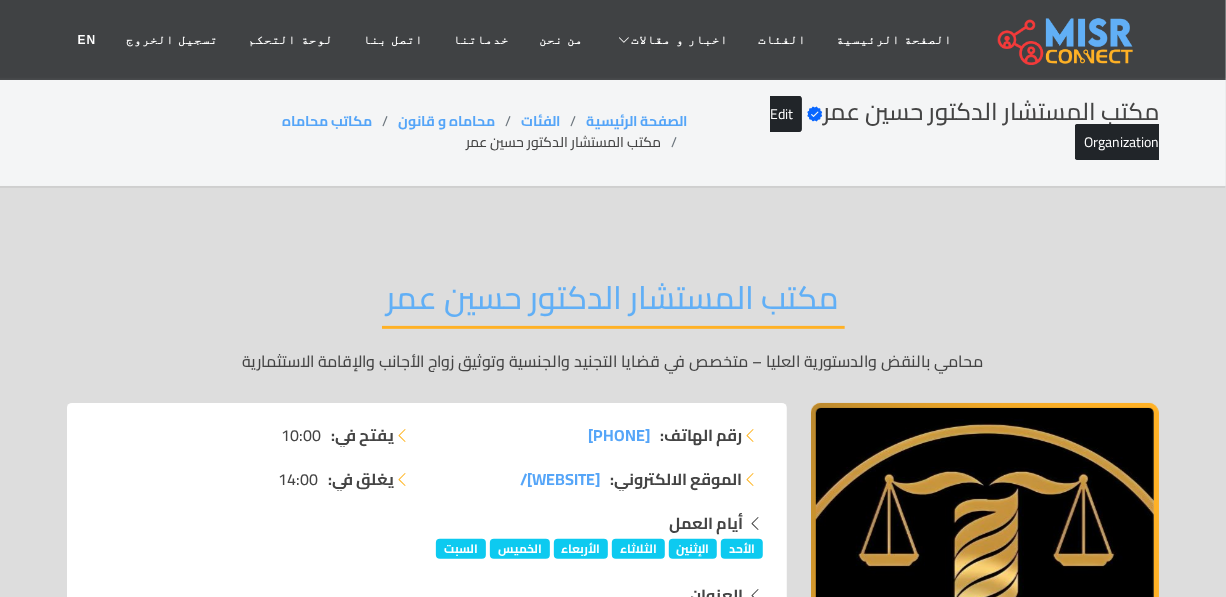 drag, startPoint x: 368, startPoint y: 117, endPoint x: 395, endPoint y: 147, distance: 40.36087 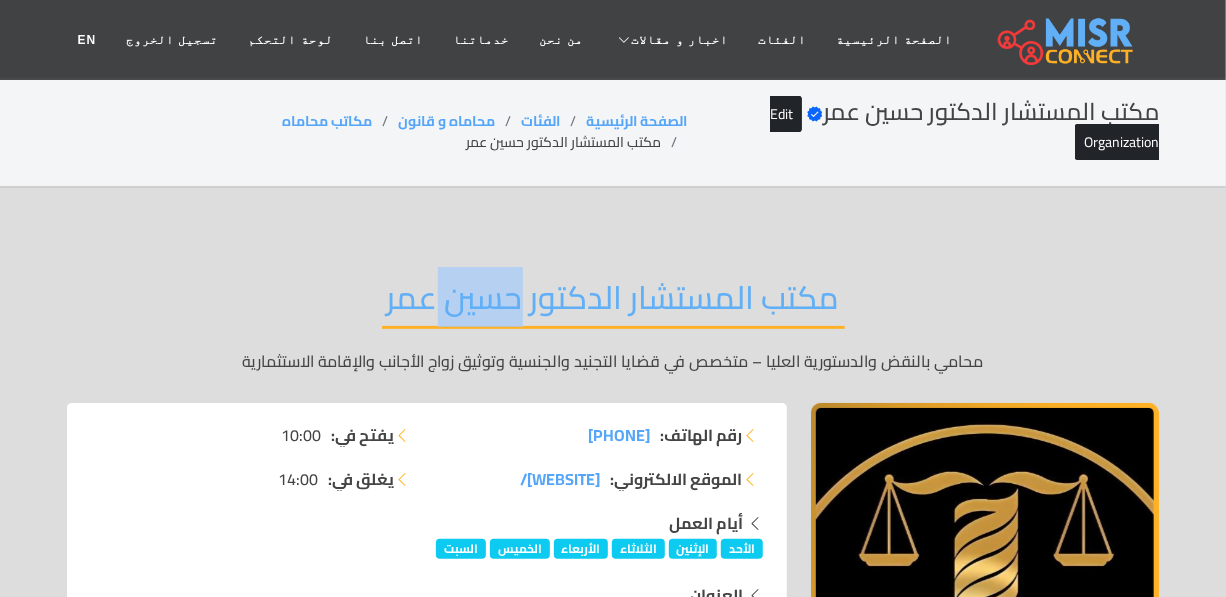 click on "مكتب المستشار الدكتور حسين عمر" at bounding box center [613, 303] 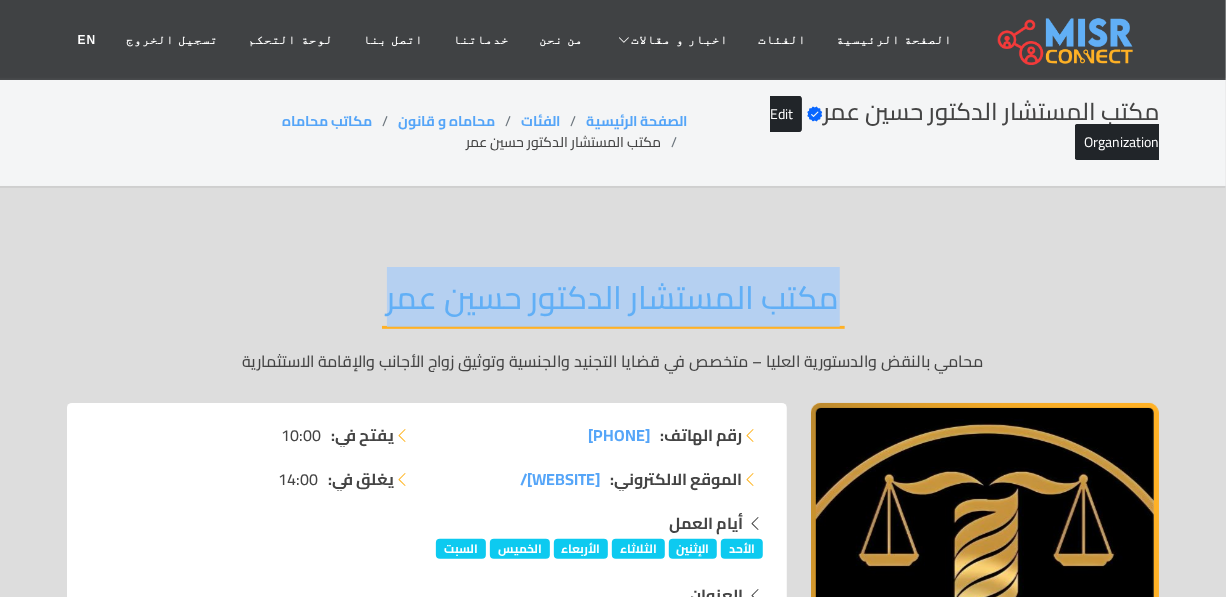 click on "مكتب المستشار الدكتور حسين عمر" at bounding box center [613, 303] 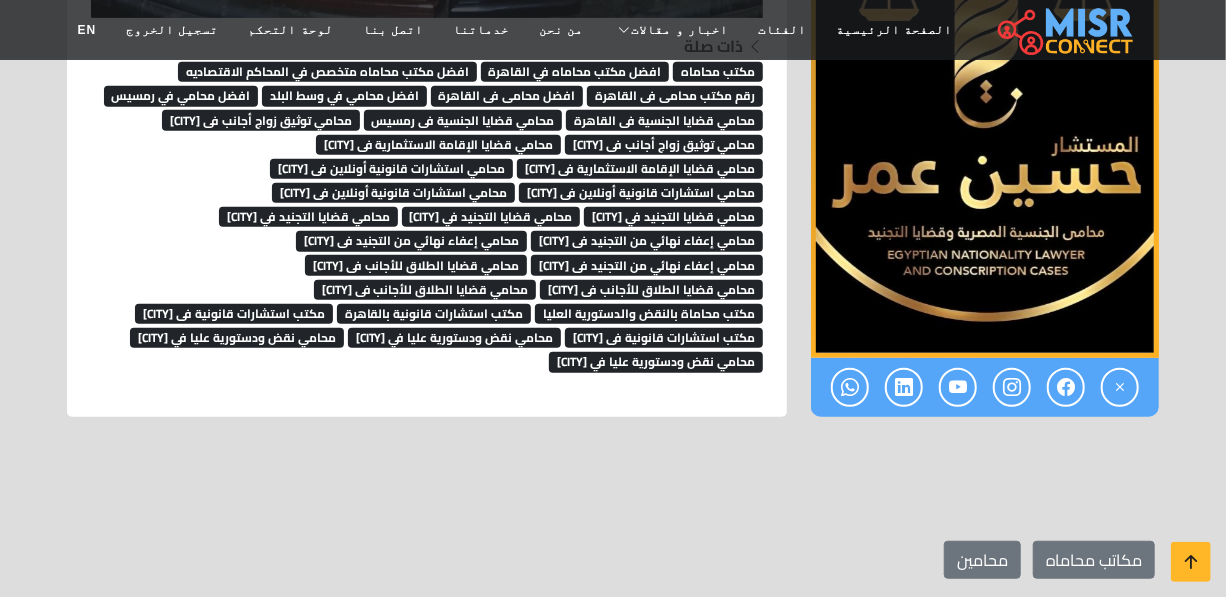 scroll, scrollTop: 3636, scrollLeft: 0, axis: vertical 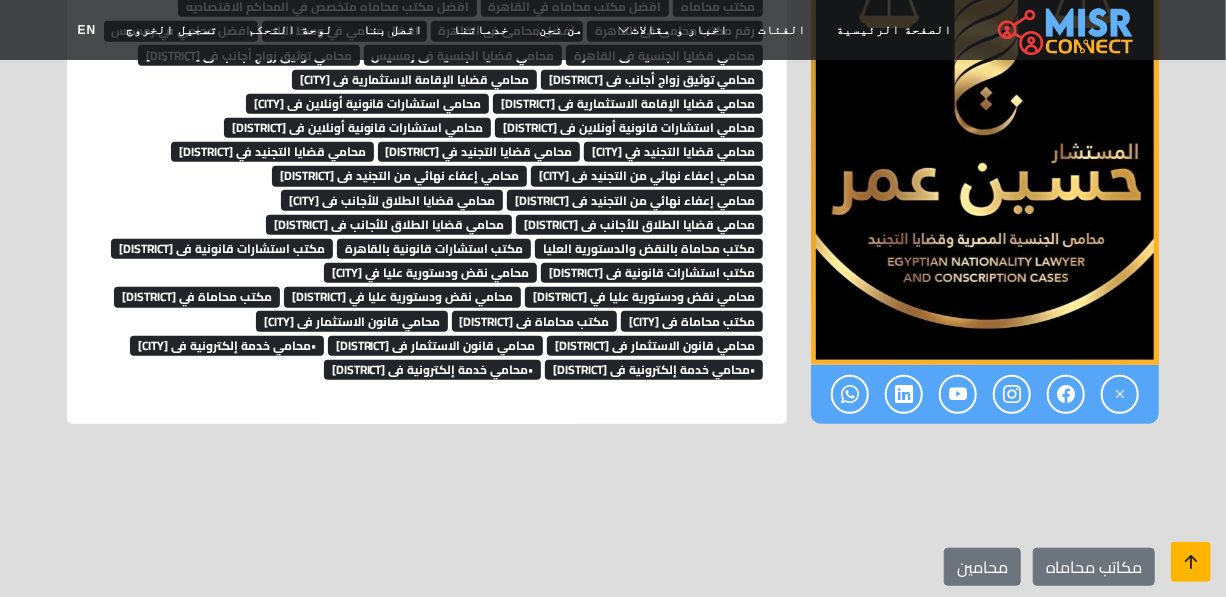 click at bounding box center (1191, 562) 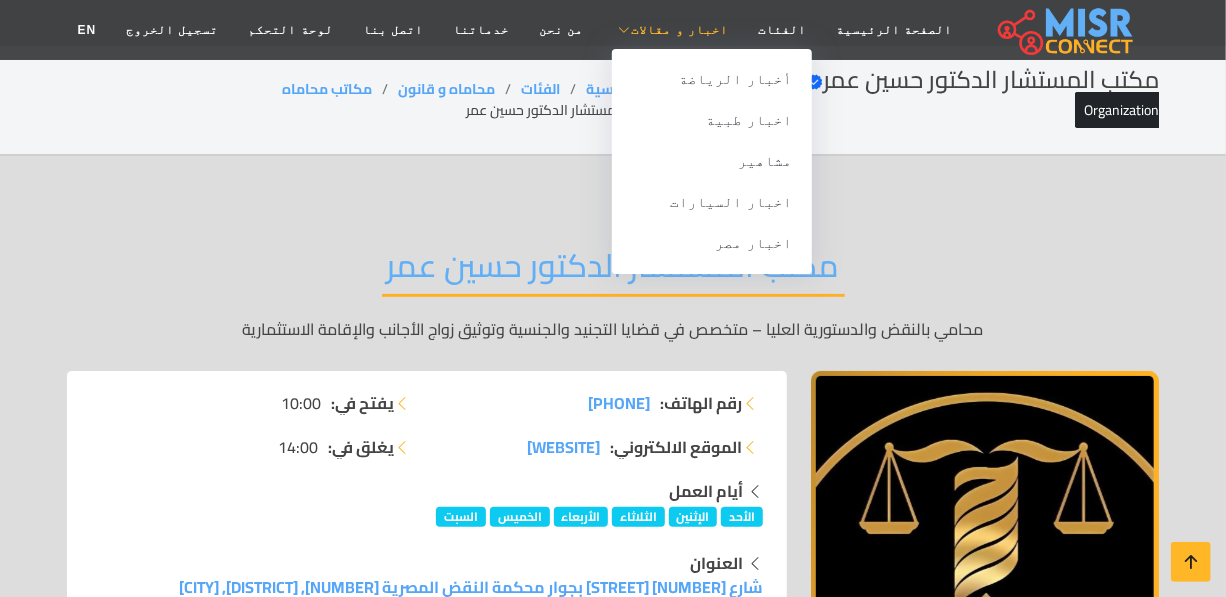 scroll, scrollTop: 0, scrollLeft: 0, axis: both 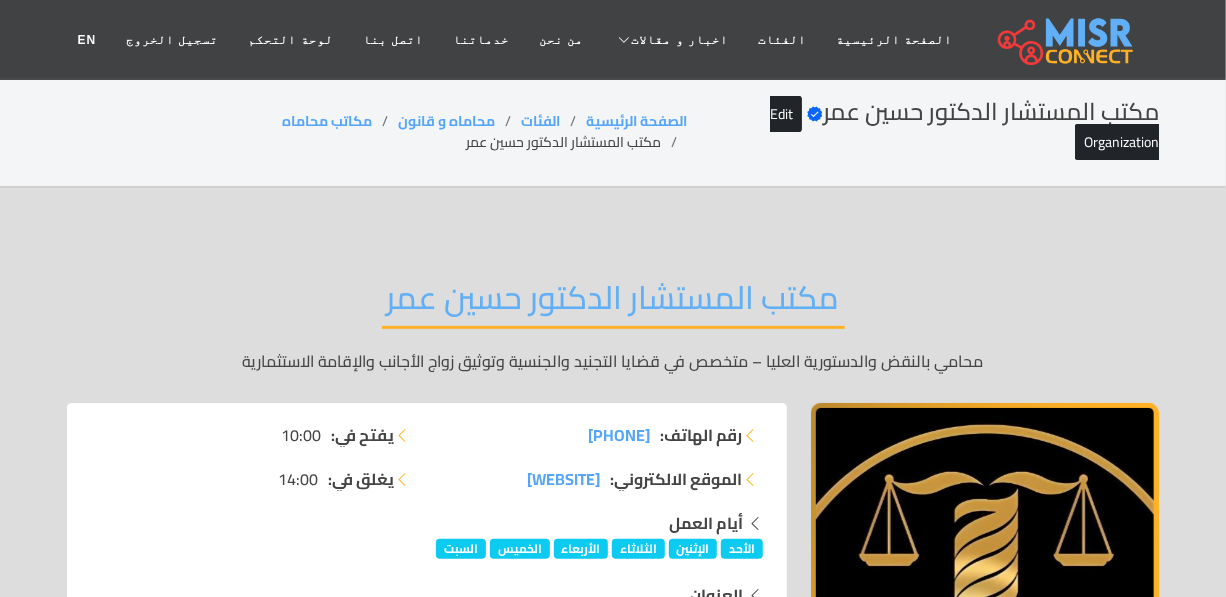 click on "مكتب المستشار الدكتور حسين عمر" at bounding box center (613, 303) 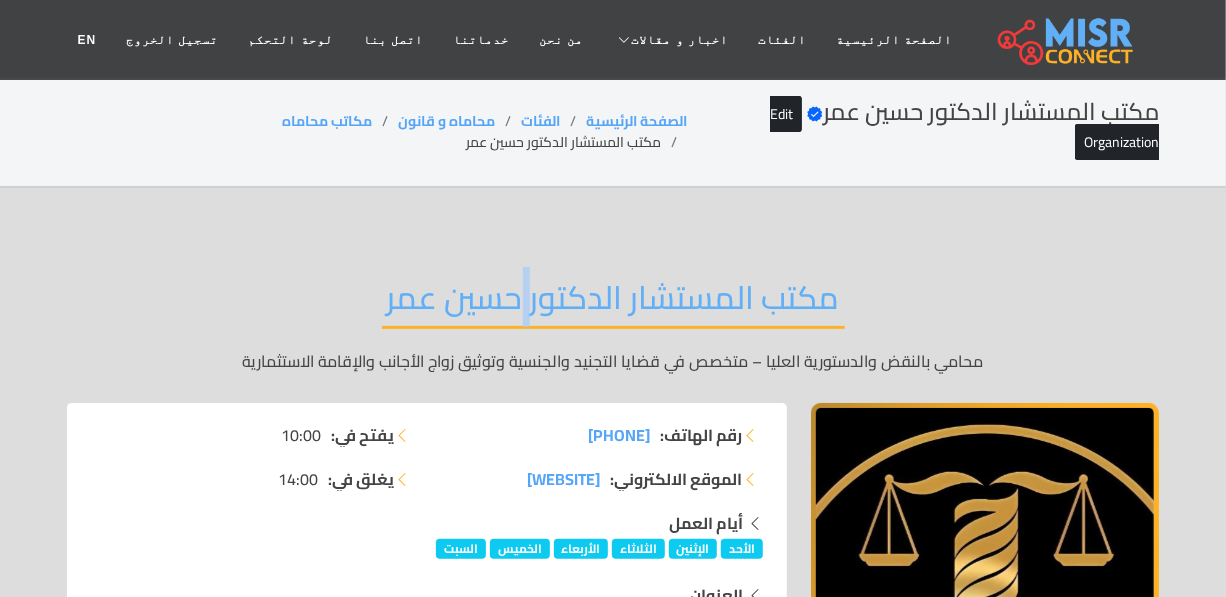 click on "مكتب المستشار الدكتور حسين عمر" at bounding box center (613, 303) 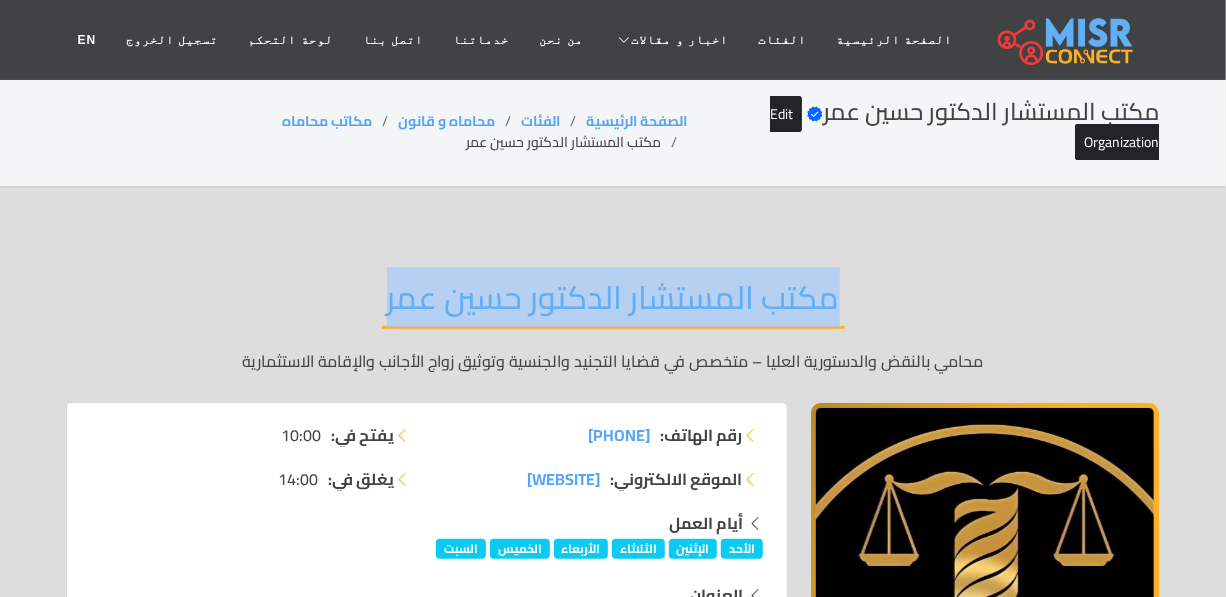click on "مكتب المستشار الدكتور حسين عمر" at bounding box center [613, 303] 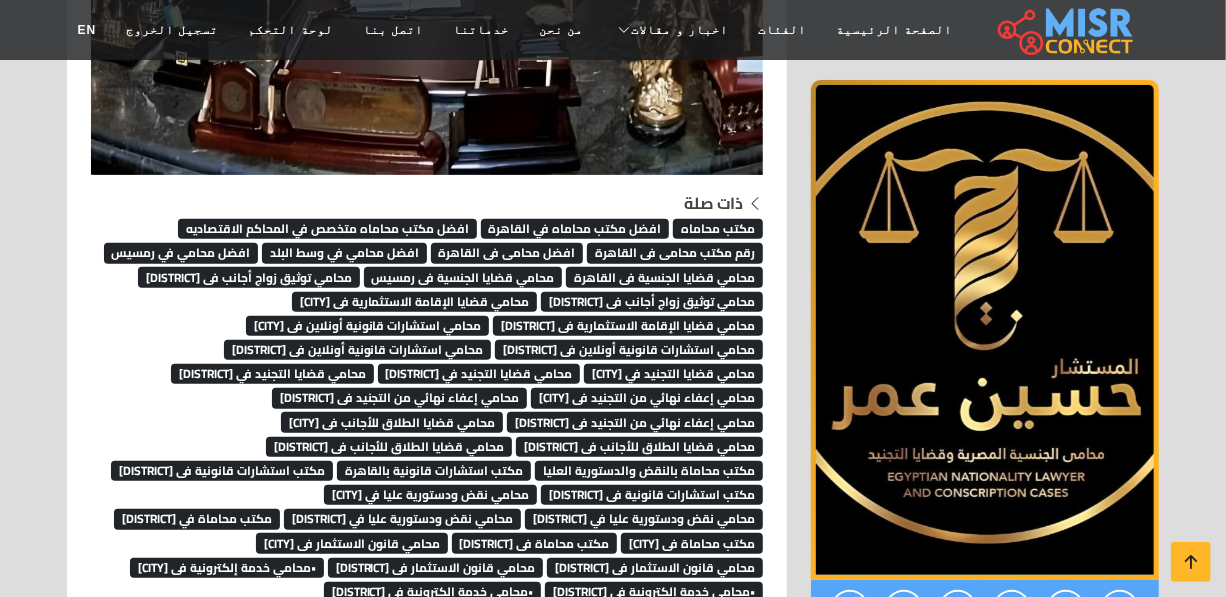 scroll, scrollTop: 3604, scrollLeft: 0, axis: vertical 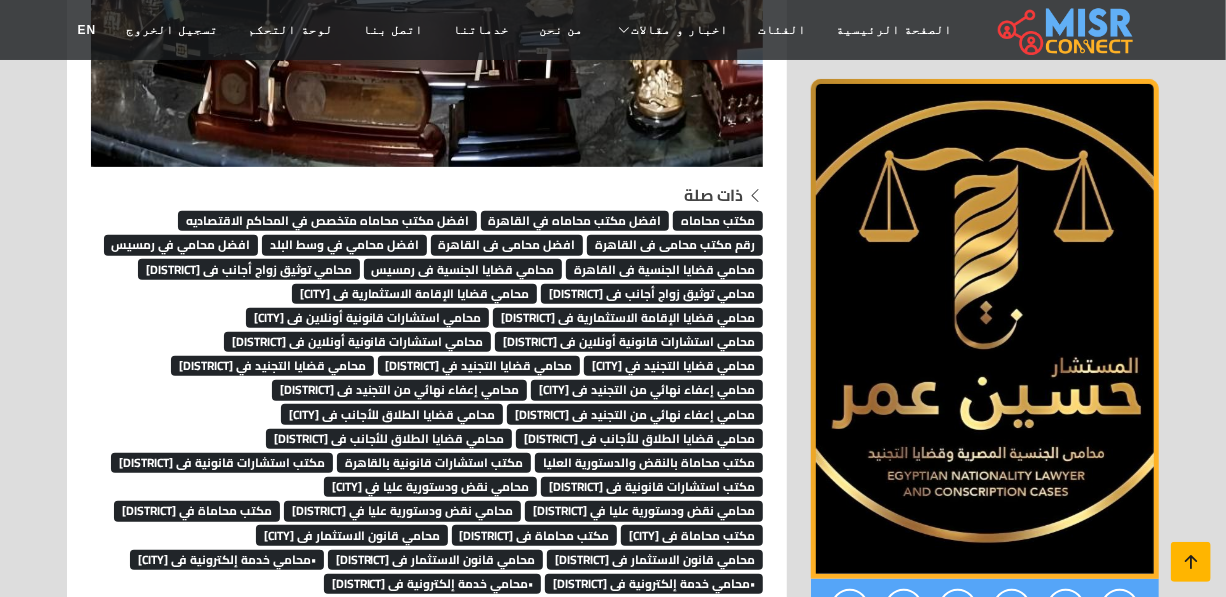 click at bounding box center (1191, 562) 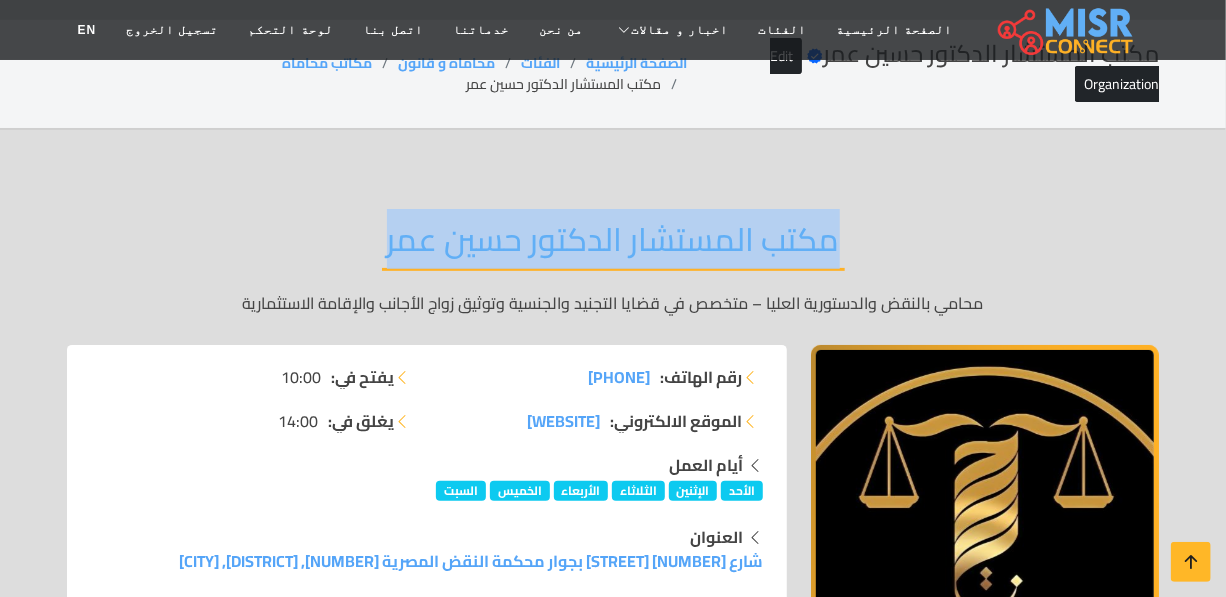 scroll, scrollTop: 0, scrollLeft: 0, axis: both 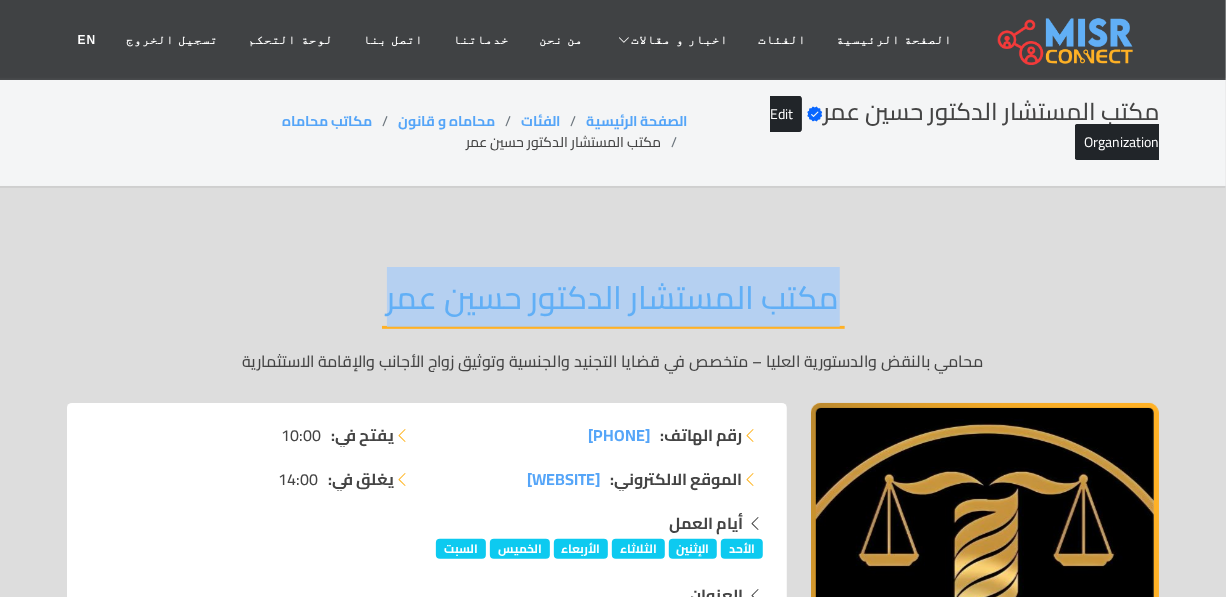 copy on "مكتب المستشار الدكتور حسين عمر" 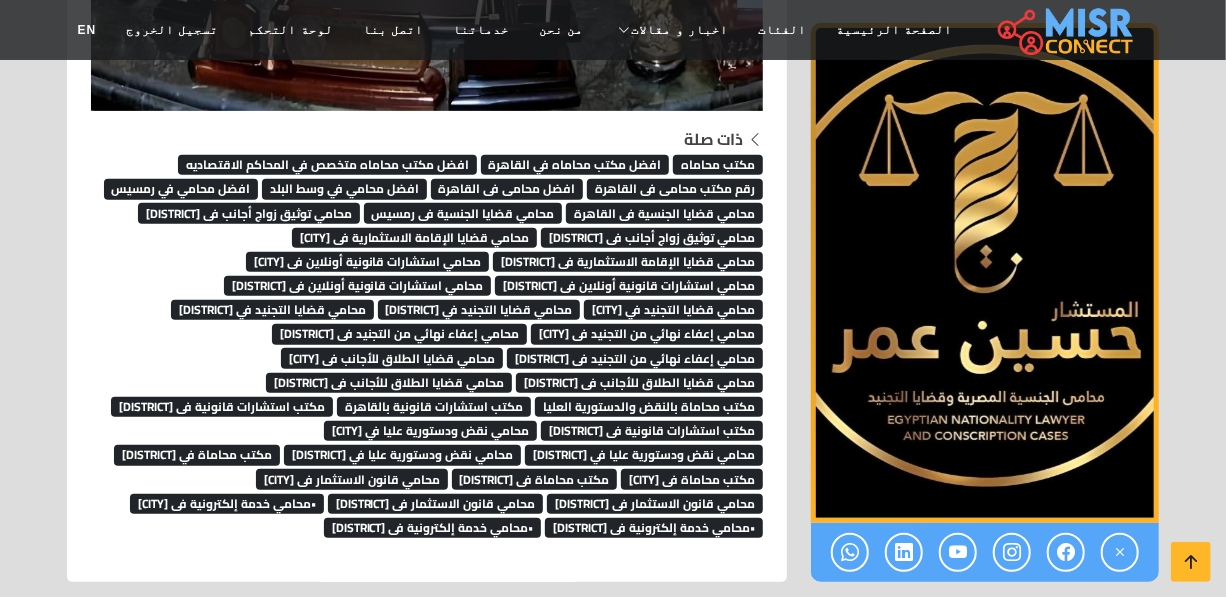 scroll, scrollTop: 3634, scrollLeft: 0, axis: vertical 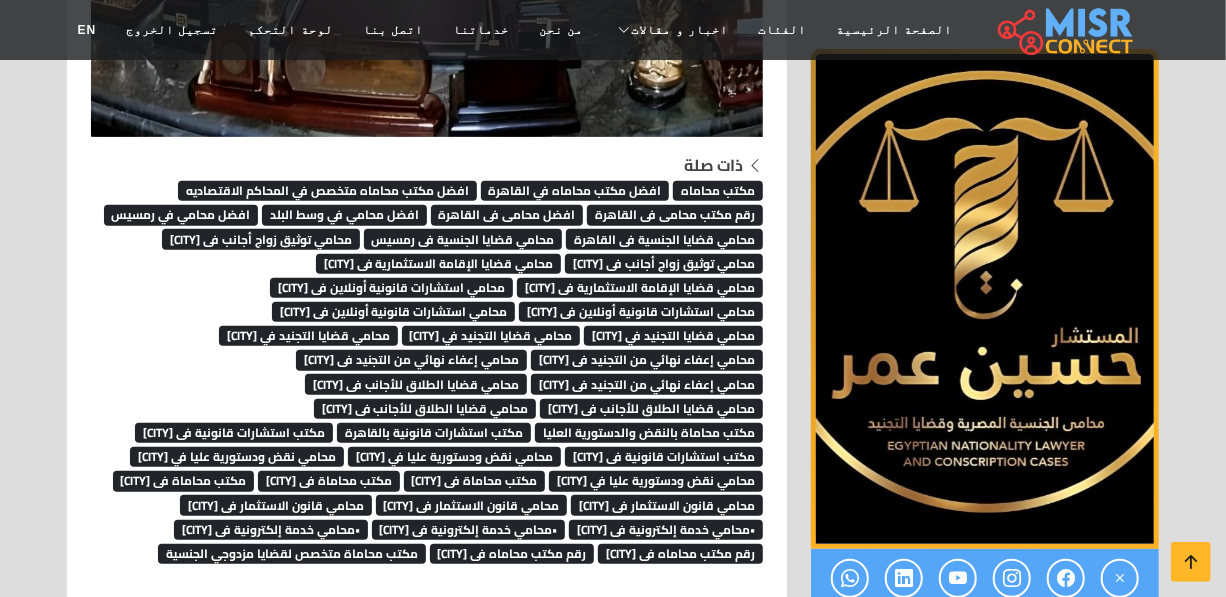 click on "مكتب محاماة متخصص لقضايا مزدوجي الجنسية" at bounding box center (292, 554) 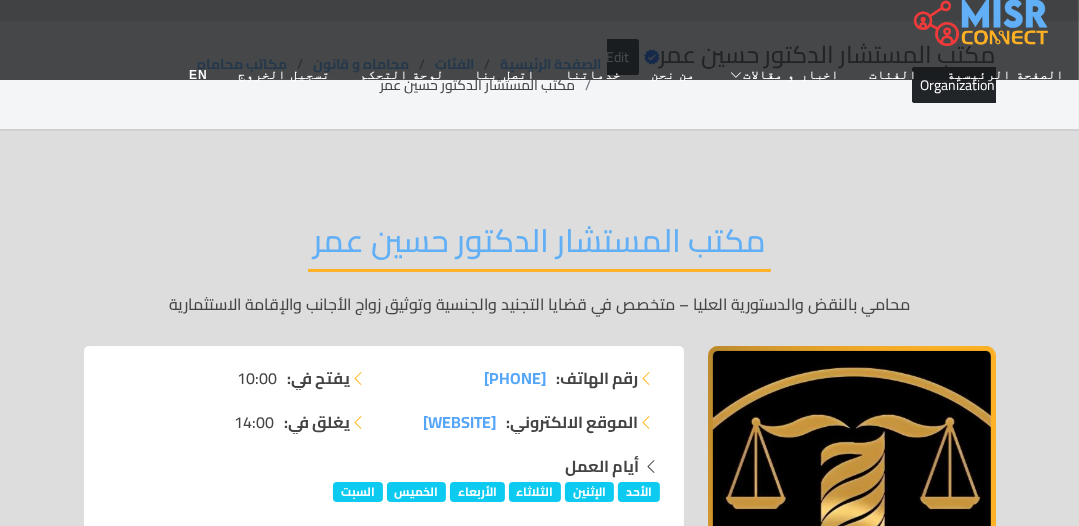 scroll, scrollTop: 0, scrollLeft: 0, axis: both 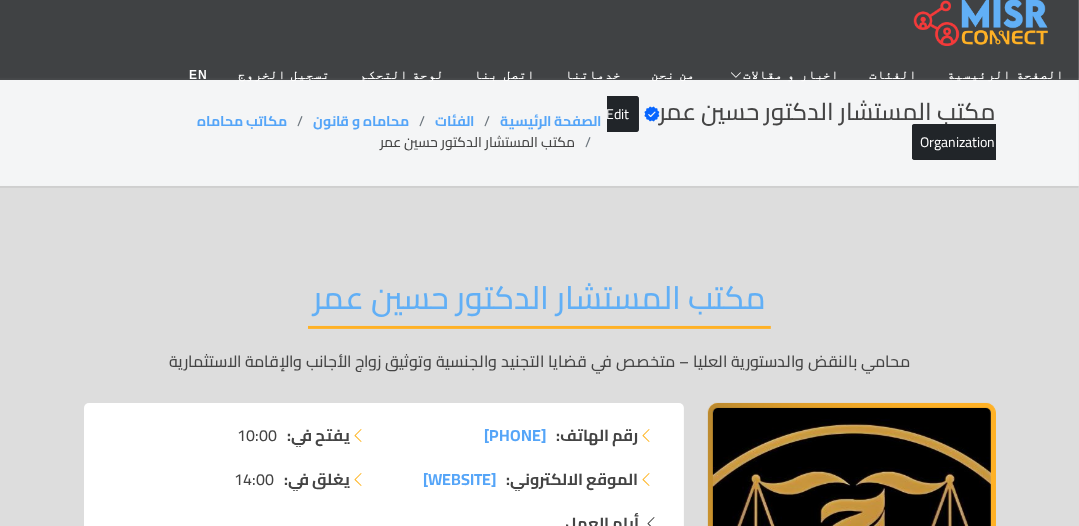 click on "مكتب المستشار الدكتور حسين عمر" at bounding box center [539, 303] 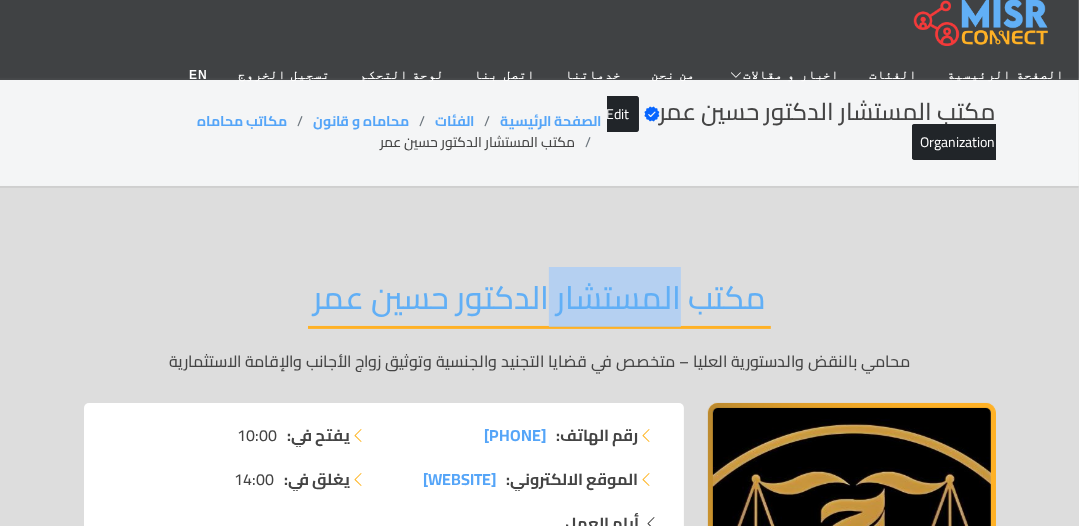 click on "مكتب المستشار الدكتور حسين عمر" at bounding box center (539, 303) 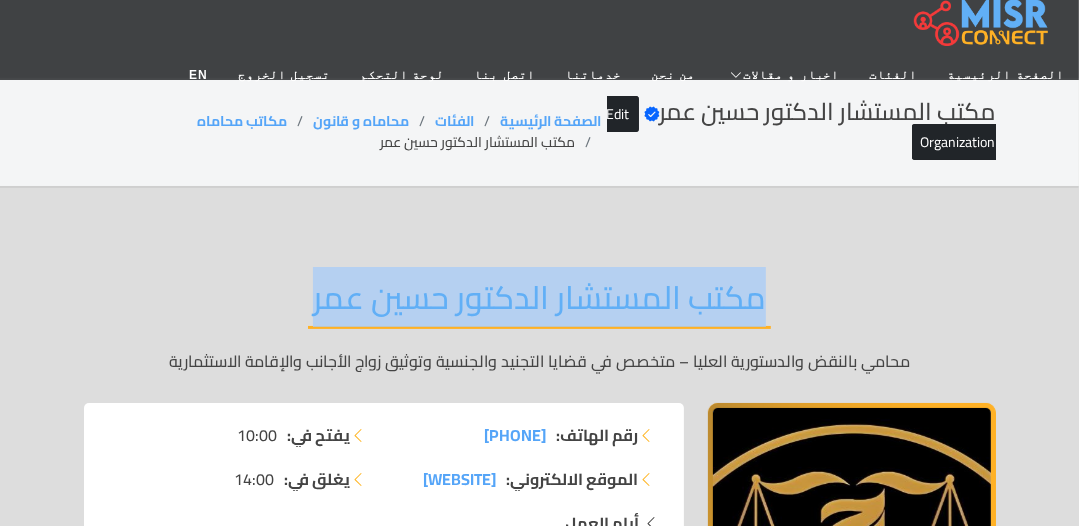 click on "مكتب المستشار الدكتور حسين عمر" at bounding box center [539, 303] 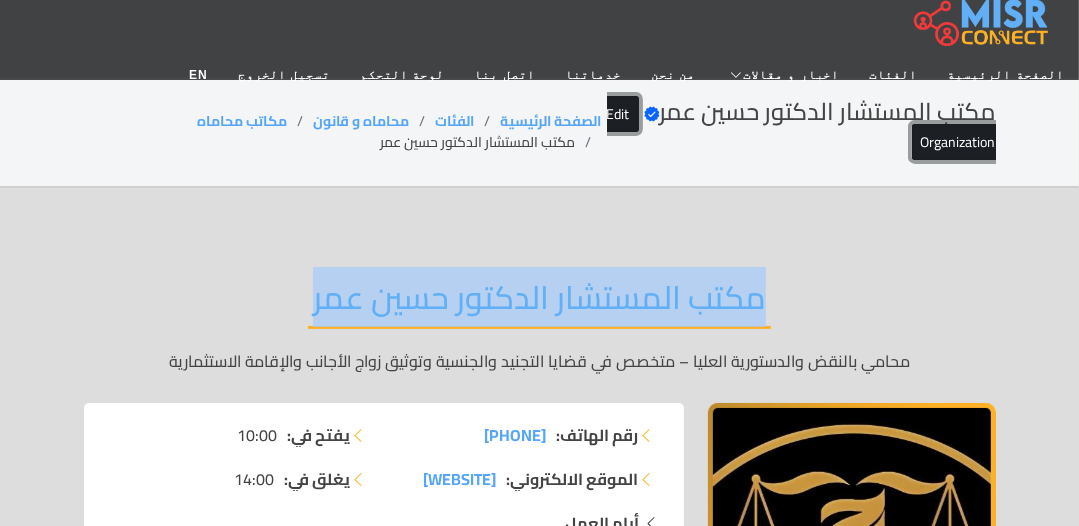 click on "Edit Organization" at bounding box center (801, 128) 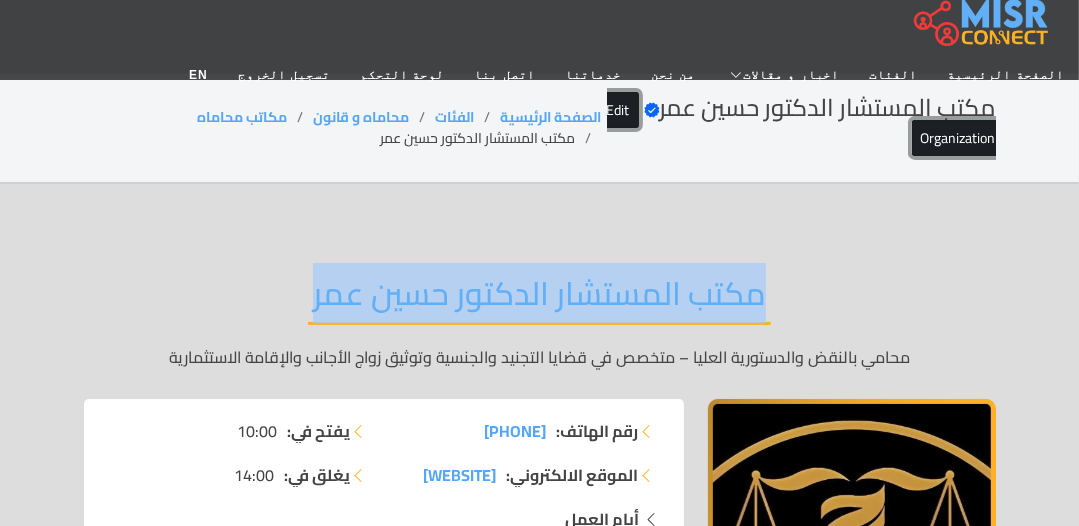 scroll, scrollTop: 0, scrollLeft: 0, axis: both 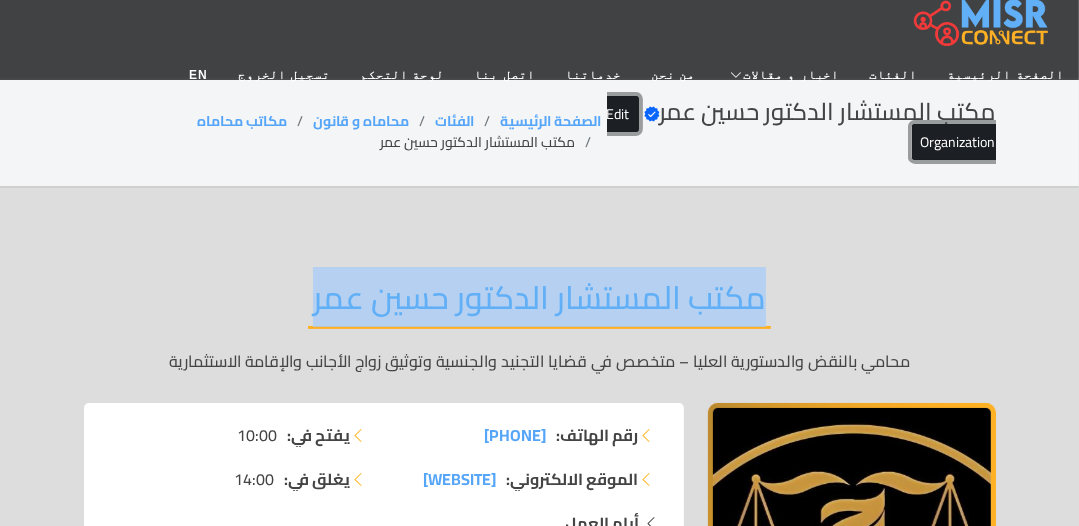 click on "Edit Organization" at bounding box center [801, 128] 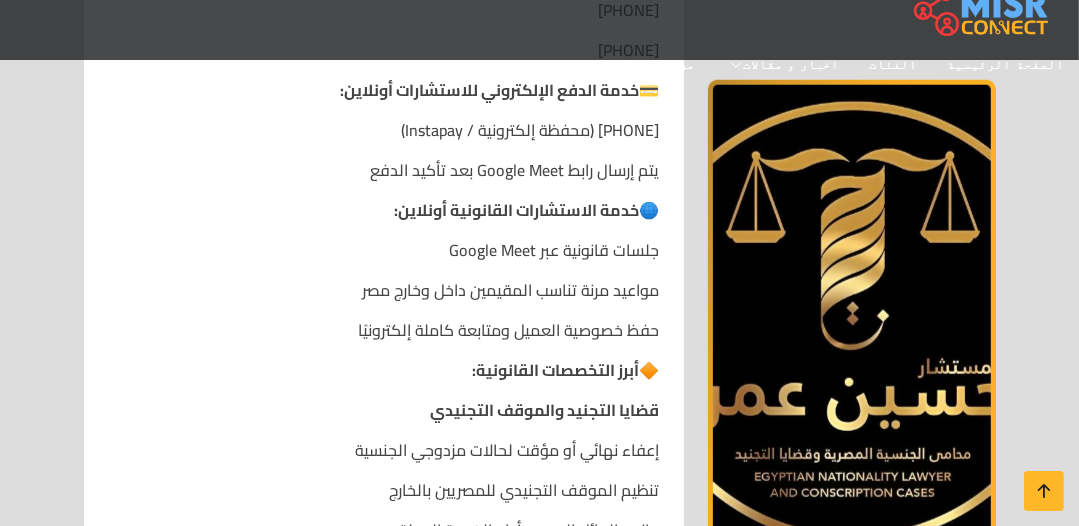scroll, scrollTop: 1520, scrollLeft: 0, axis: vertical 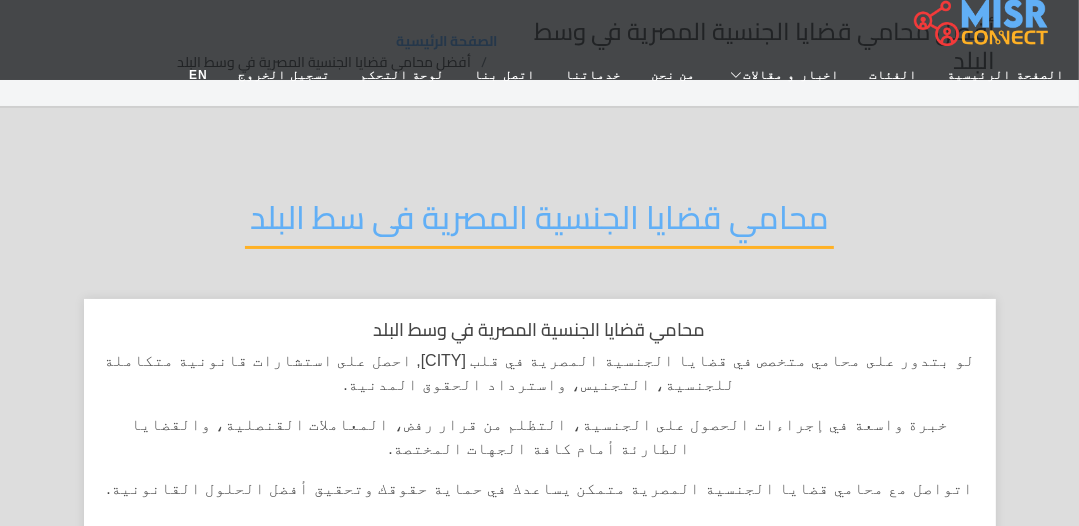click on "محامي قضايا الجنسية المصرية فى سط البلد" at bounding box center (539, 223) 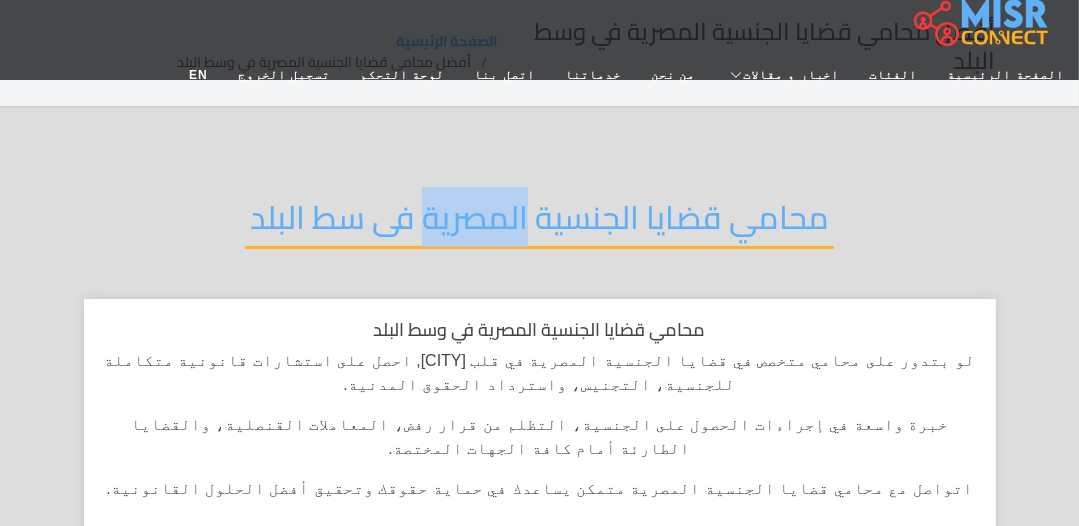click on "محامي قضايا الجنسية المصرية فى سط البلد" at bounding box center [539, 223] 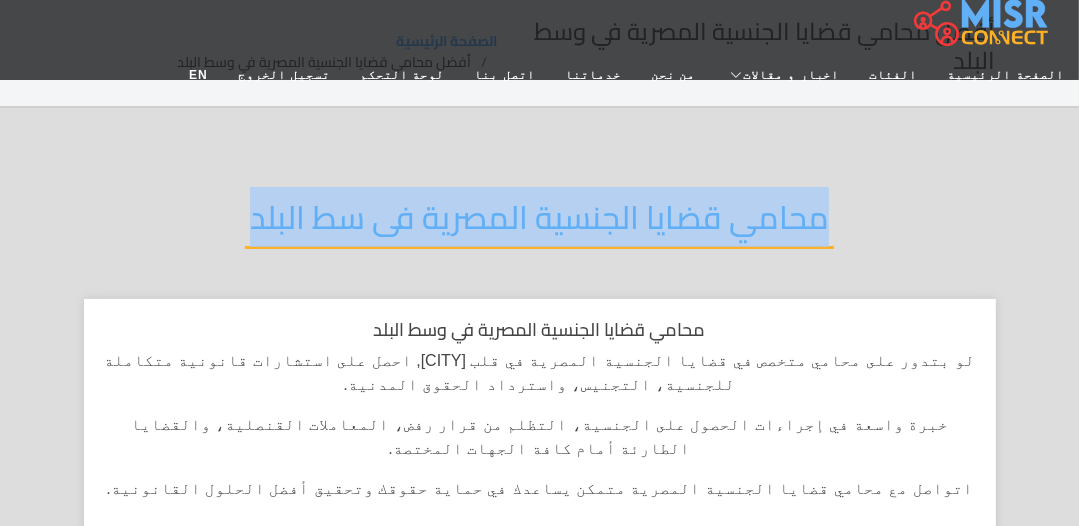 click on "محامي قضايا الجنسية المصرية فى سط البلد" at bounding box center [539, 223] 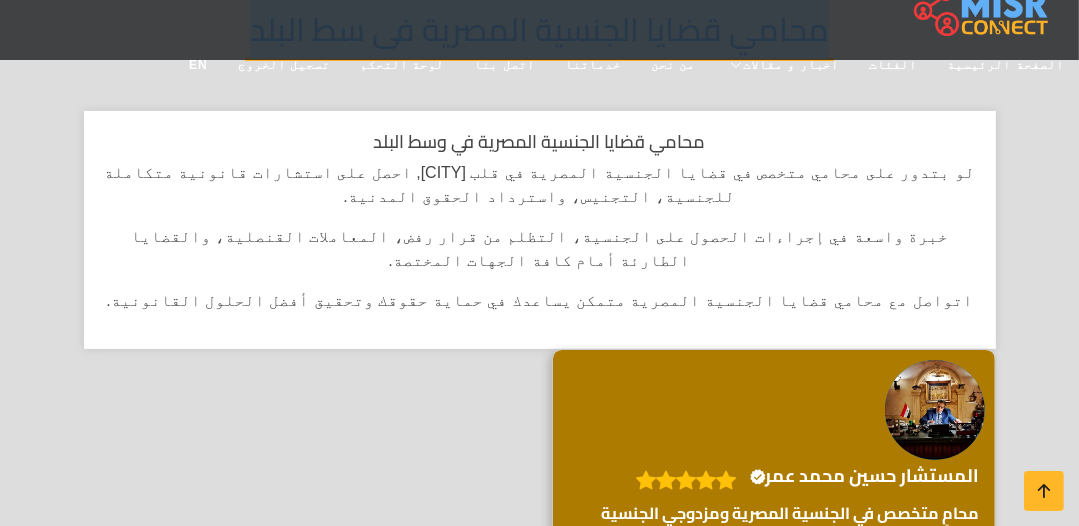 scroll, scrollTop: 240, scrollLeft: 0, axis: vertical 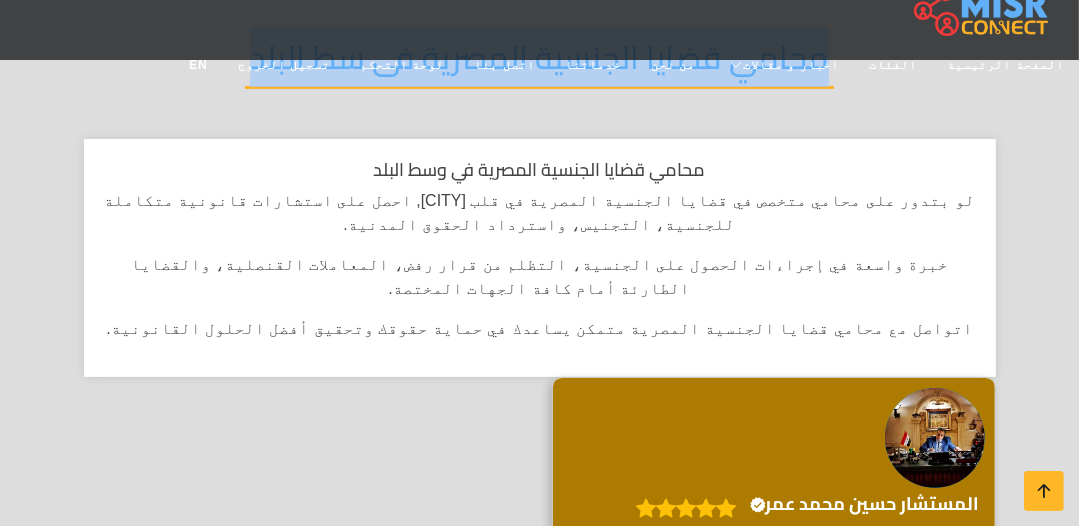 copy on "محامي قضايا الجنسية المصرية فى سط البلد" 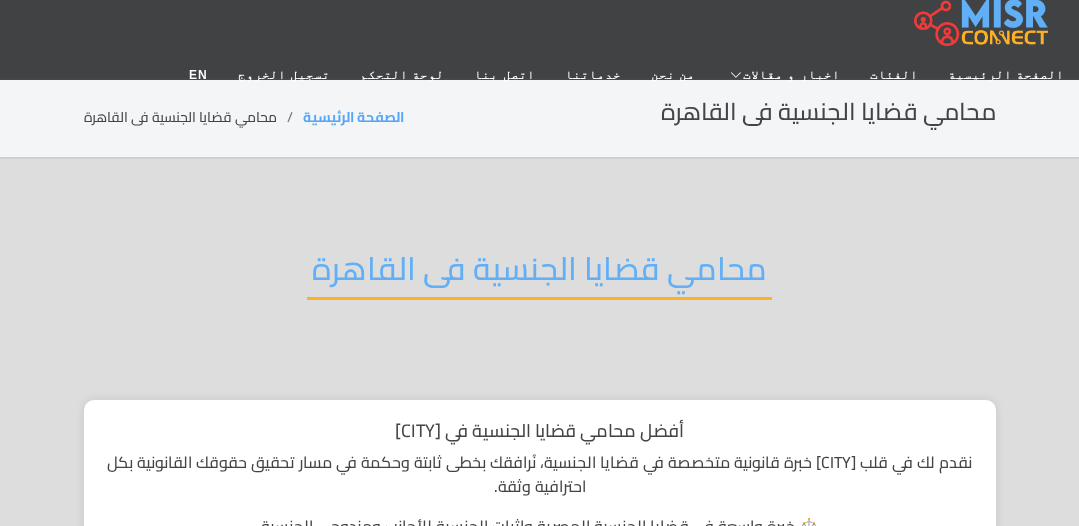 scroll, scrollTop: 0, scrollLeft: 0, axis: both 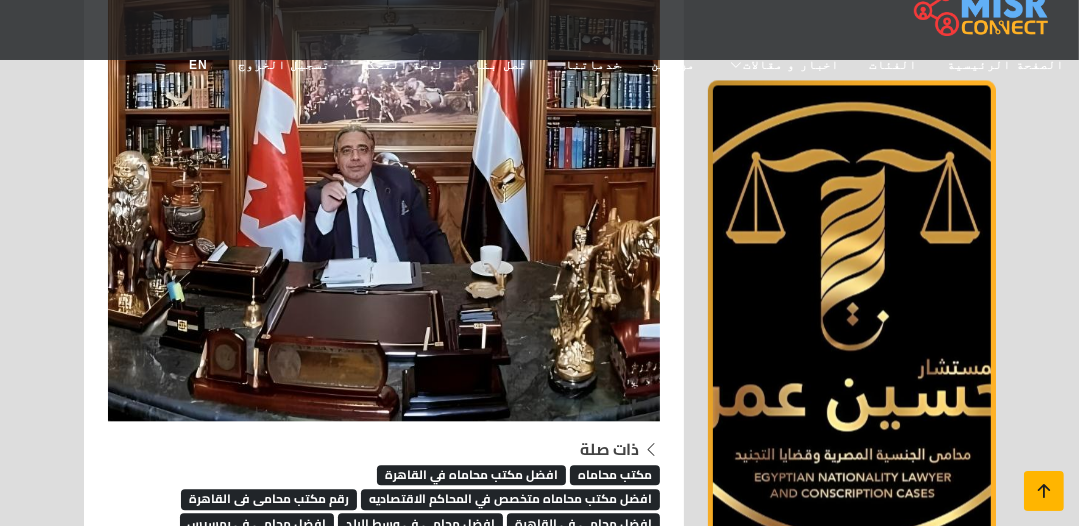 click at bounding box center [1044, 491] 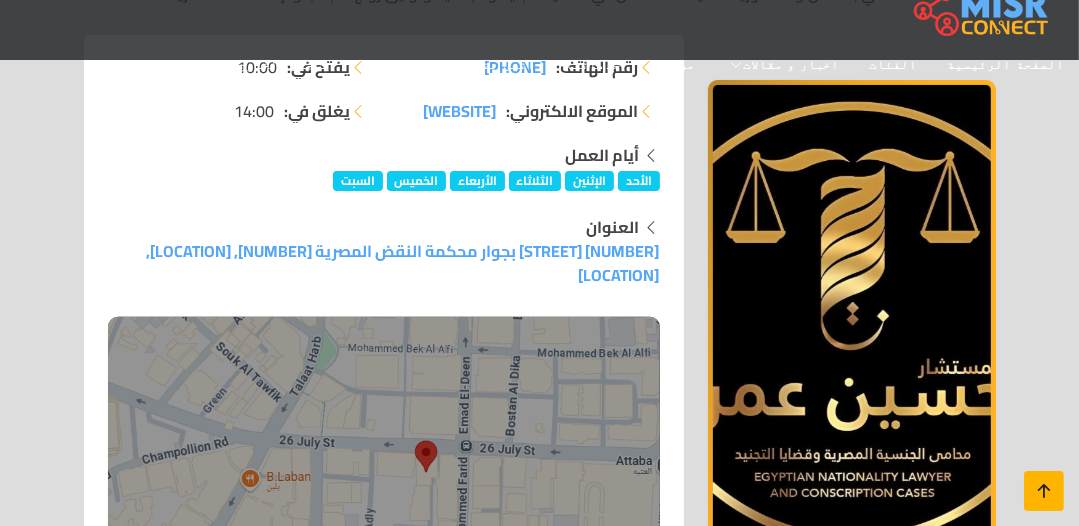 scroll, scrollTop: 0, scrollLeft: 0, axis: both 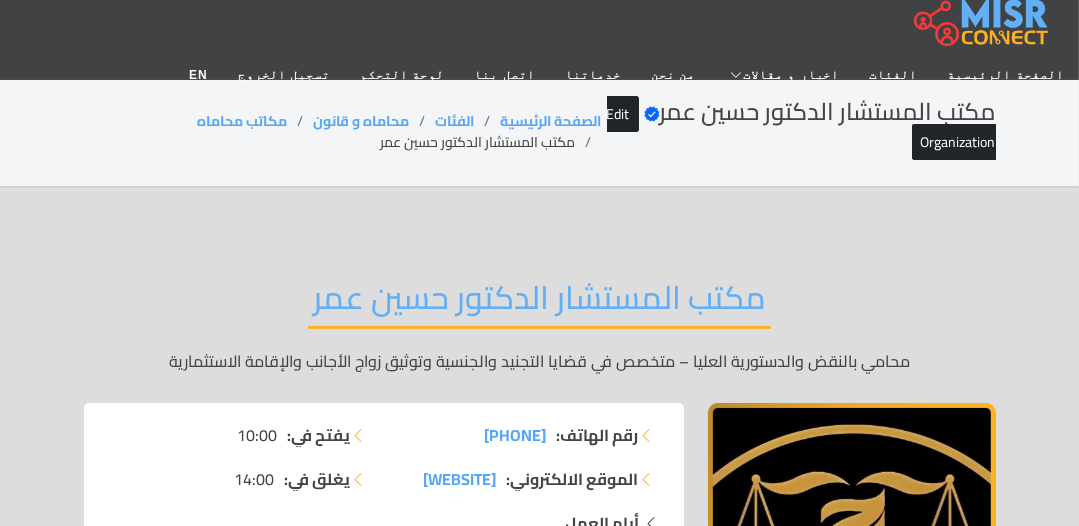 click on "مكتب المستشار الدكتور حسين عمر" at bounding box center [539, 303] 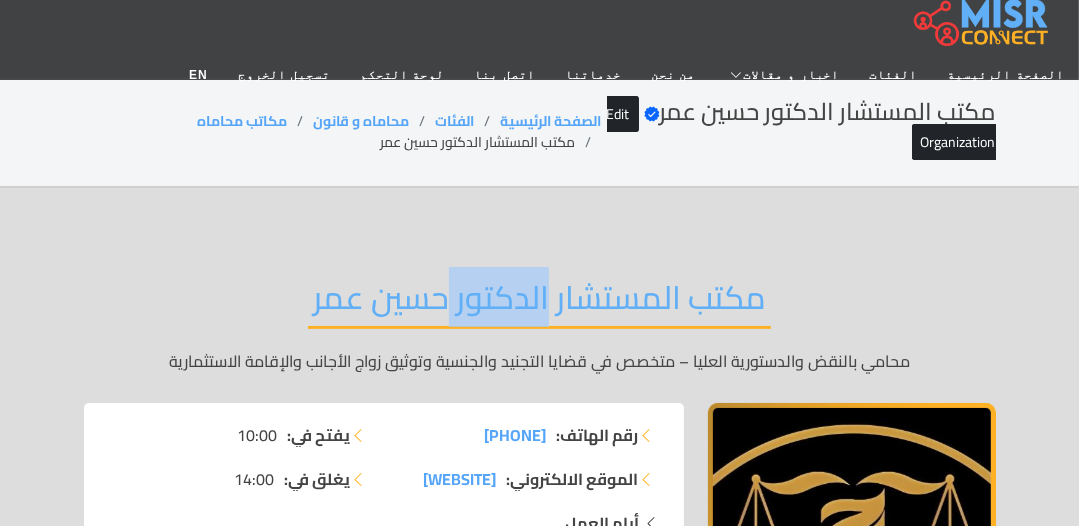 click on "مكتب المستشار الدكتور حسين عمر" at bounding box center (539, 303) 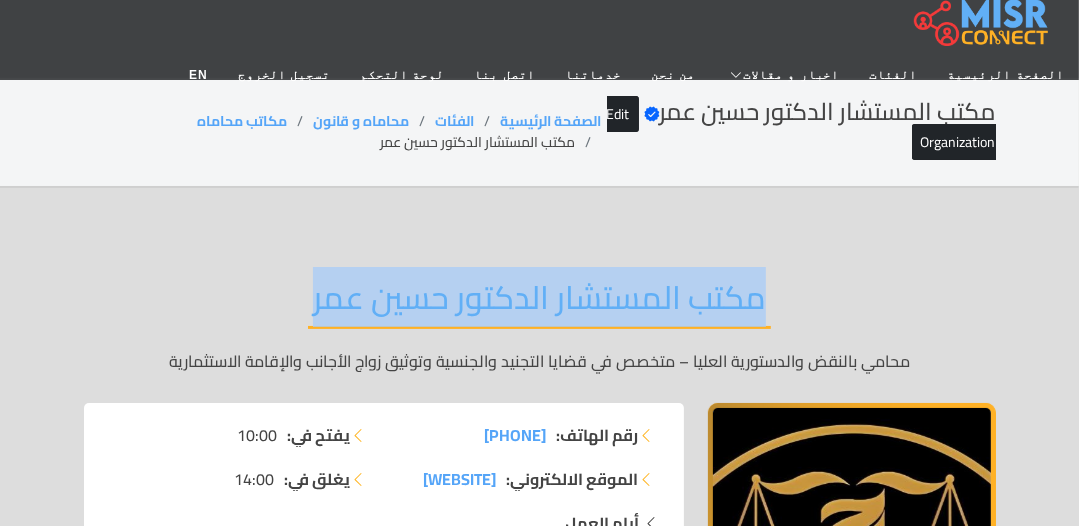 click on "مكتب المستشار الدكتور حسين عمر" at bounding box center (539, 303) 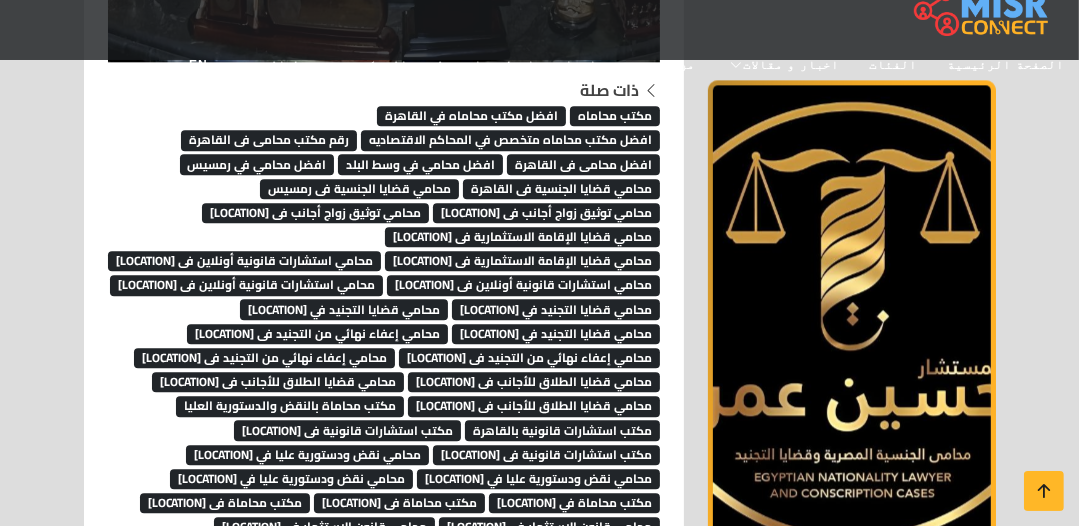 scroll, scrollTop: 3744, scrollLeft: 0, axis: vertical 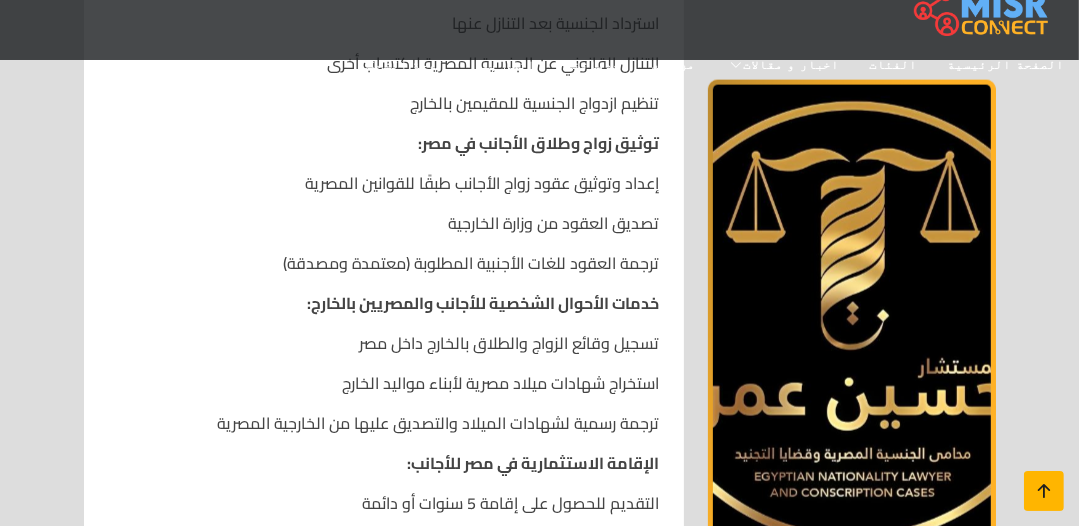 click at bounding box center [1044, 491] 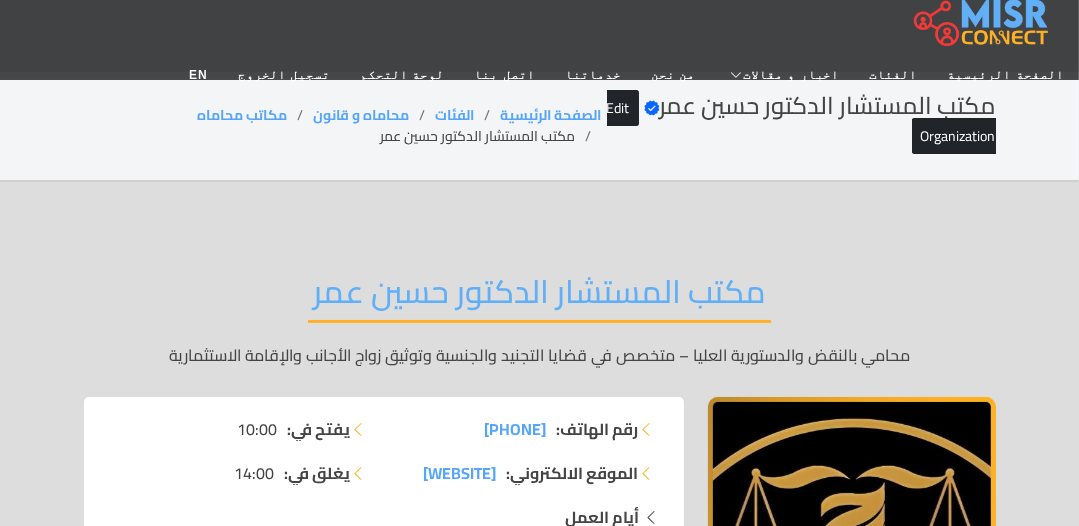 scroll, scrollTop: 0, scrollLeft: 0, axis: both 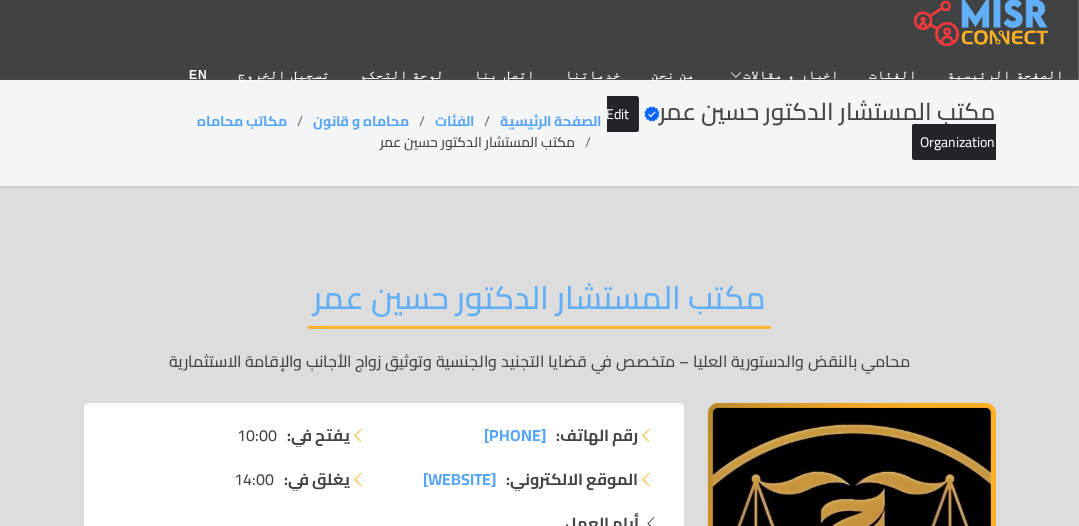 click on "مكتب المستشار الدكتور حسين عمر" at bounding box center (539, 303) 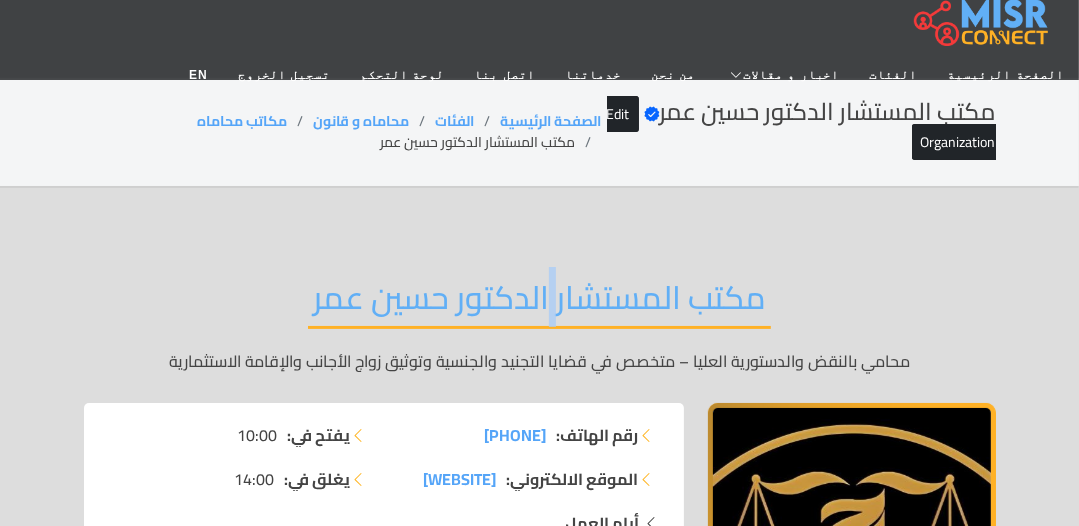 click on "مكتب المستشار الدكتور حسين عمر" at bounding box center (539, 303) 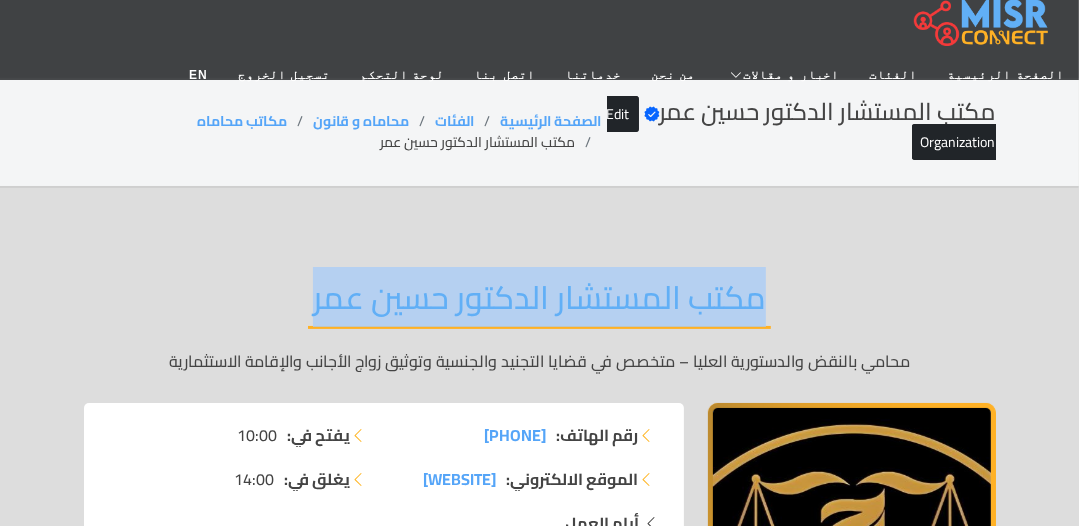 click on "مكتب المستشار الدكتور حسين عمر" at bounding box center [539, 303] 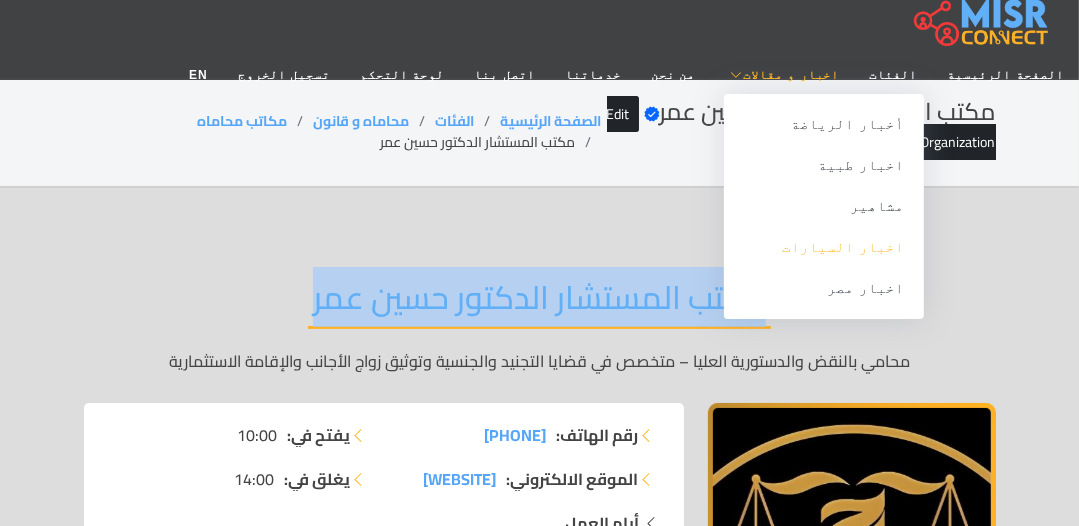 copy on "مكتب المستشار الدكتور حسين عمر" 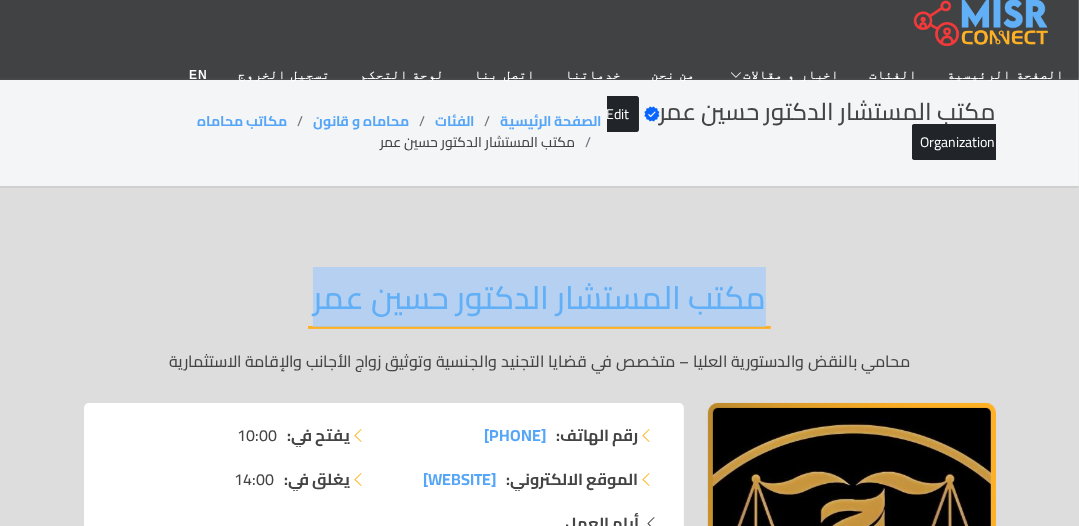 copy on "مكتب المستشار الدكتور حسين عمر" 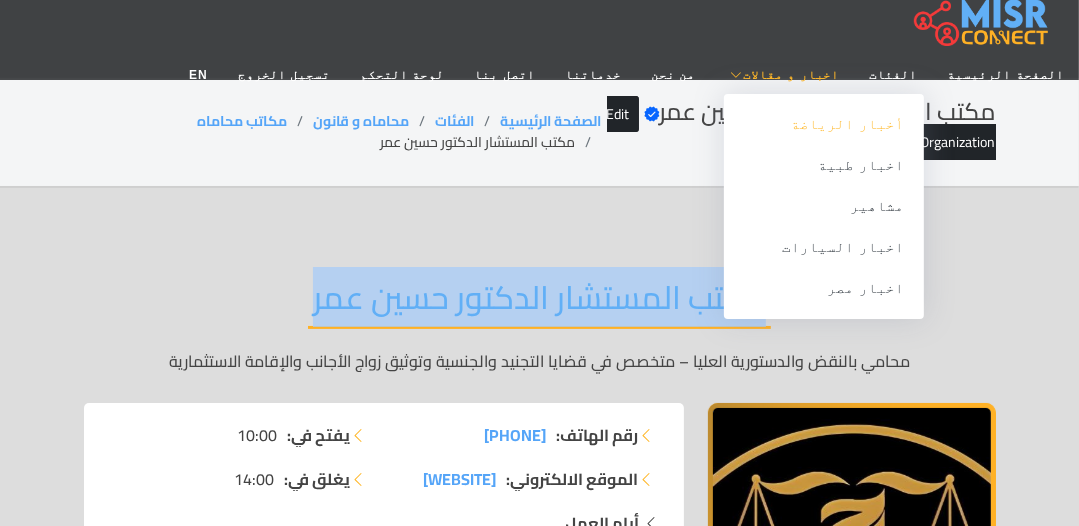 copy on "مكتب المستشار الدكتور حسين عمر" 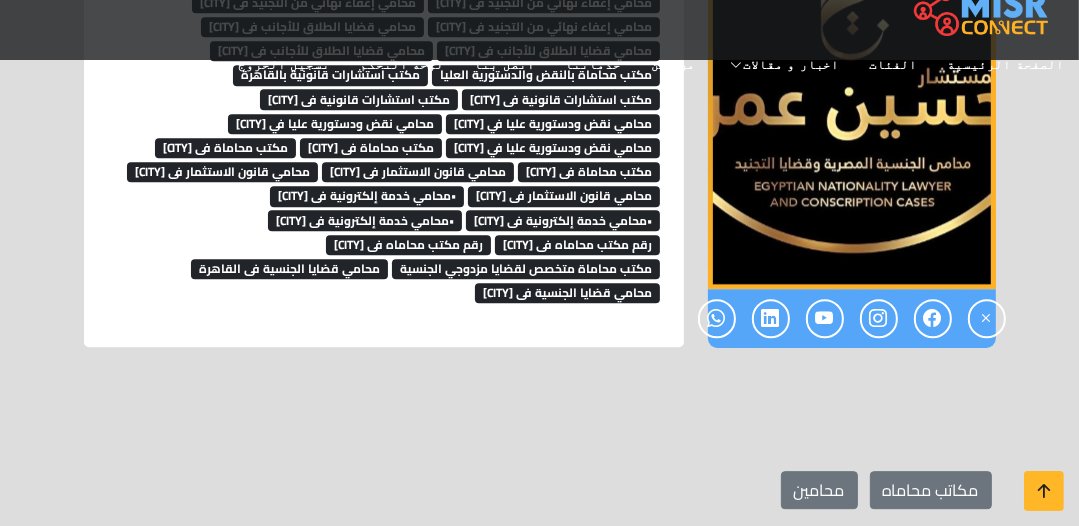 scroll, scrollTop: 3600, scrollLeft: 0, axis: vertical 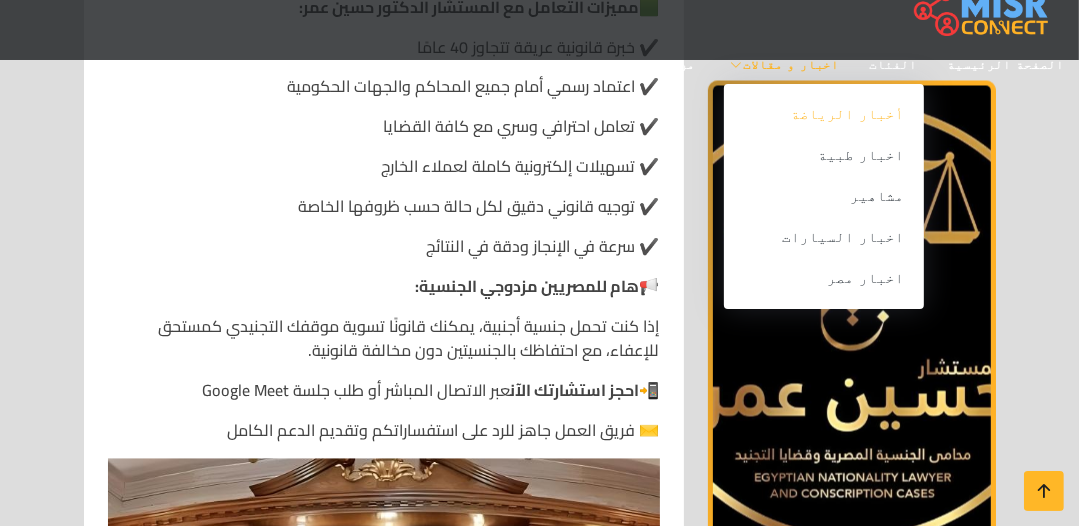 click on "أخبار الرياضة" at bounding box center (824, 114) 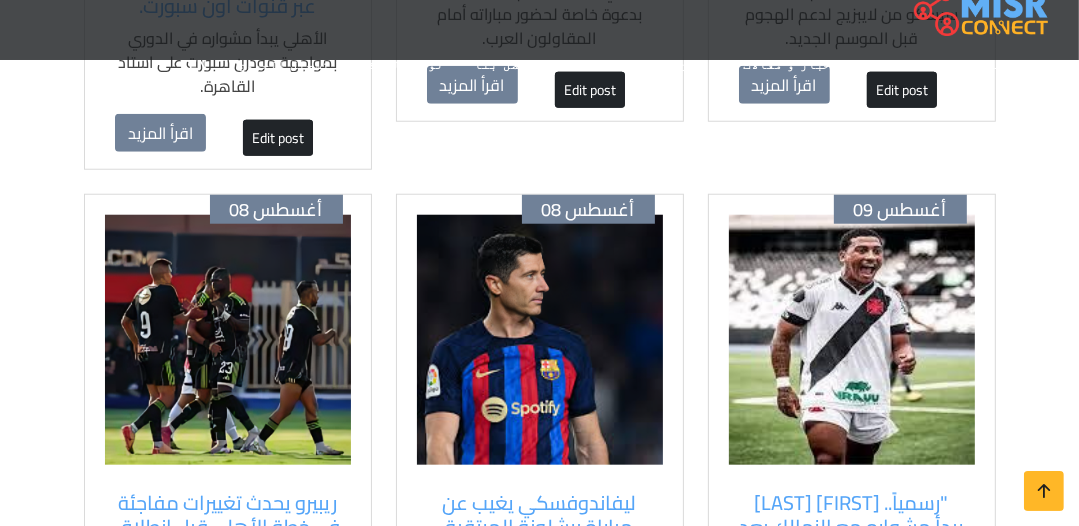 scroll, scrollTop: 1280, scrollLeft: 0, axis: vertical 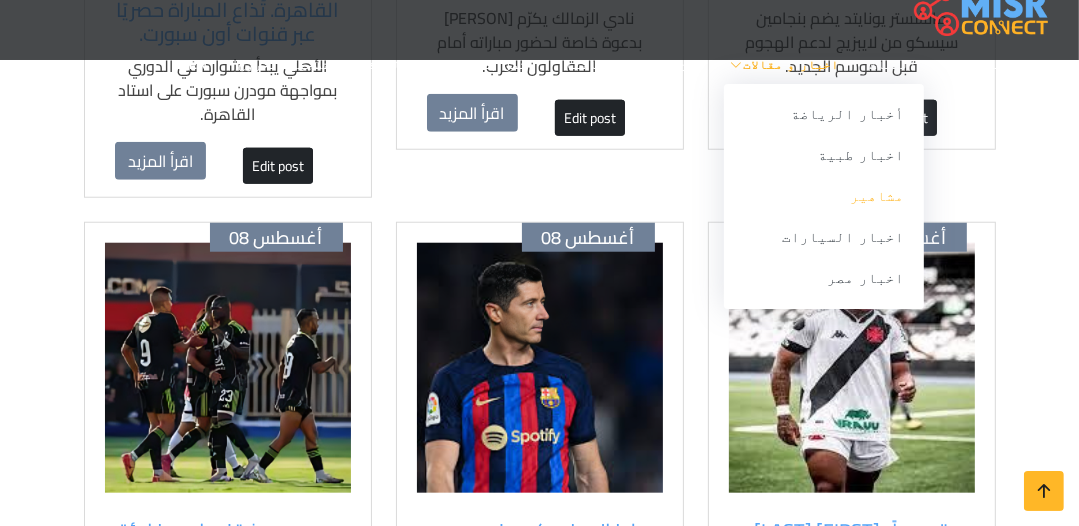 click on "مشاهير" at bounding box center [824, 196] 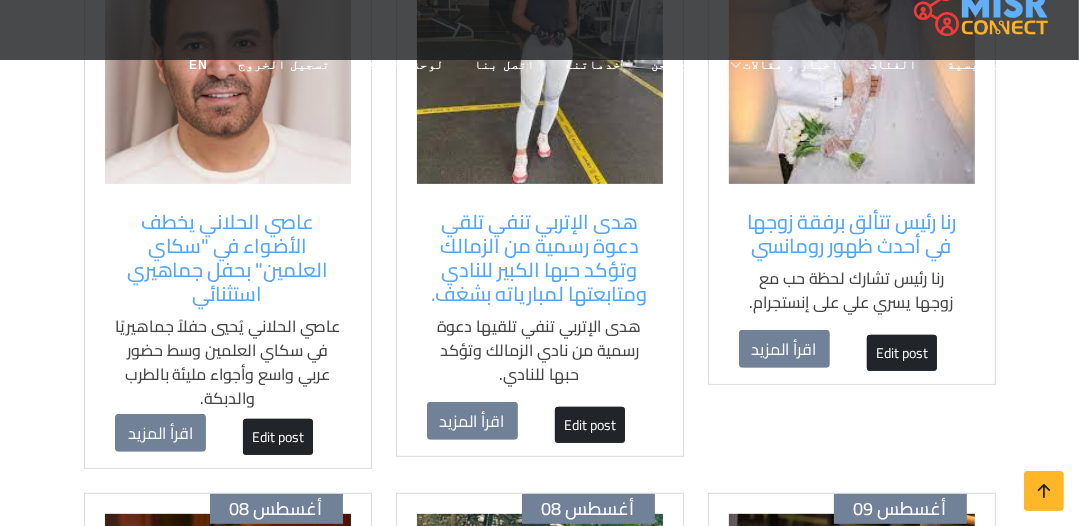 scroll, scrollTop: 400, scrollLeft: 0, axis: vertical 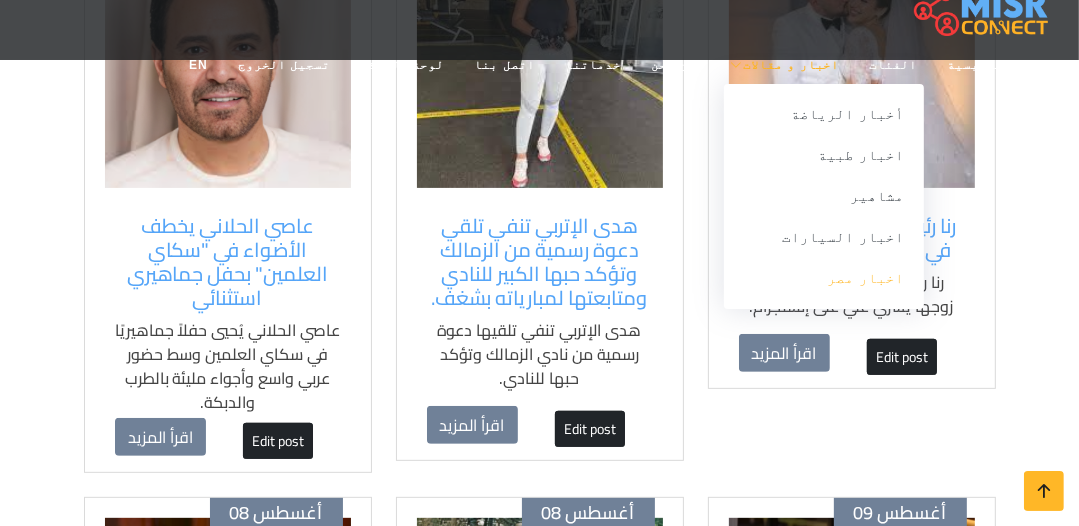 click on "اخبار مصر" at bounding box center [824, 278] 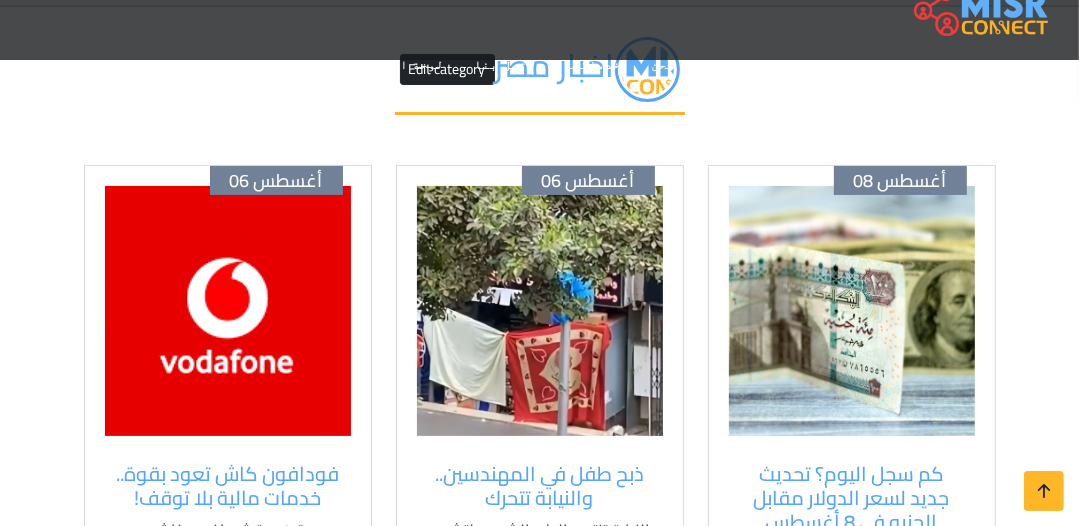 scroll, scrollTop: 160, scrollLeft: 0, axis: vertical 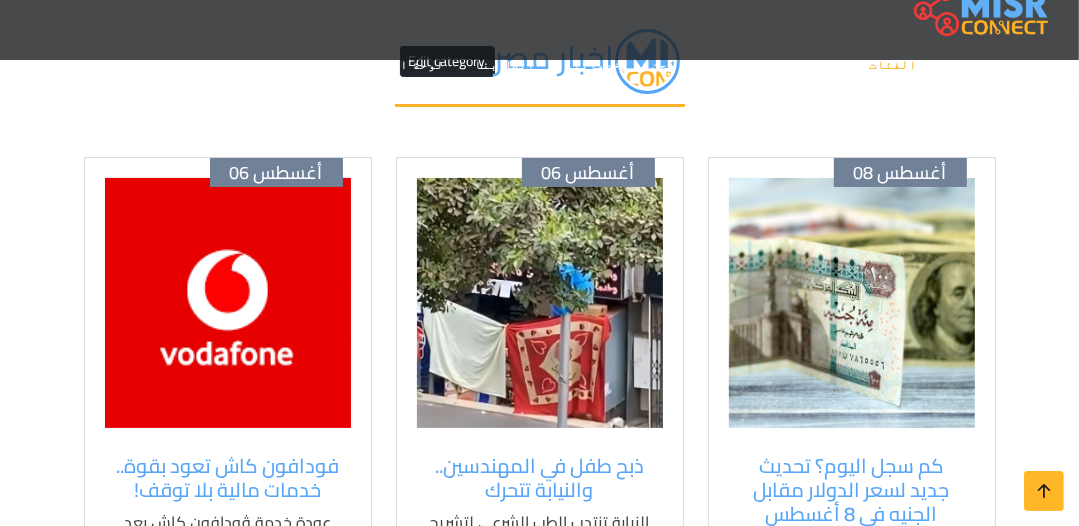 click on "الفئات" at bounding box center (894, 65) 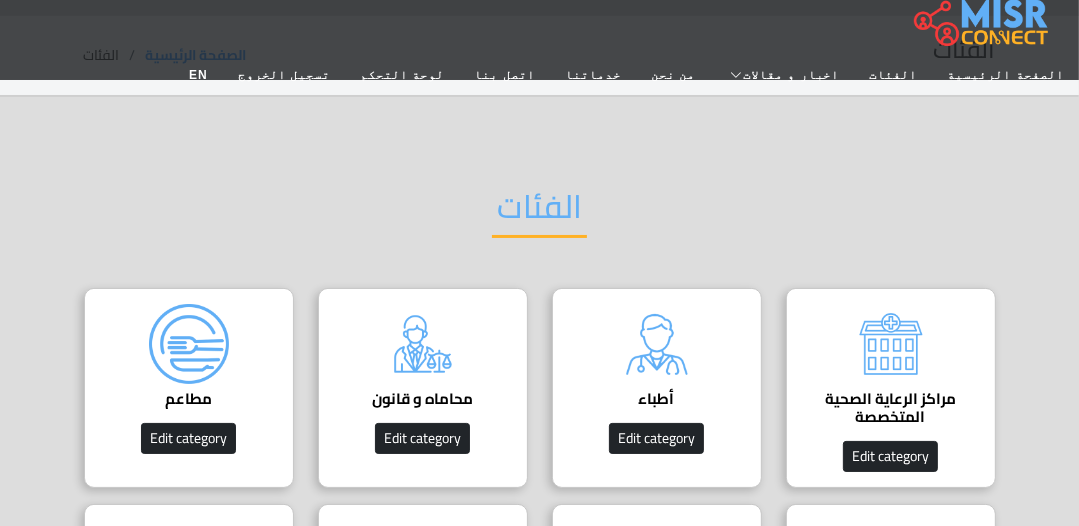 scroll, scrollTop: 80, scrollLeft: 0, axis: vertical 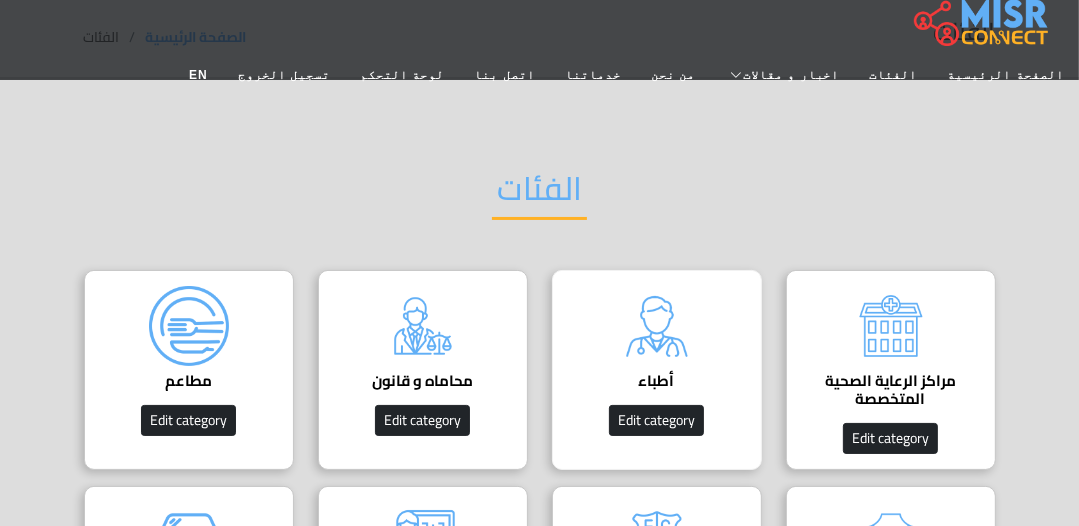 click on "أطباء
دليل الأطباء في [COUNTRY] | اعرف أحسن دكاترة في جميع التخصصات
Edit category" at bounding box center [657, 370] 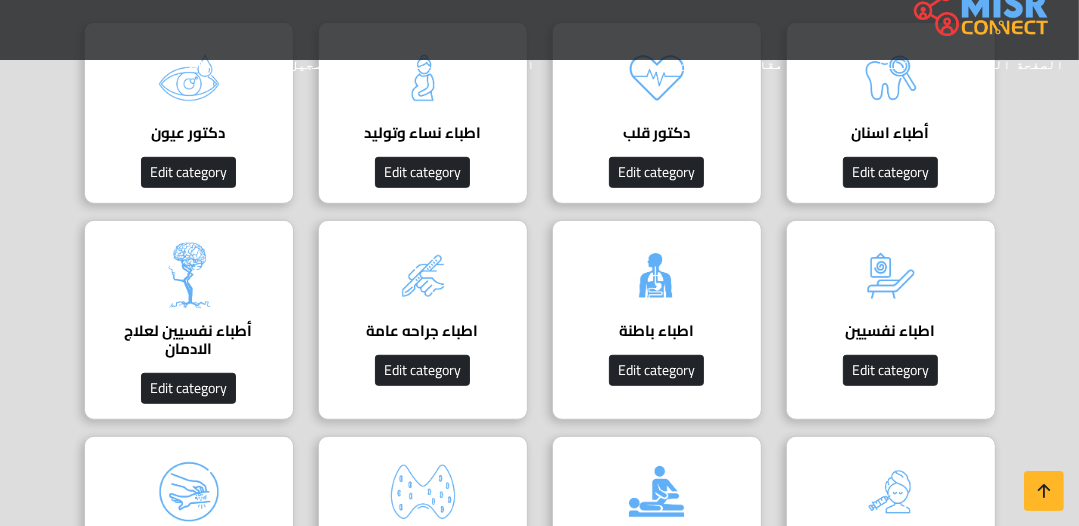scroll, scrollTop: 800, scrollLeft: 0, axis: vertical 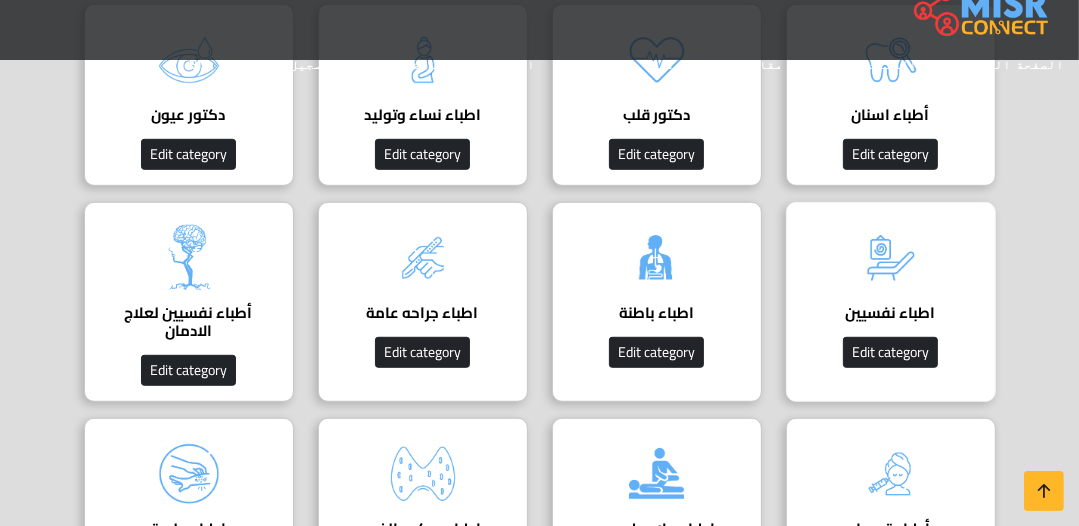click on "اطباء نفسيين
دليل اطباء نفسيين
Edit category" at bounding box center (891, 302) 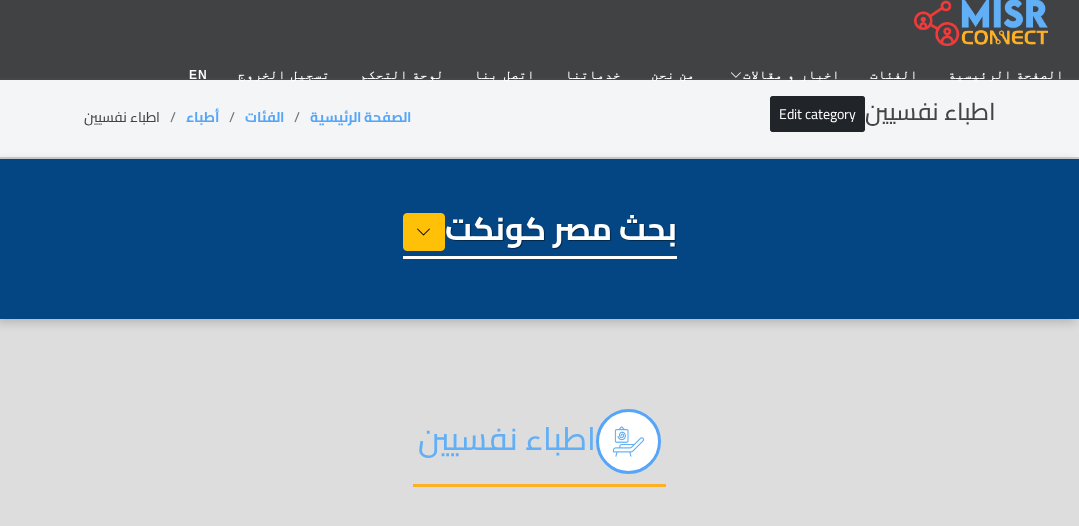 select on "*****" 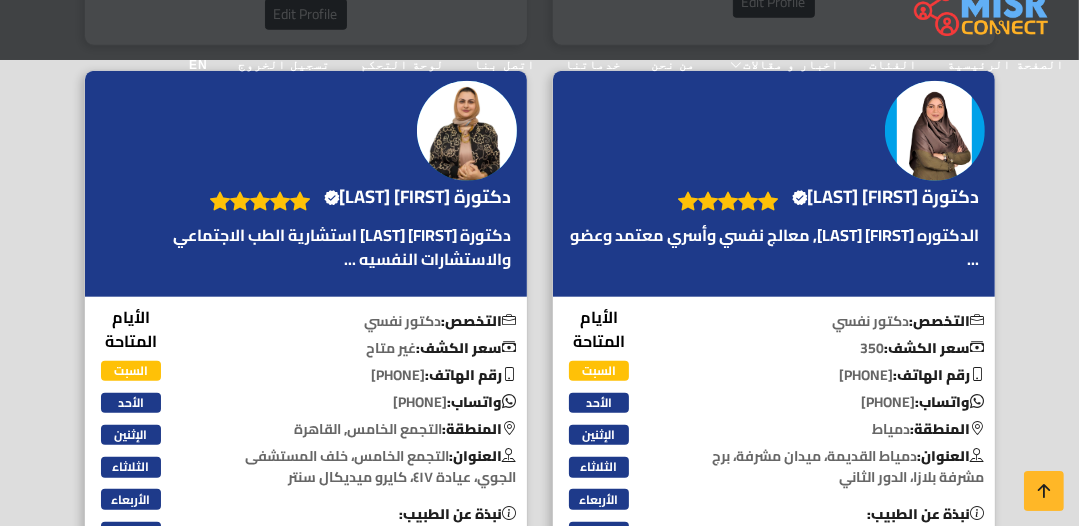 scroll, scrollTop: 1440, scrollLeft: 0, axis: vertical 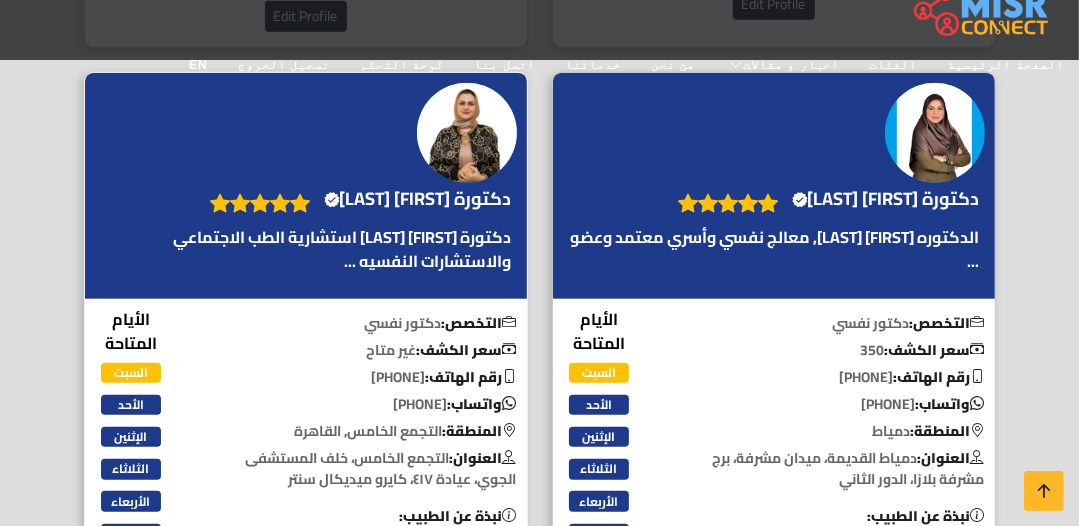 click on "دكتورة غادة خليل
Verified account" at bounding box center [418, 199] 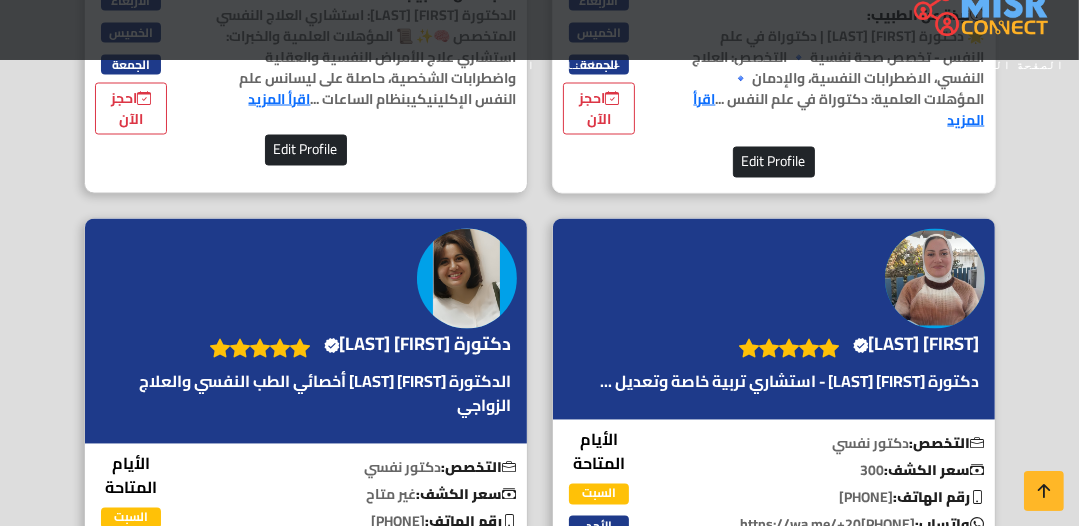 scroll, scrollTop: 2560, scrollLeft: 0, axis: vertical 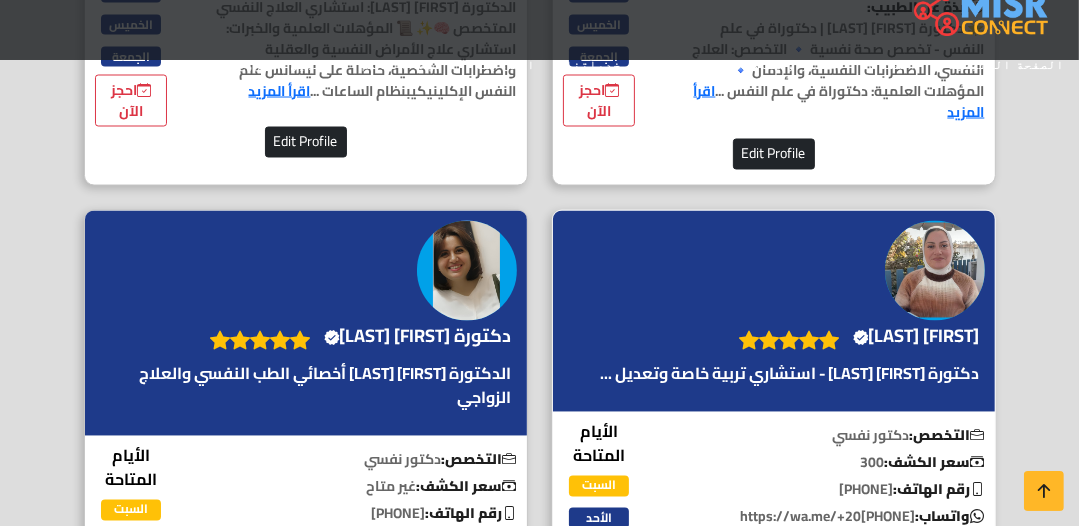 click at bounding box center [935, 271] 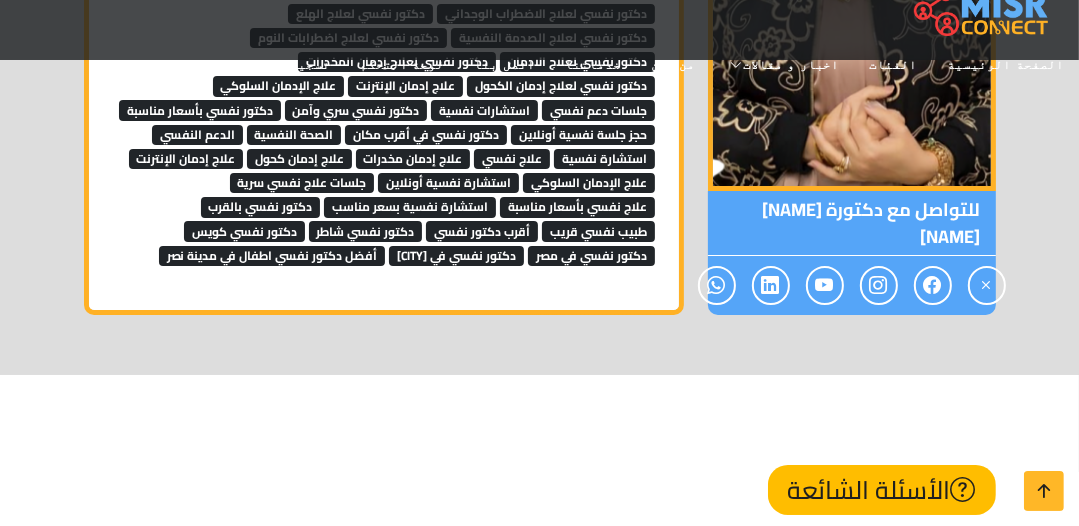 scroll, scrollTop: 5120, scrollLeft: 0, axis: vertical 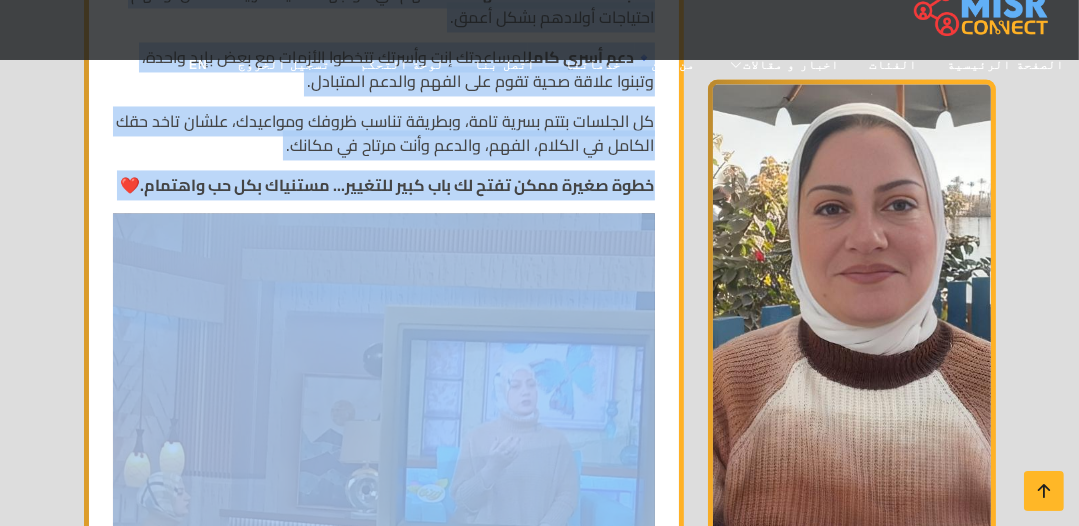 drag, startPoint x: 645, startPoint y: 321, endPoint x: 63, endPoint y: 168, distance: 601.7749 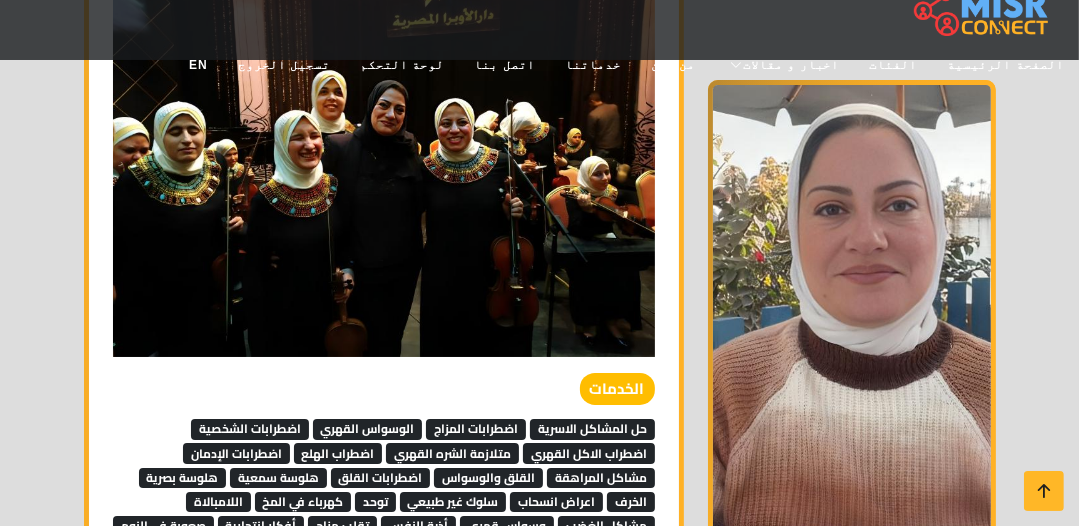 scroll, scrollTop: 5600, scrollLeft: 0, axis: vertical 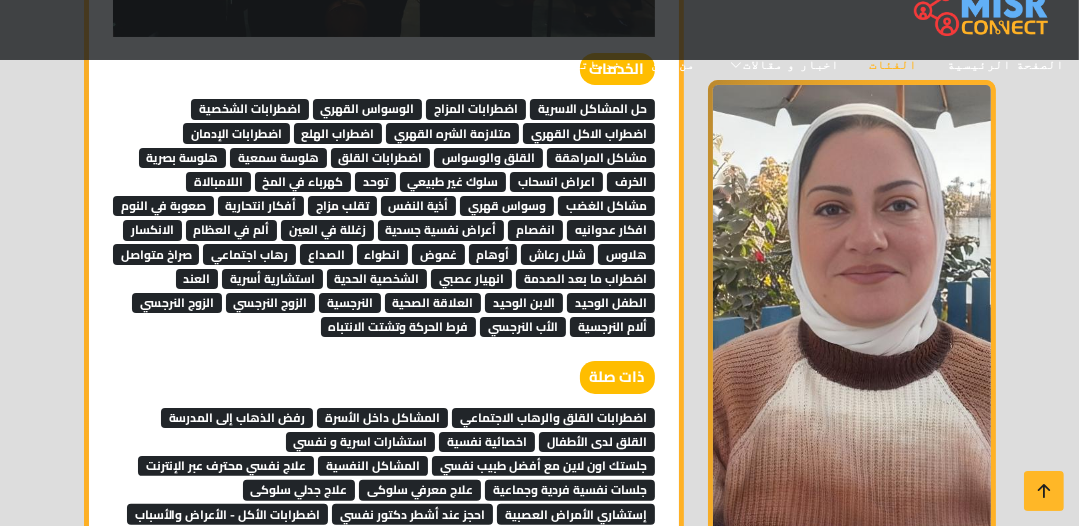 click on "الفئات" at bounding box center (894, 65) 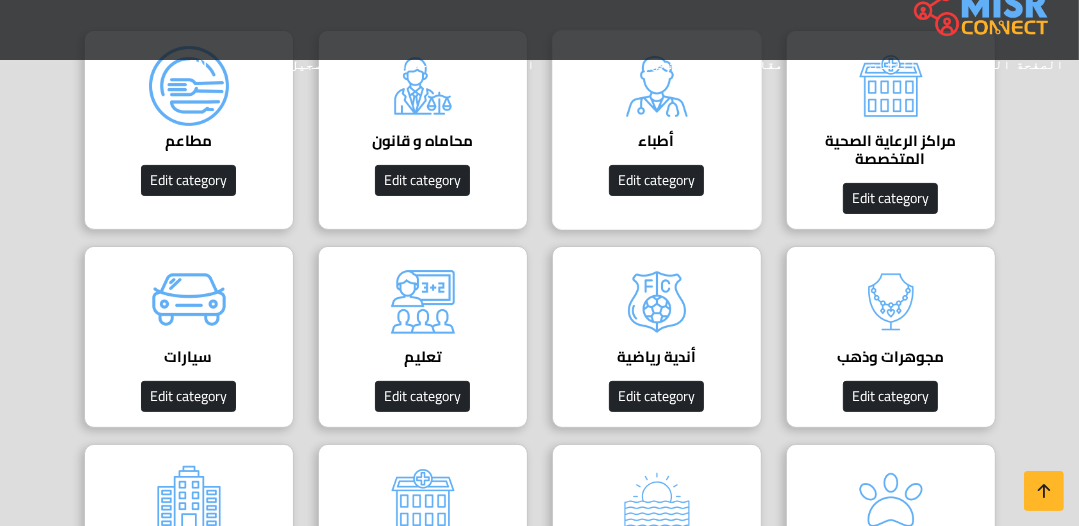 scroll, scrollTop: 320, scrollLeft: 0, axis: vertical 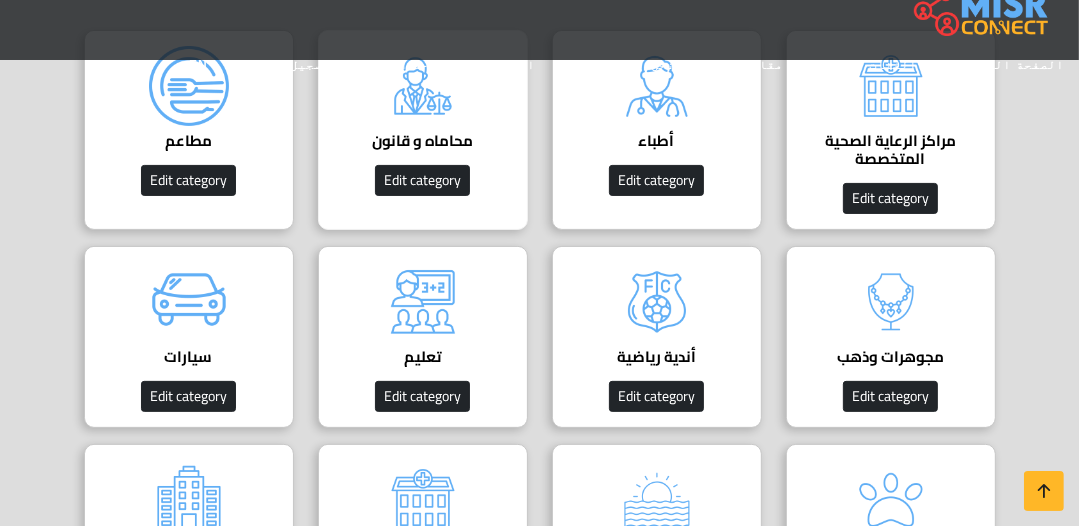 click at bounding box center [423, 86] 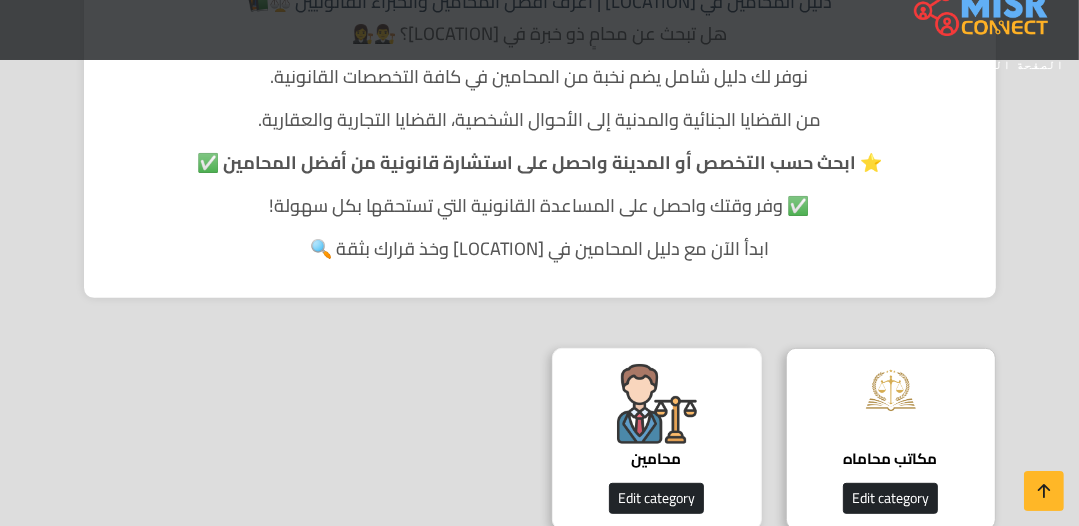 scroll, scrollTop: 560, scrollLeft: 0, axis: vertical 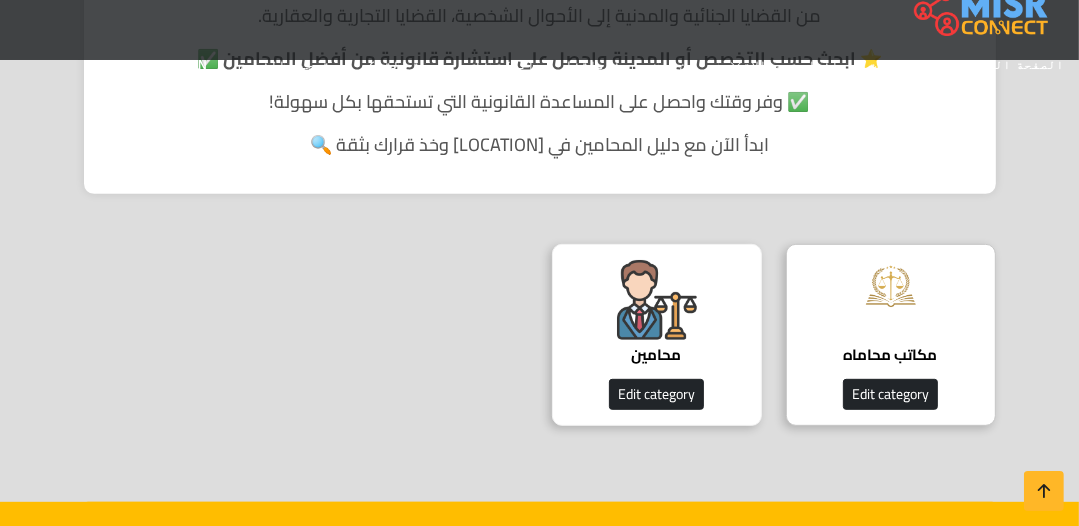 click at bounding box center [657, 300] 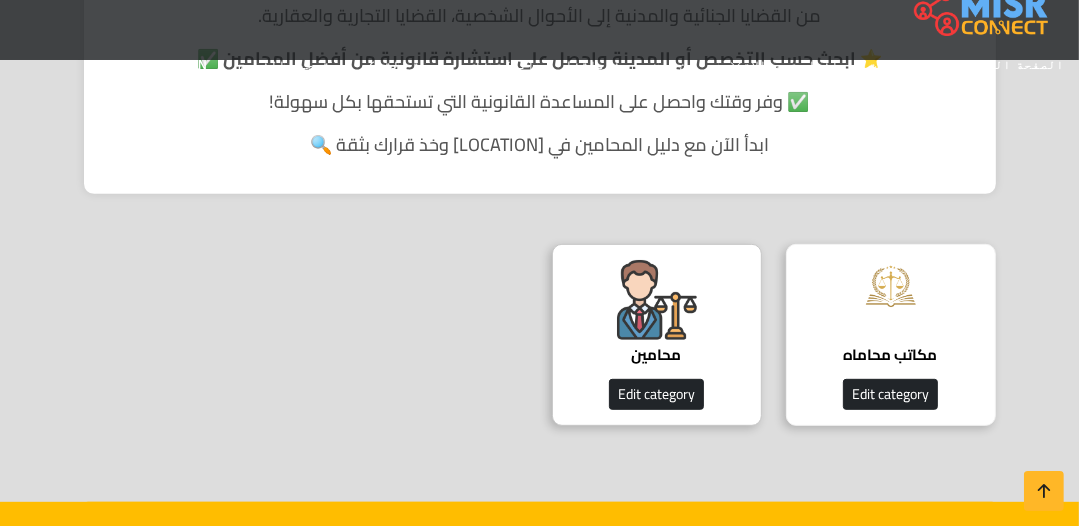click at bounding box center [891, 286] 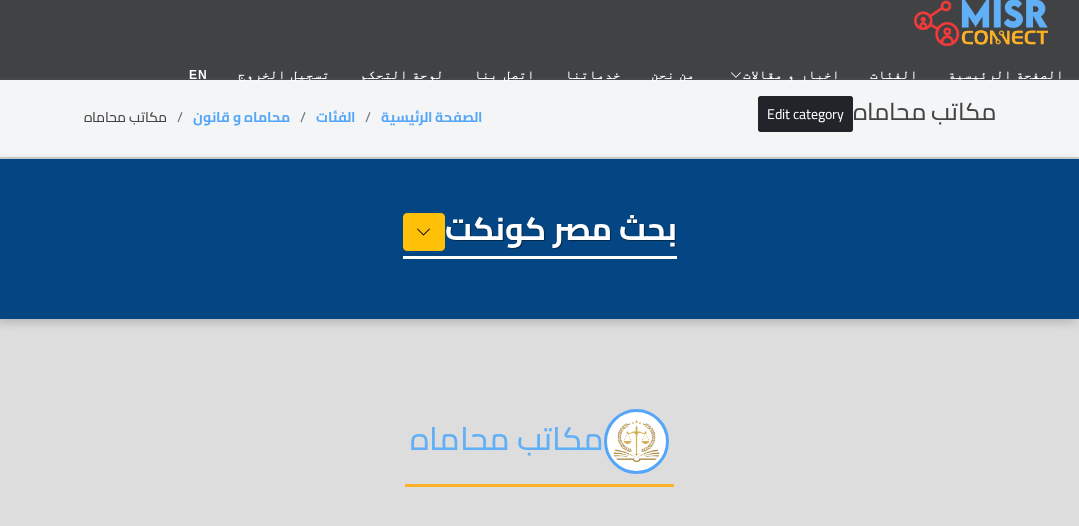 select on "**********" 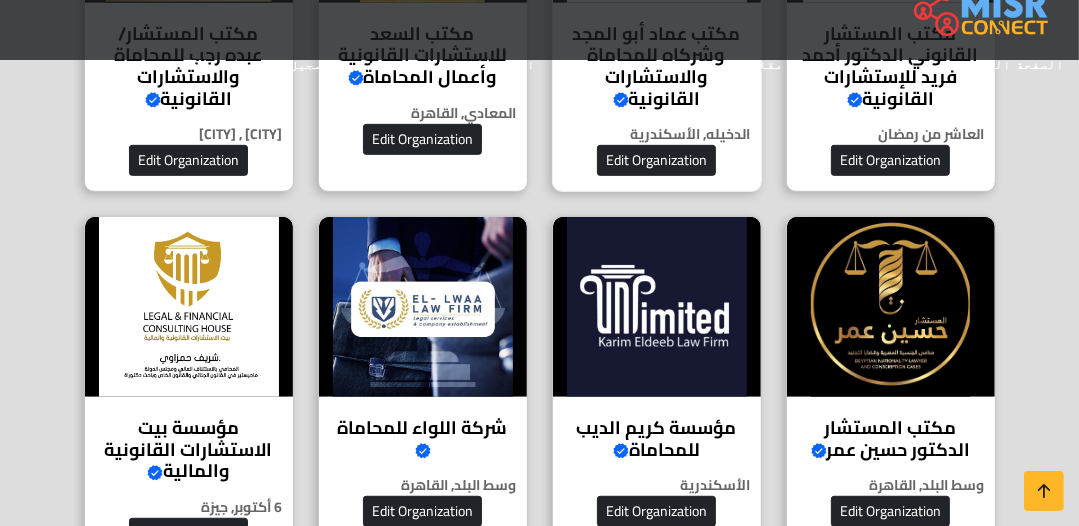 scroll, scrollTop: 560, scrollLeft: 0, axis: vertical 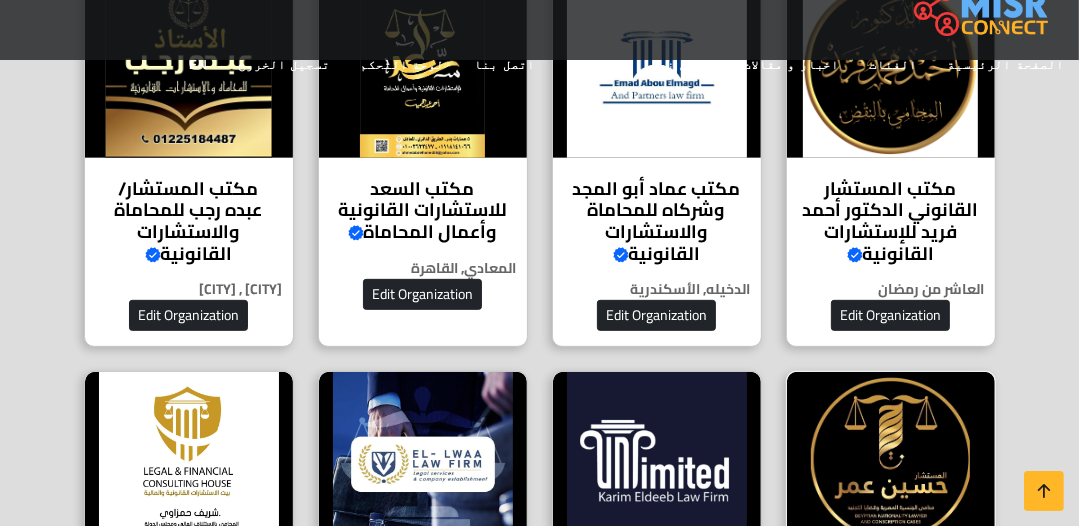 click at bounding box center [891, 462] 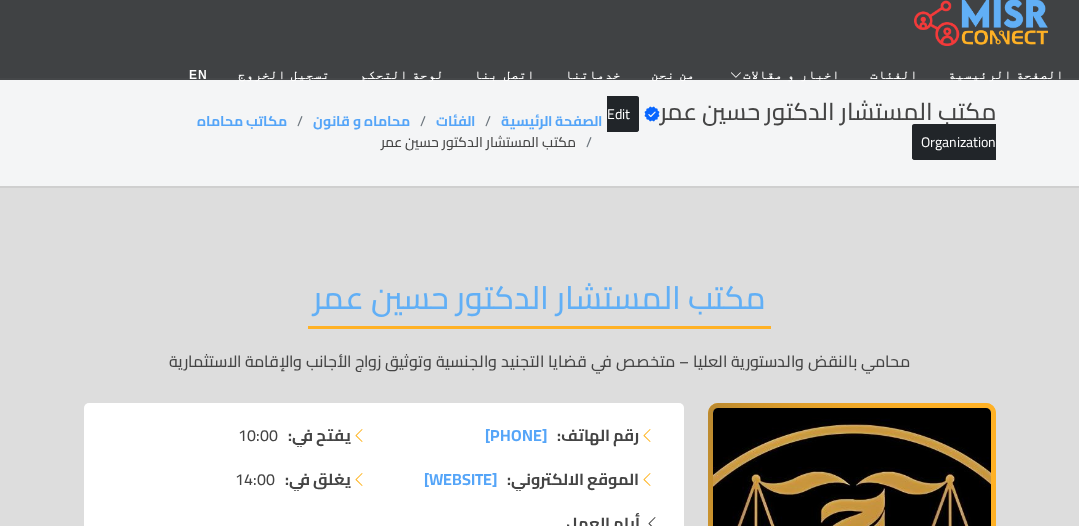 scroll, scrollTop: 0, scrollLeft: 0, axis: both 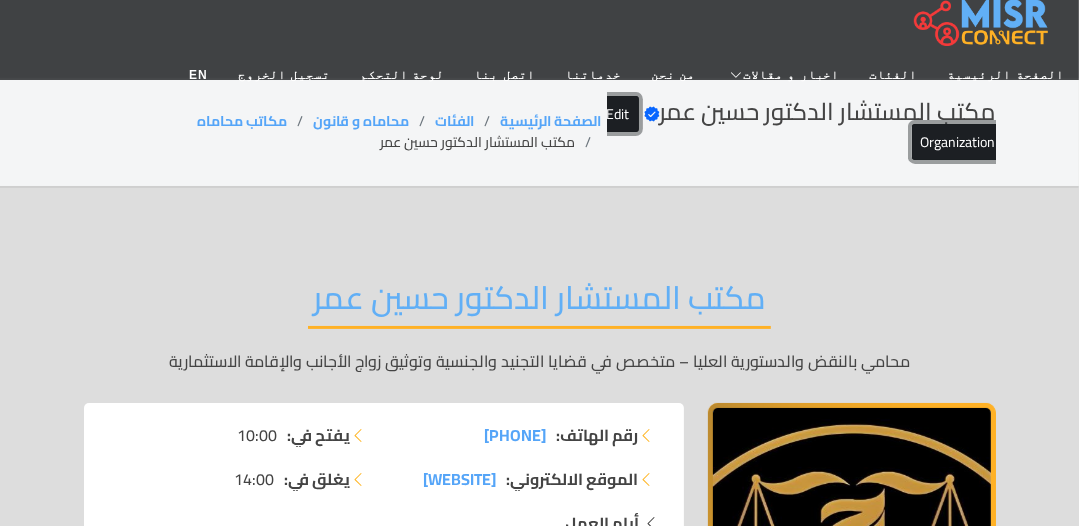 click on "Edit Organization" at bounding box center (801, 128) 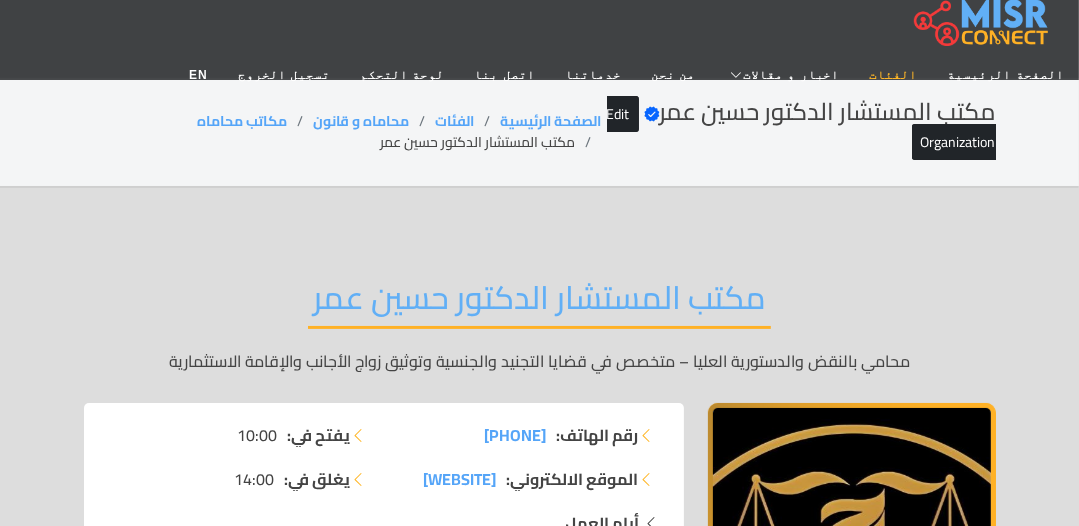 click on "الفئات" at bounding box center [894, 75] 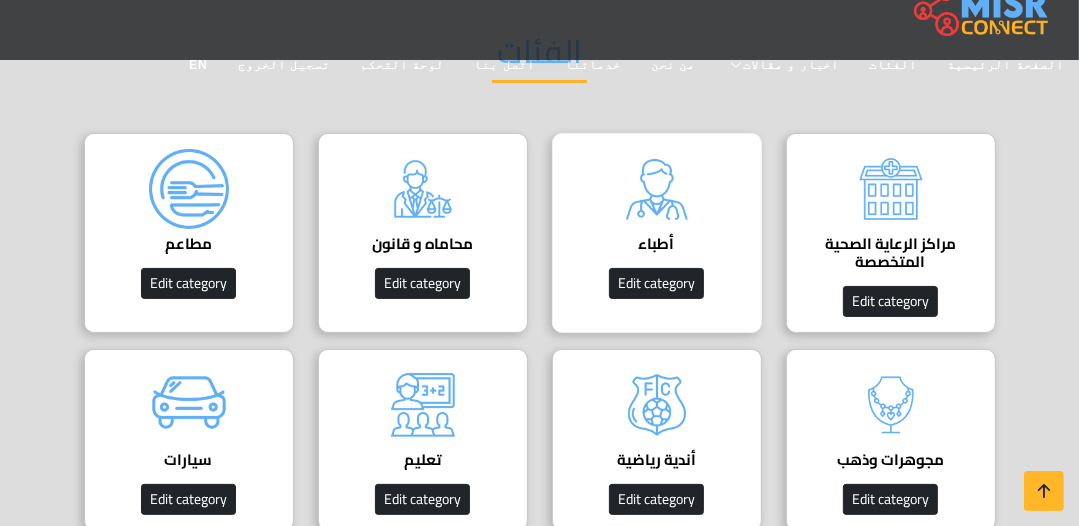 scroll, scrollTop: 240, scrollLeft: 0, axis: vertical 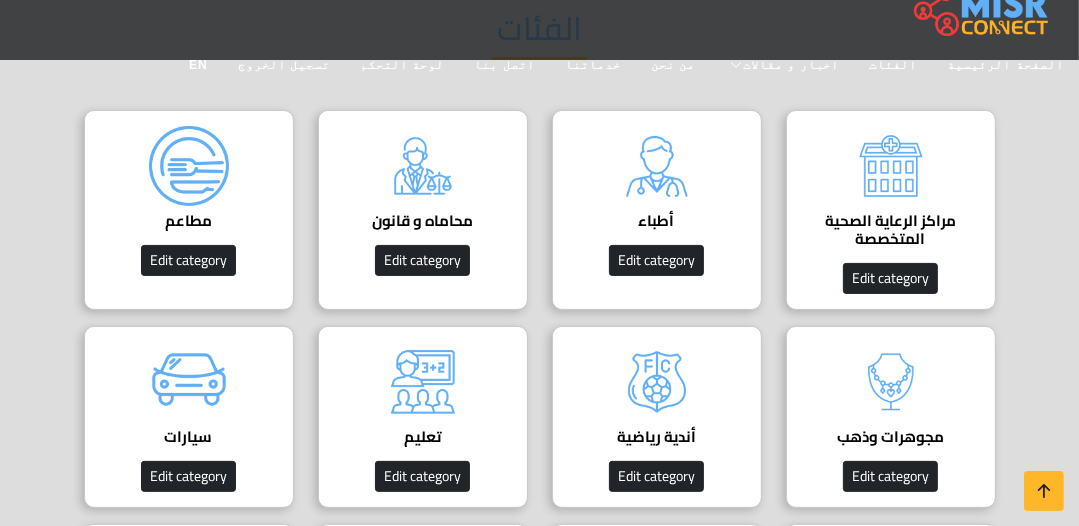 click on "الفئات" at bounding box center (540, 44) 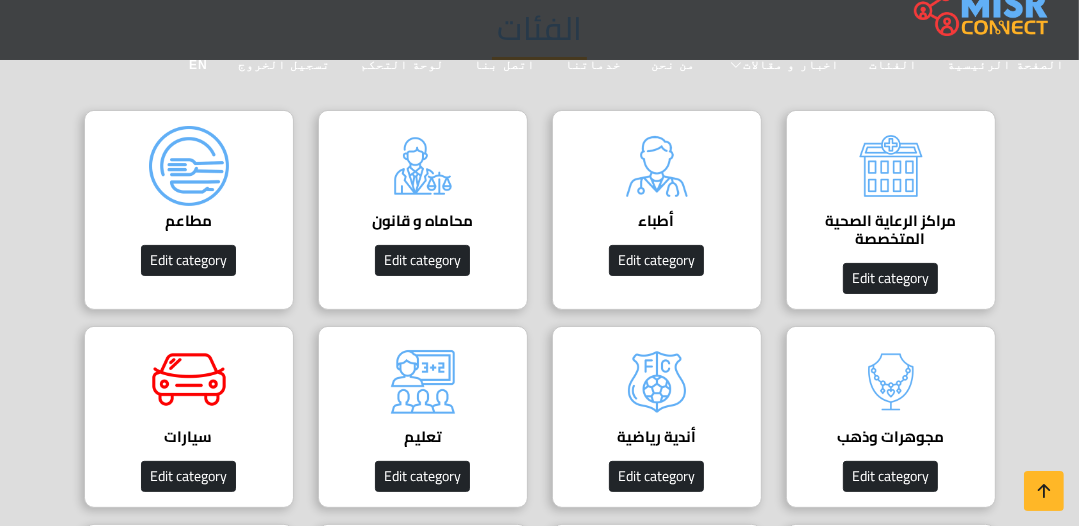 click on "الفئات" at bounding box center [540, 44] 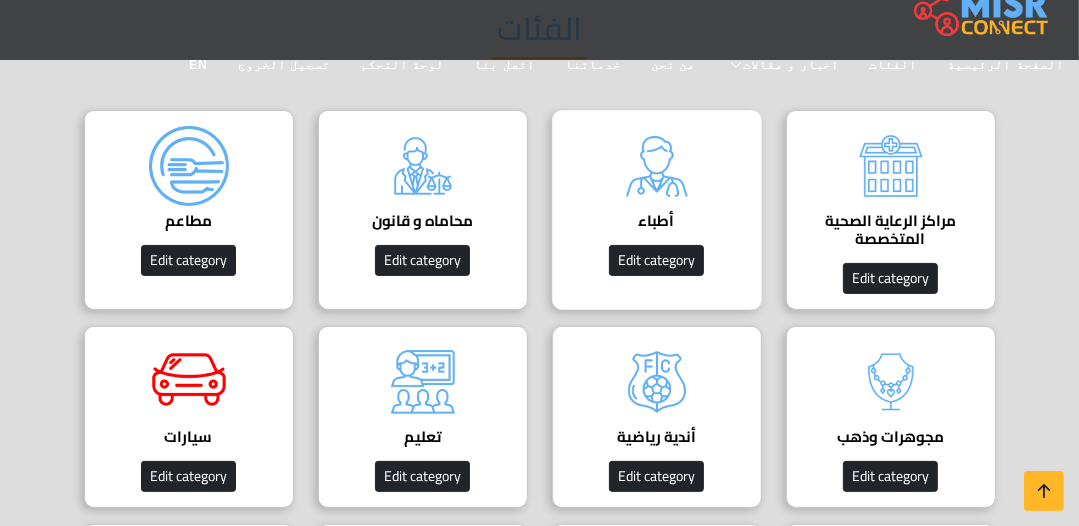 click at bounding box center (657, 166) 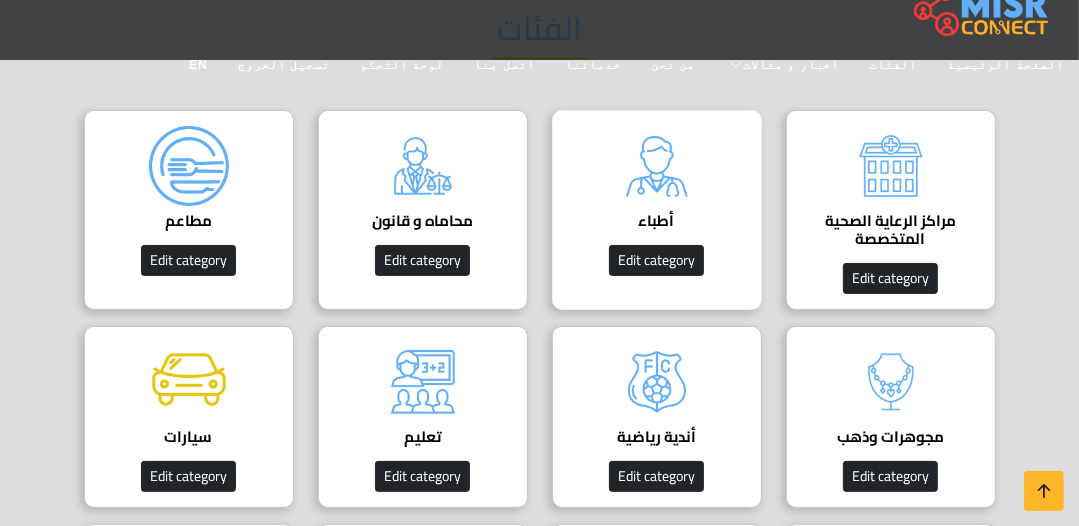 click on "أطباء
دليل الأطباء في مصر | اعرف أحسن دكاترة في جميع التخصصات
Edit category" at bounding box center (657, 210) 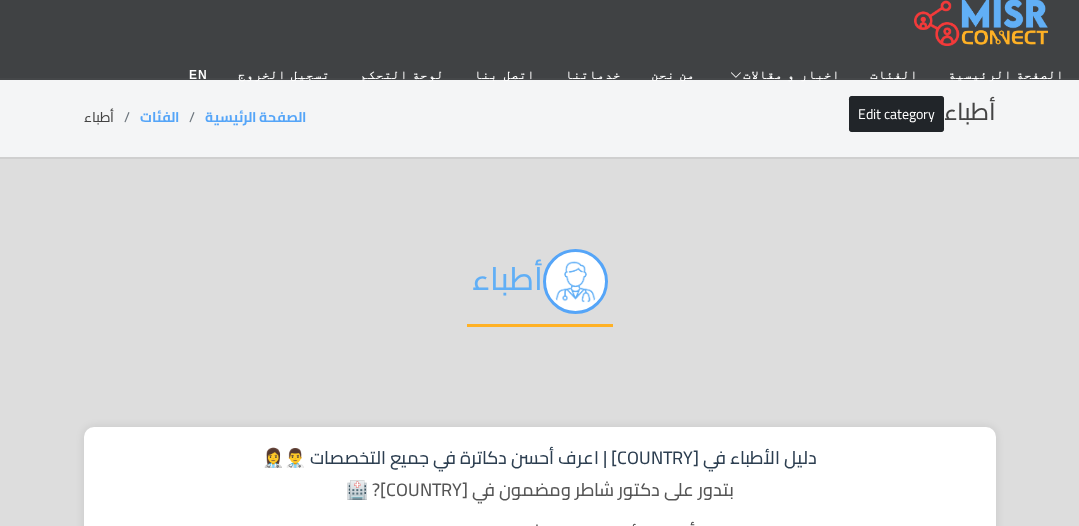 scroll, scrollTop: 0, scrollLeft: 0, axis: both 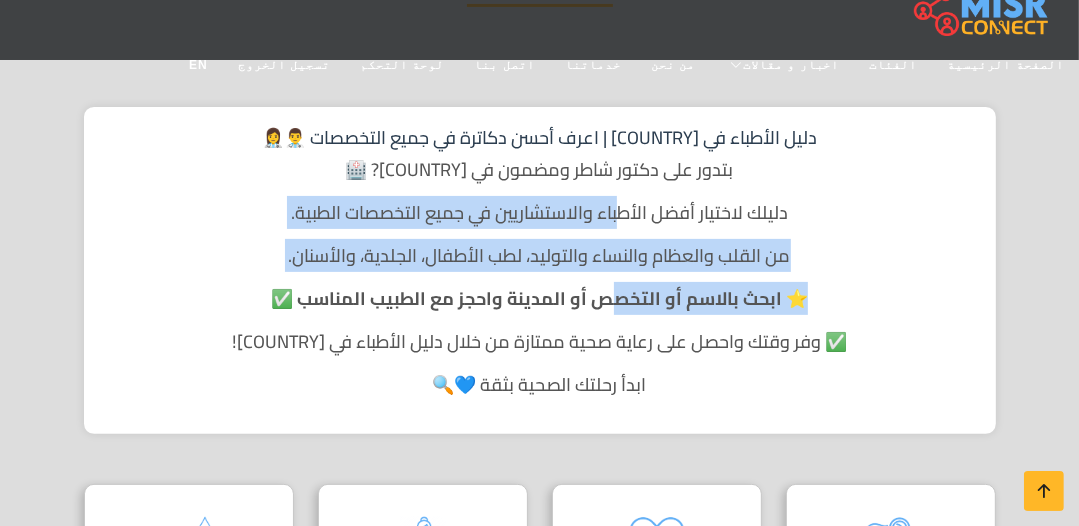 click on "أطباء
دليل الأطباء في مصر | اعرف أحسن دكاترة في جميع التخصصات 👨‍⚕️👩‍⚕️
بتدور على دكتور شاطر ومضمون في مصر؟ 🏥
دليلك لاختيار أفضل الأطباء والاستشاريين في جميع التخصصات الطبية.
من القلب والعظام والنساء والتوليد، لطب الأطفال، الجلدية، والأسنان.
⭐ ابحث بالاسم أو التخصص أو المدينة واحجز مع الطبيب المناسب ✅
✅ وفر وقتك واحصل على رعاية صحية ممتازة من خلال دليل الأطباء في مصر!
ابدأ رحلتك الصحية بثقة 💙🔍
أطباء اسنان
Edit category" at bounding box center (540, 1047) 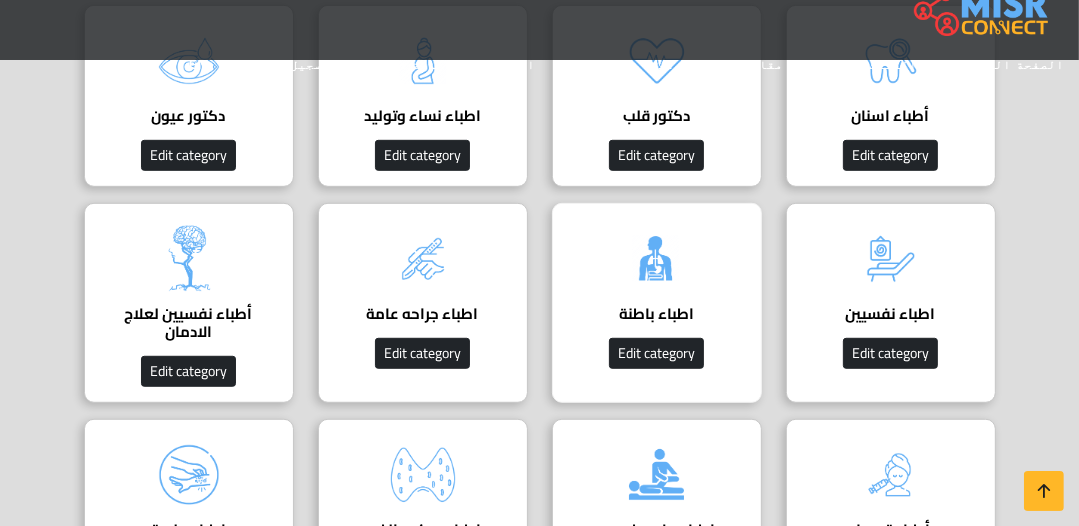 scroll, scrollTop: 800, scrollLeft: 0, axis: vertical 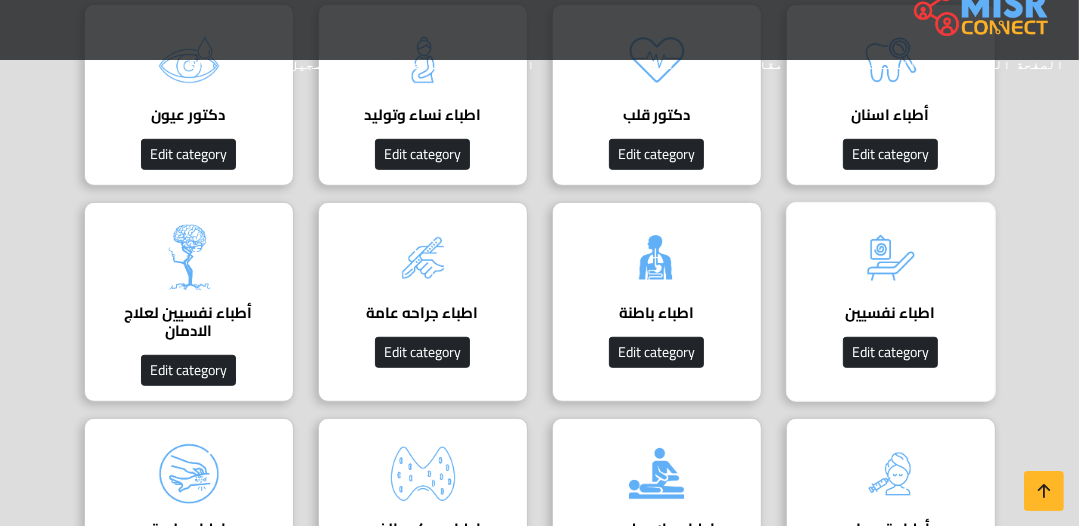click at bounding box center [891, 258] 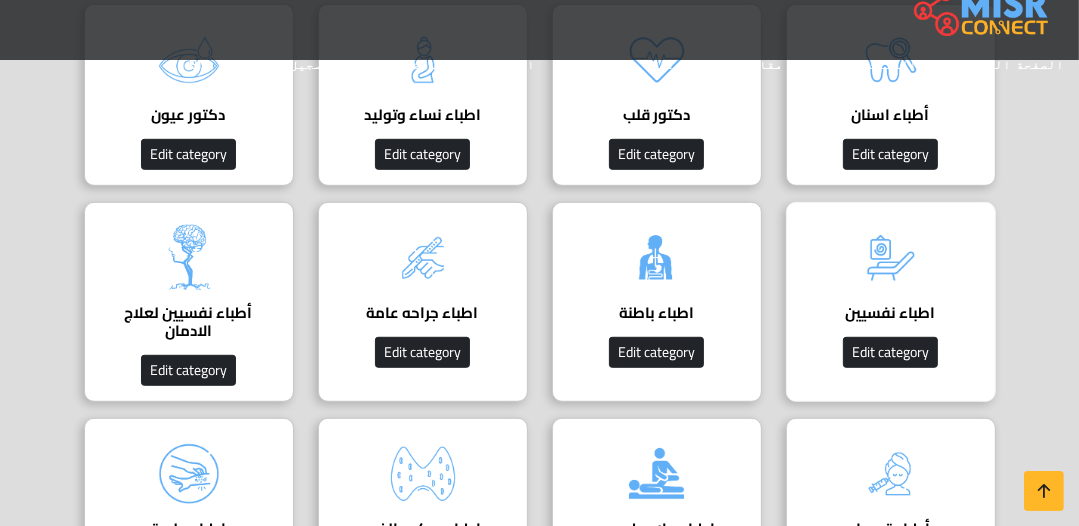 click at bounding box center [891, 258] 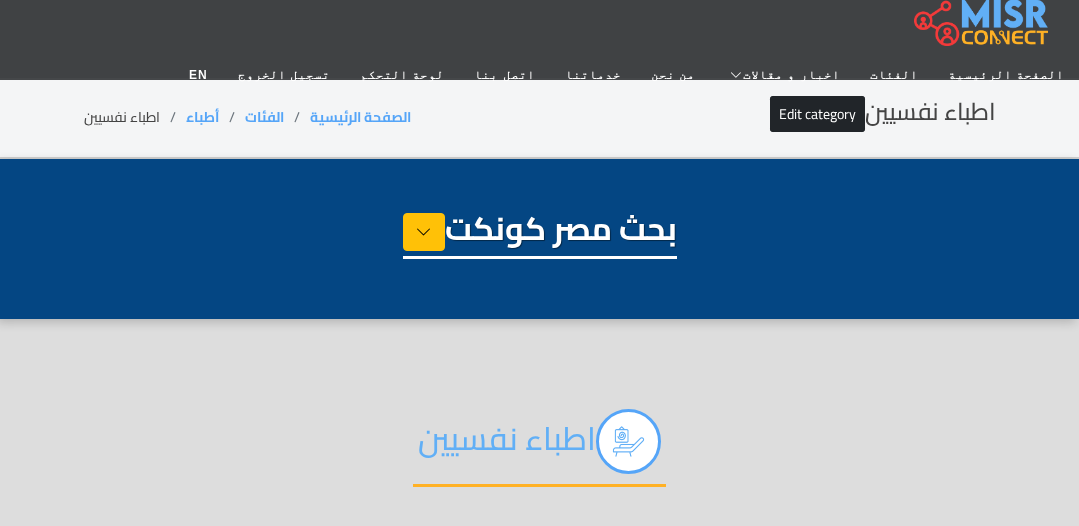 select on "*****" 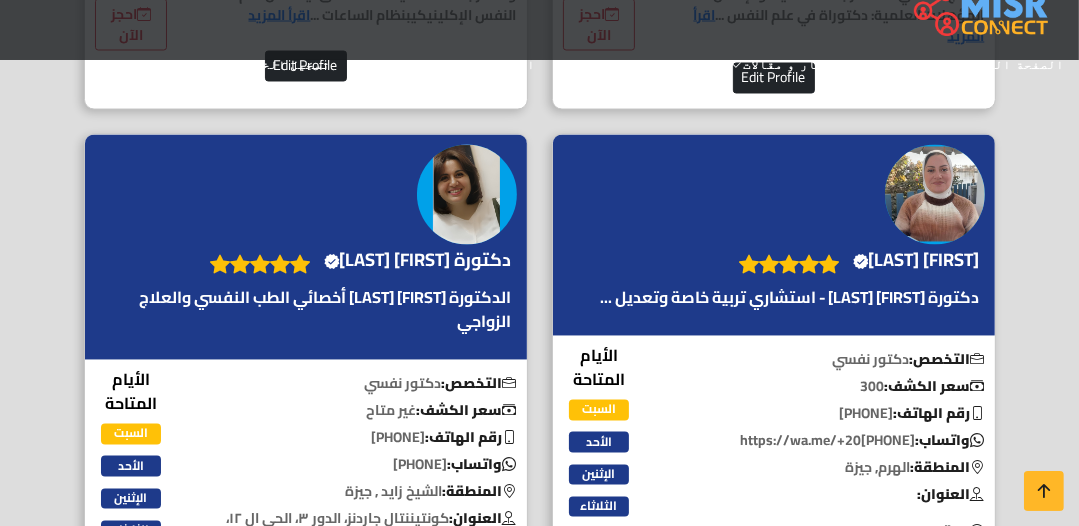 scroll, scrollTop: 2640, scrollLeft: 0, axis: vertical 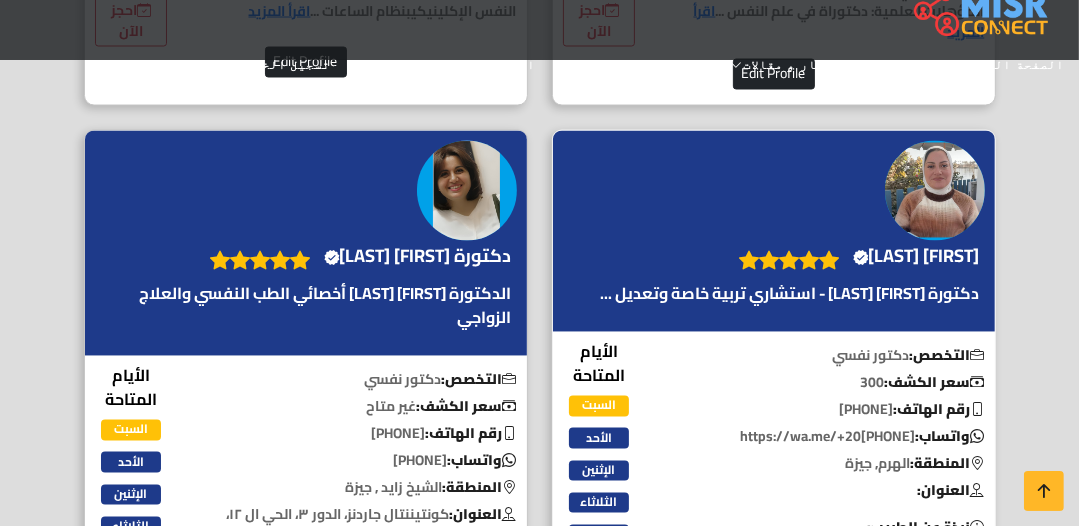 click on "رحاب حلمي
Verified account" at bounding box center (774, 232) 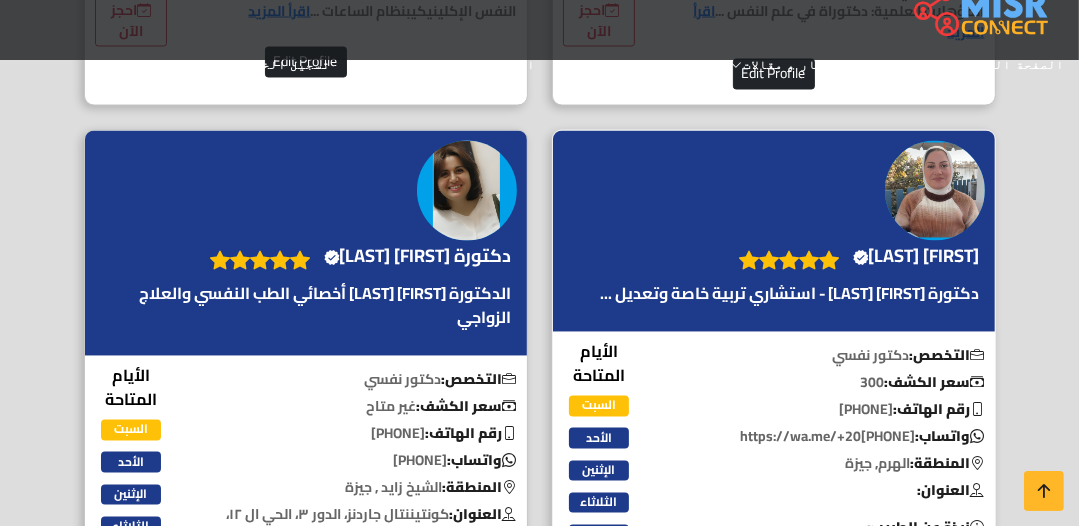 click on "رحاب حلمي
Verified account" at bounding box center [916, 257] 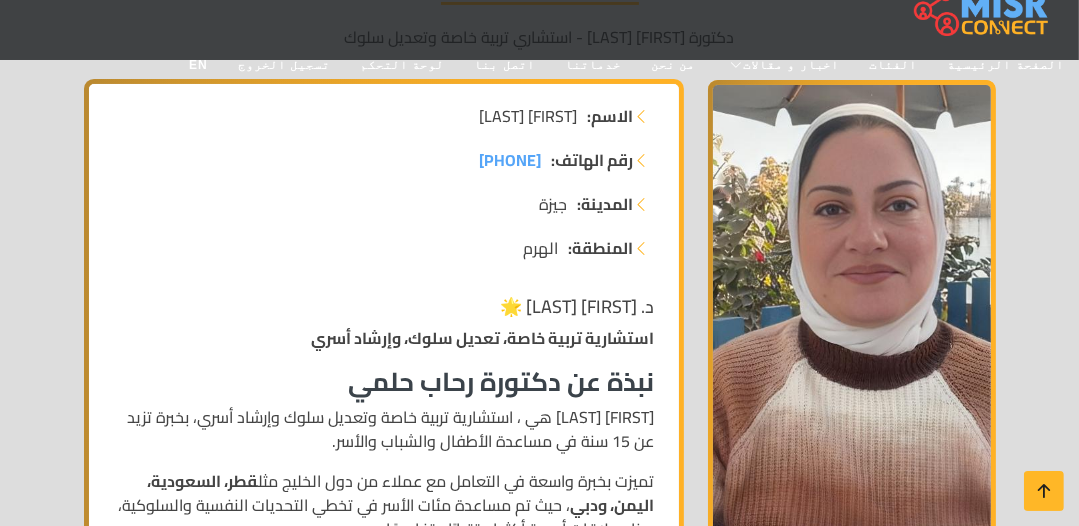 scroll, scrollTop: 0, scrollLeft: 0, axis: both 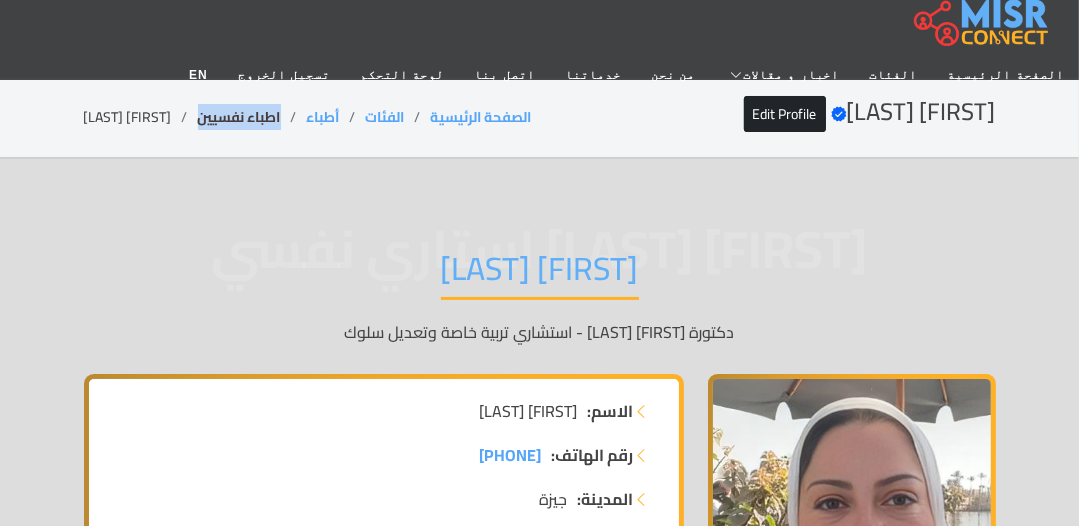 drag, startPoint x: 264, startPoint y: 122, endPoint x: 174, endPoint y: 121, distance: 90.005554 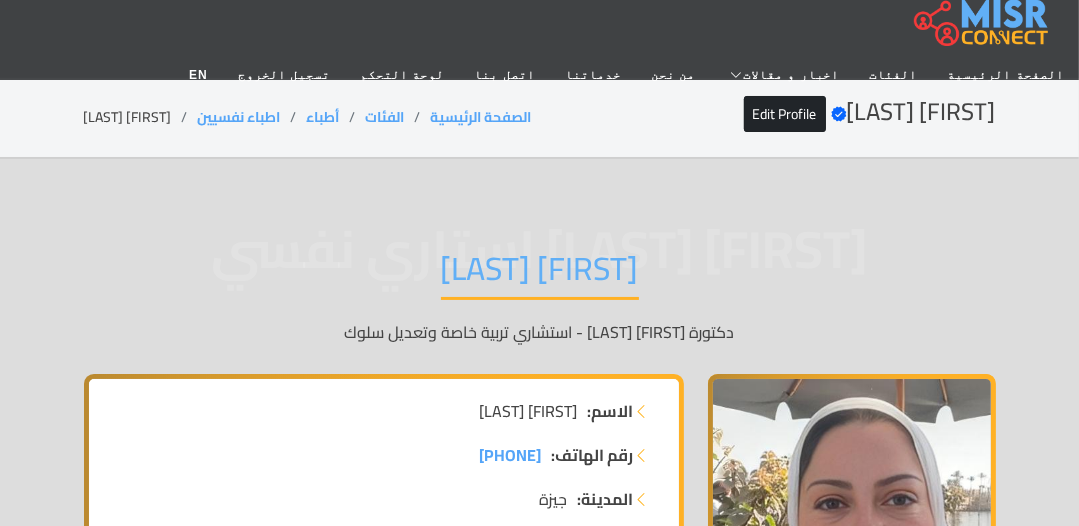 click on "رحاب حلمي" at bounding box center [540, 274] 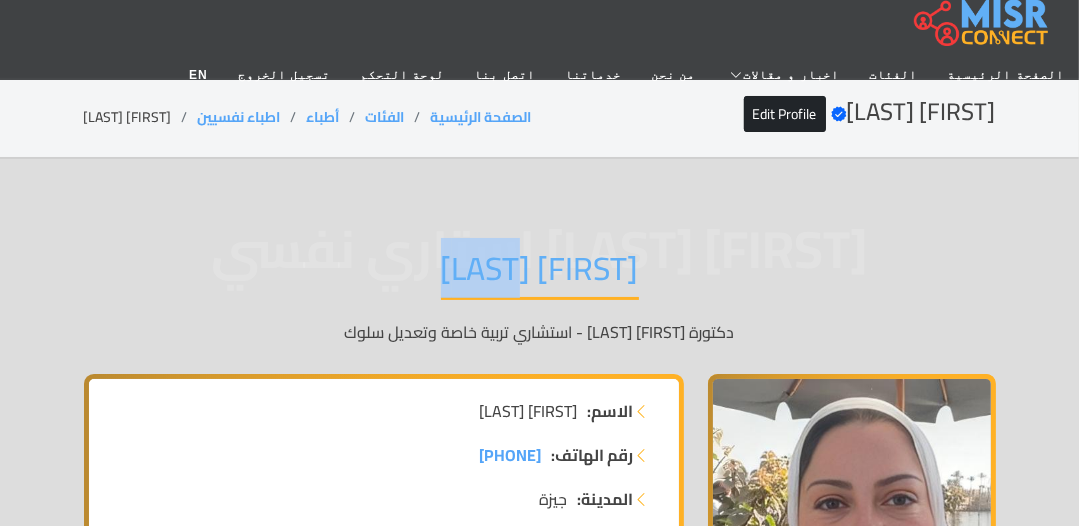 click on "رحاب حلمي" at bounding box center (540, 274) 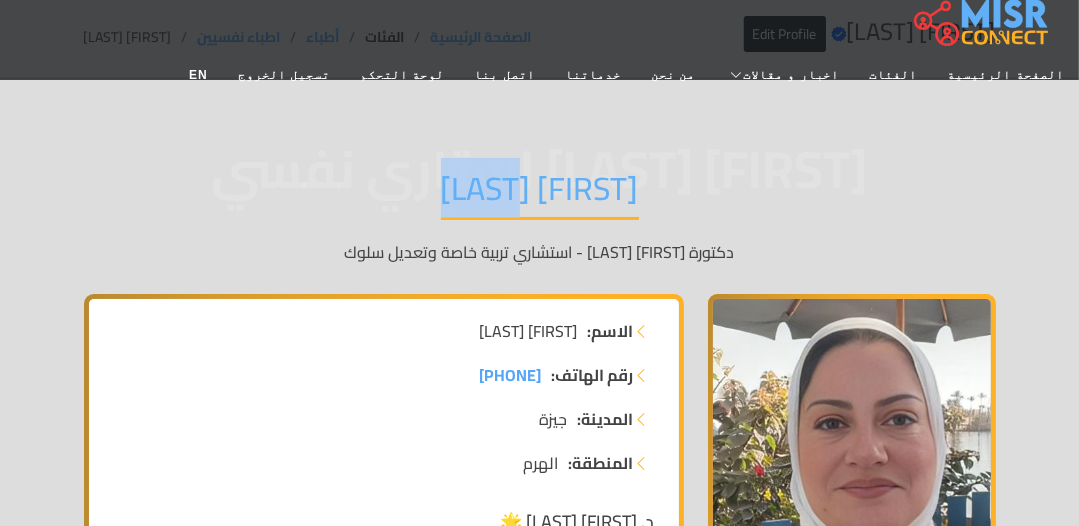 scroll, scrollTop: 0, scrollLeft: 0, axis: both 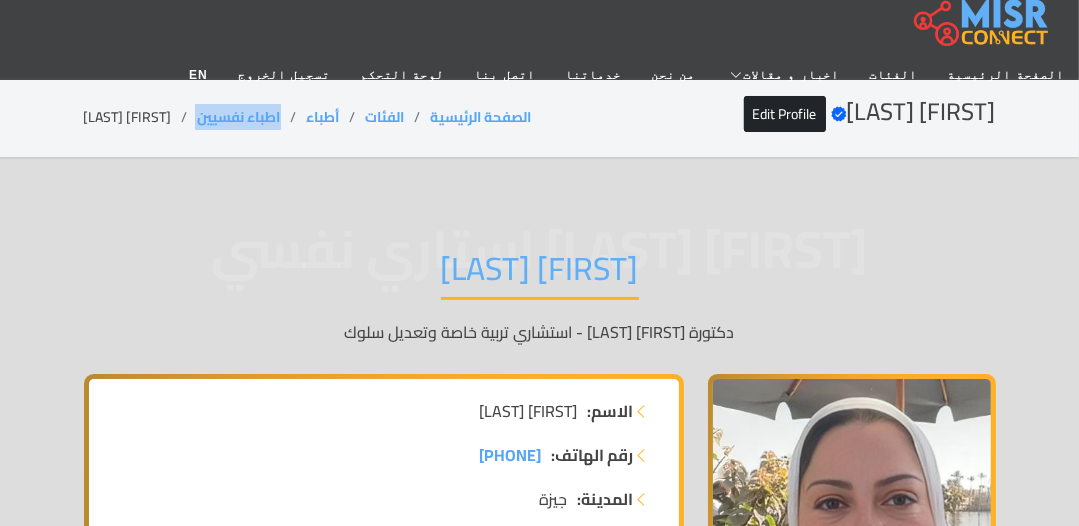 drag, startPoint x: 261, startPoint y: 112, endPoint x: 173, endPoint y: 112, distance: 88 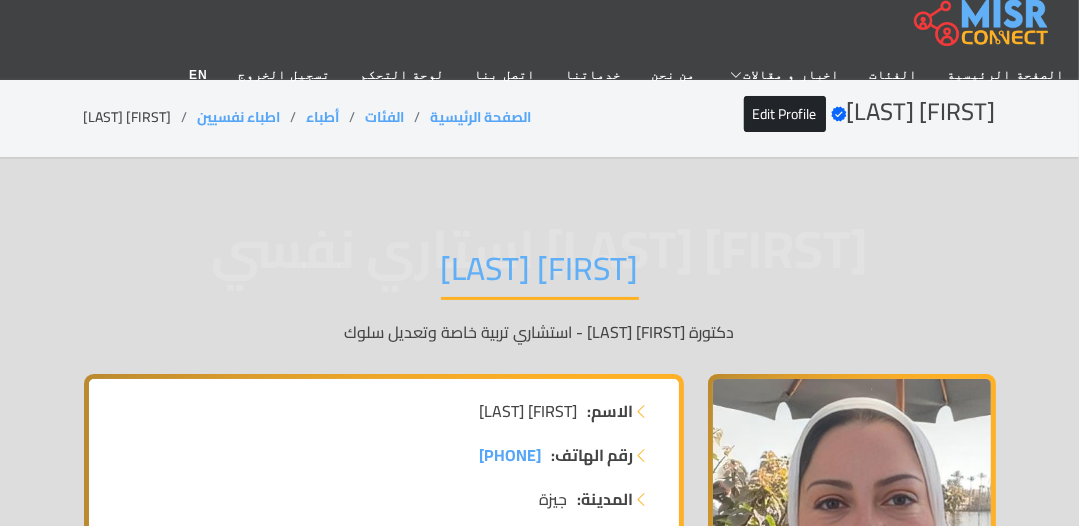 click on "رحاب حلمي" at bounding box center [141, 117] 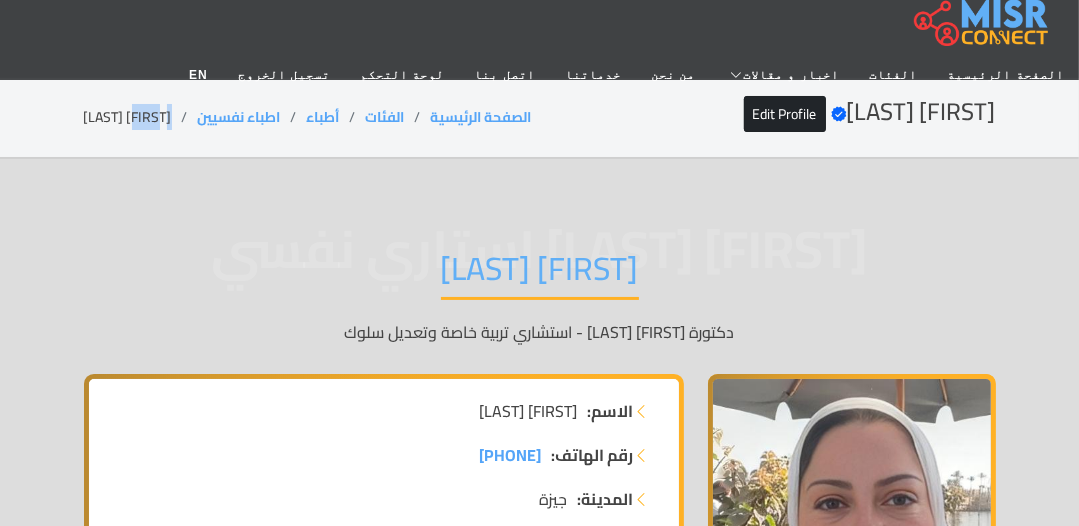 click on "رحاب حلمي" at bounding box center [141, 117] 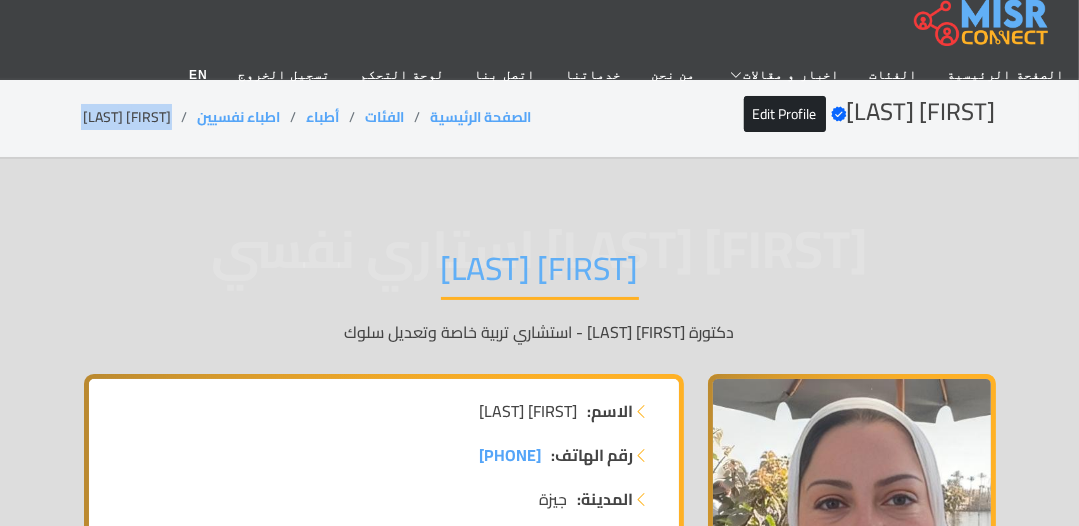 click on "رحاب حلمي" at bounding box center [141, 117] 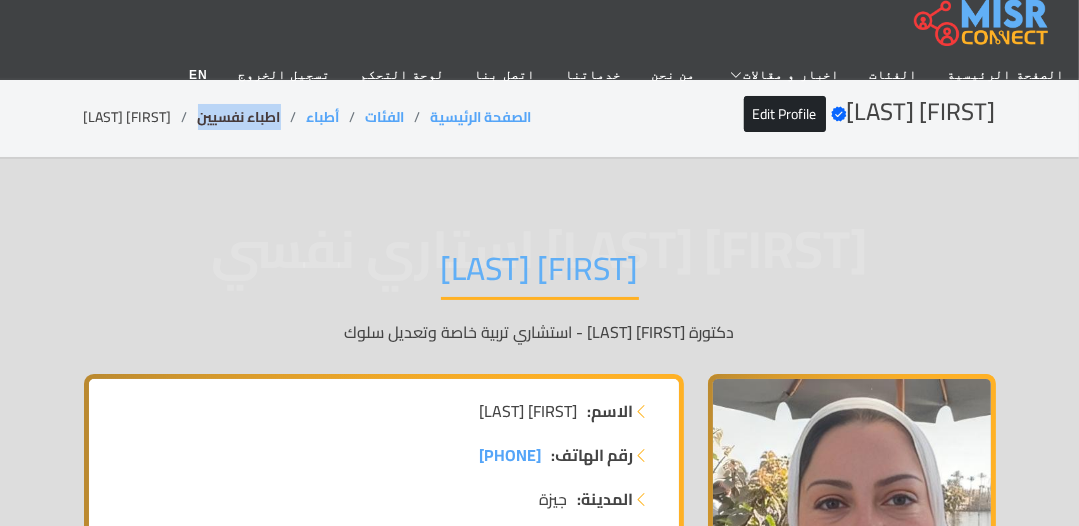 drag, startPoint x: 258, startPoint y: 120, endPoint x: 176, endPoint y: 120, distance: 82 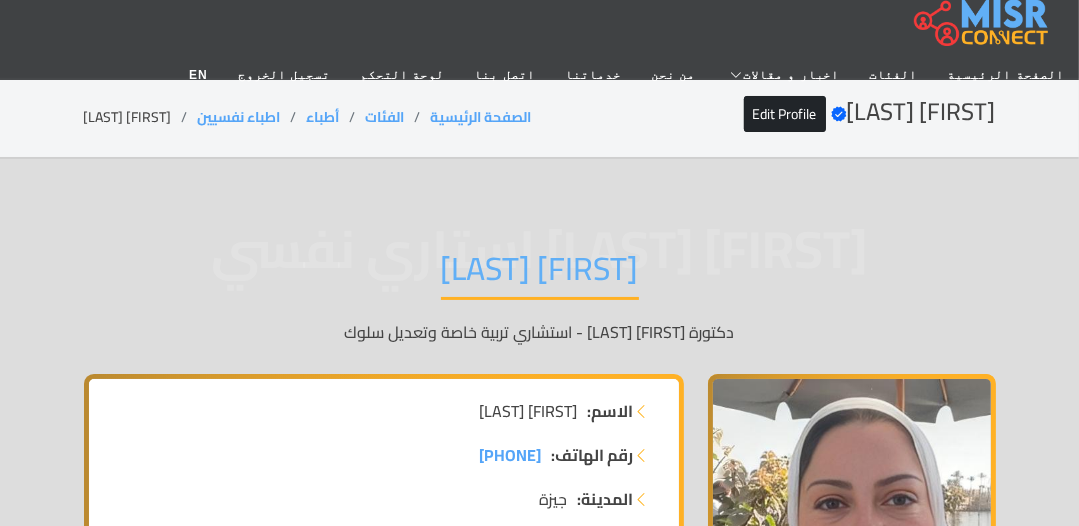 click on "رحاب حلمي" at bounding box center (540, 274) 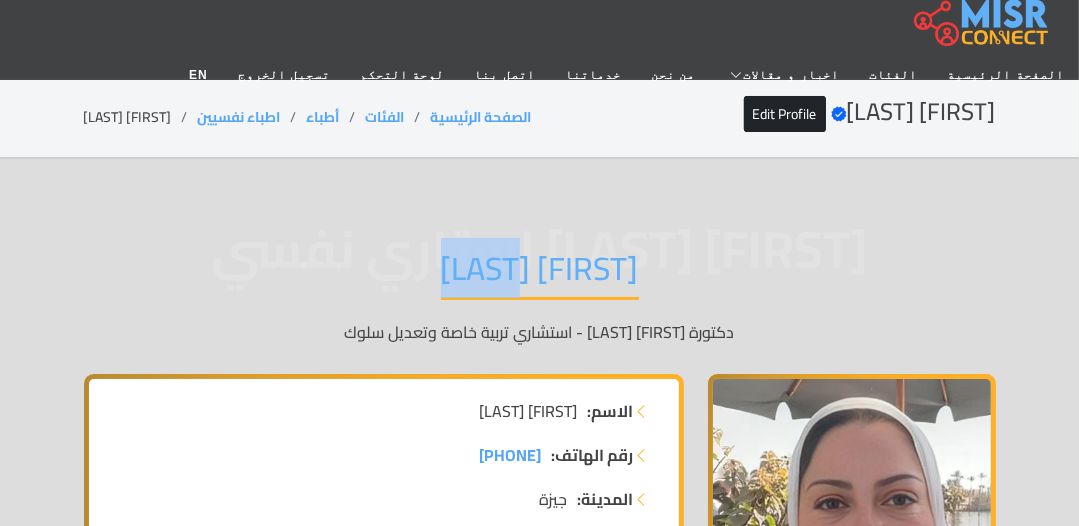 click on "رحاب حلمي" at bounding box center [540, 274] 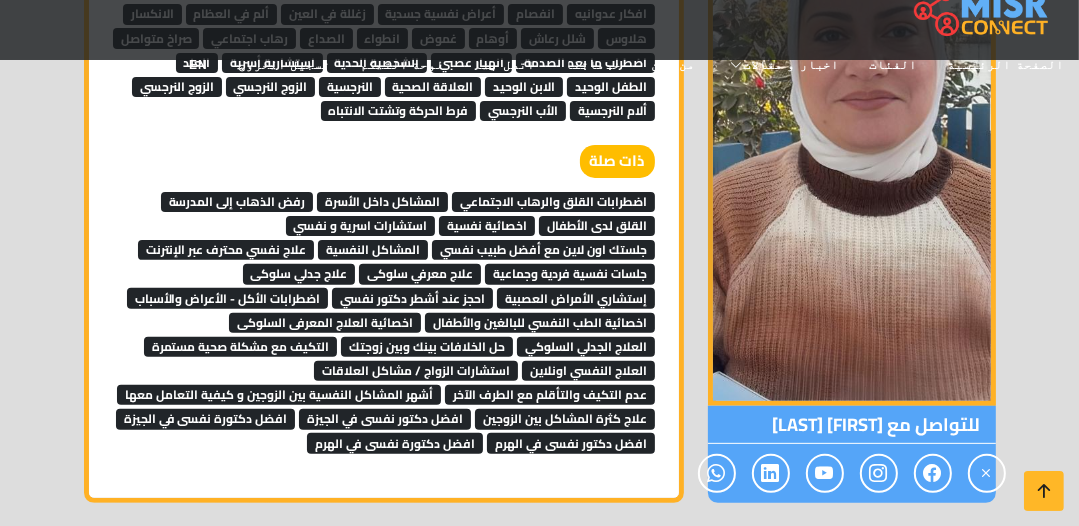 scroll, scrollTop: 5920, scrollLeft: 0, axis: vertical 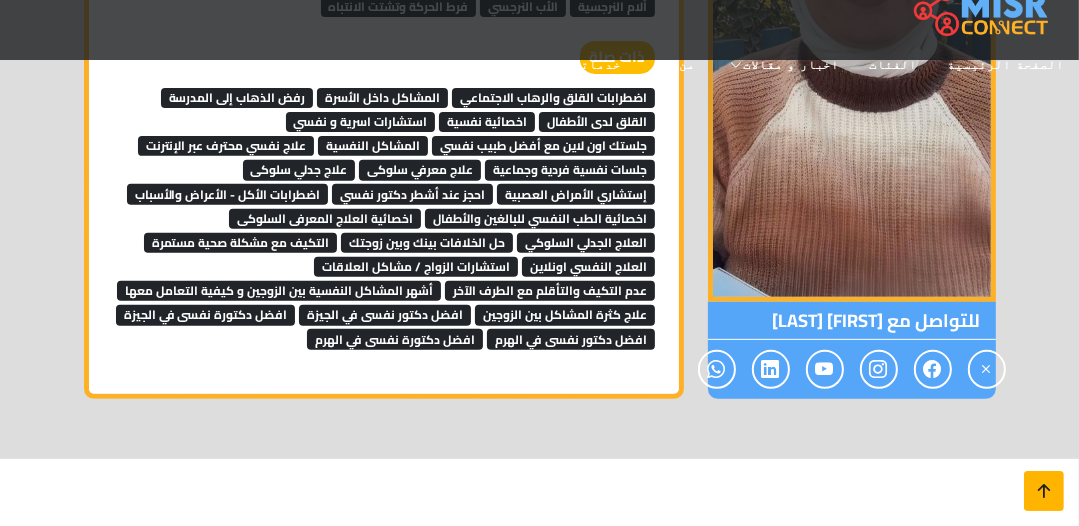 click at bounding box center [1044, 491] 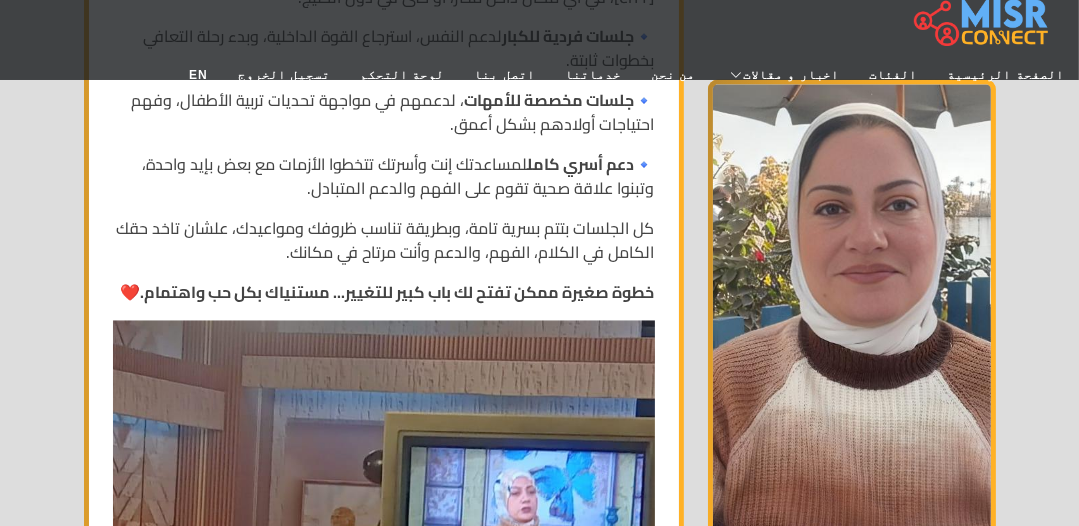 scroll, scrollTop: 0, scrollLeft: 0, axis: both 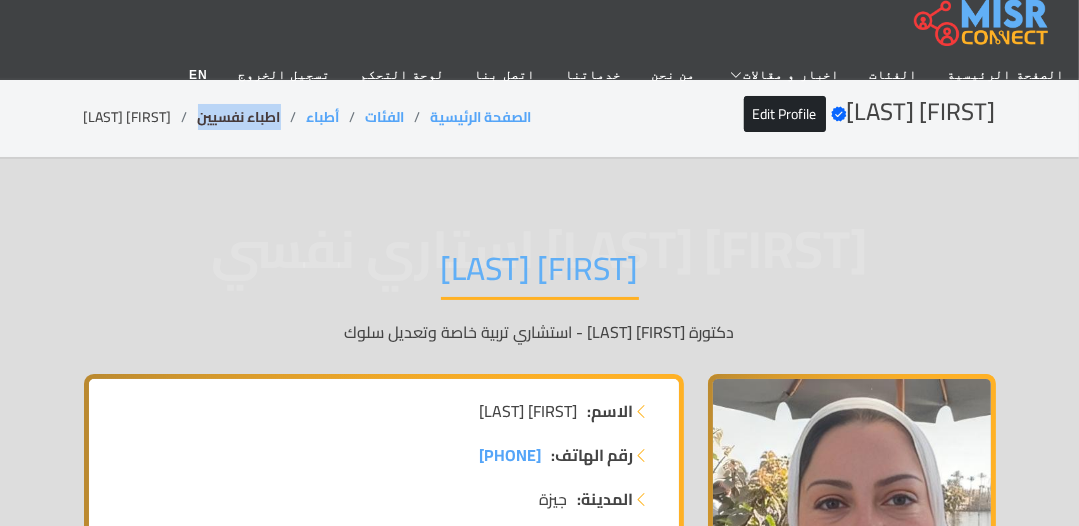 drag, startPoint x: 258, startPoint y: 118, endPoint x: 177, endPoint y: 115, distance: 81.055534 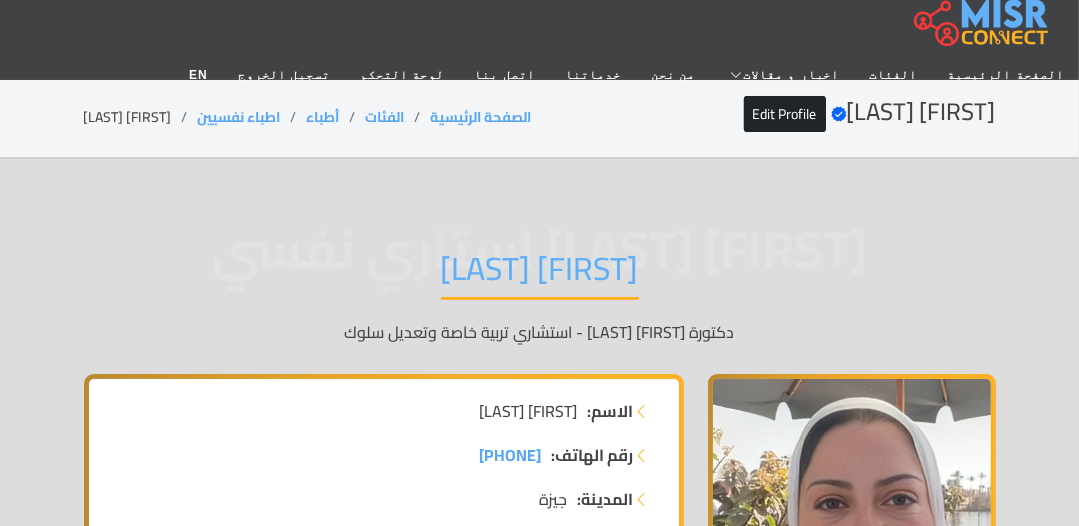 click on "رحاب حلمي" at bounding box center (141, 117) 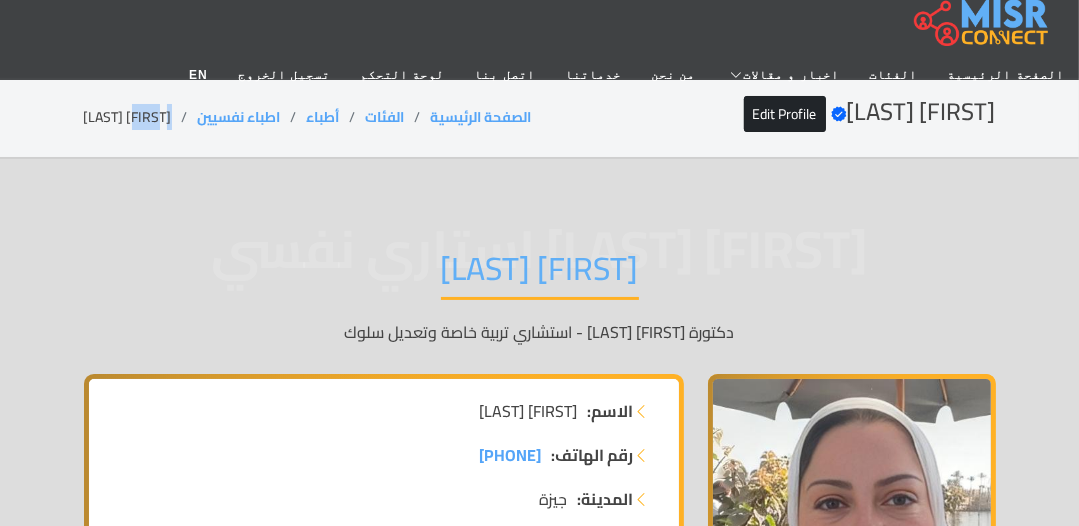 click on "رحاب حلمي" at bounding box center [141, 117] 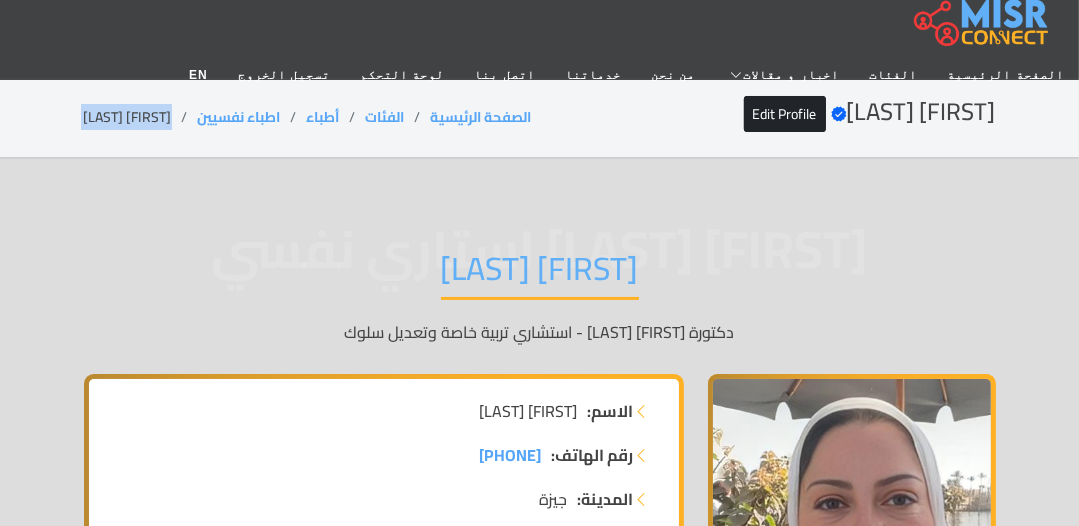 click on "رحاب حلمي" at bounding box center [141, 117] 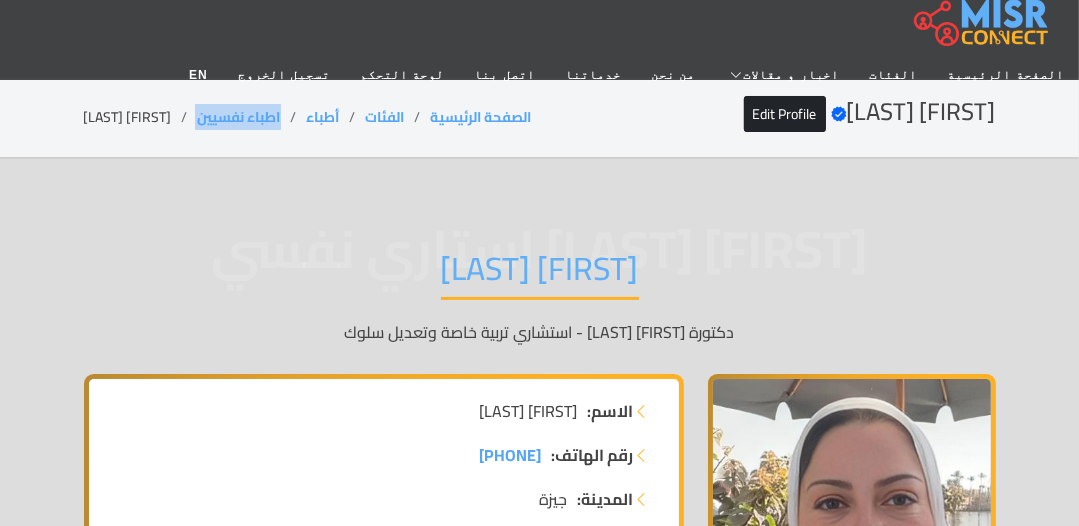 drag, startPoint x: 264, startPoint y: 108, endPoint x: 170, endPoint y: 112, distance: 94.08507 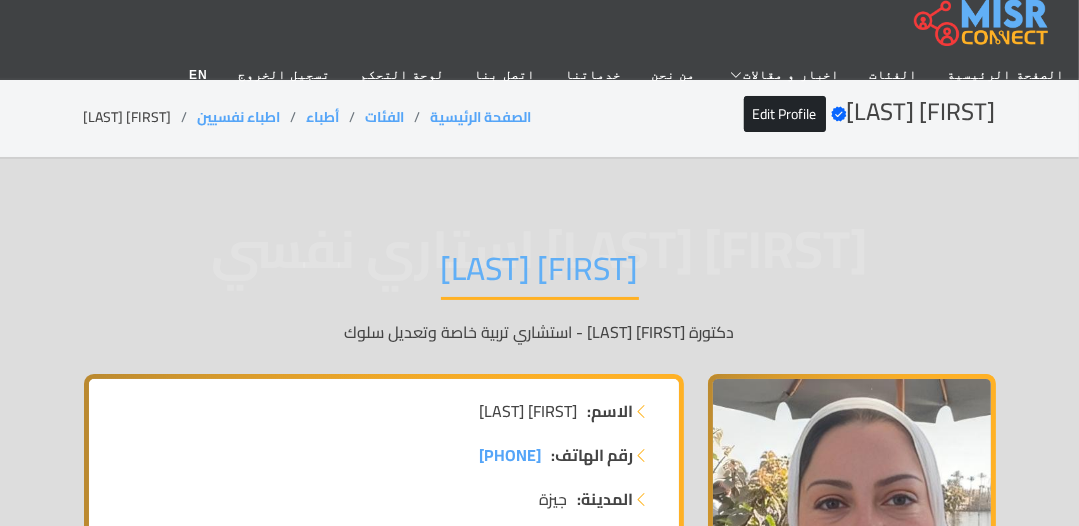 click on "رحاب حلمي
Verified account                                      Edit Profile
الصفحة الرئيسية
الفئات
أطباء
اطباء نفسيين
رحاب حلمي" at bounding box center [540, 117] 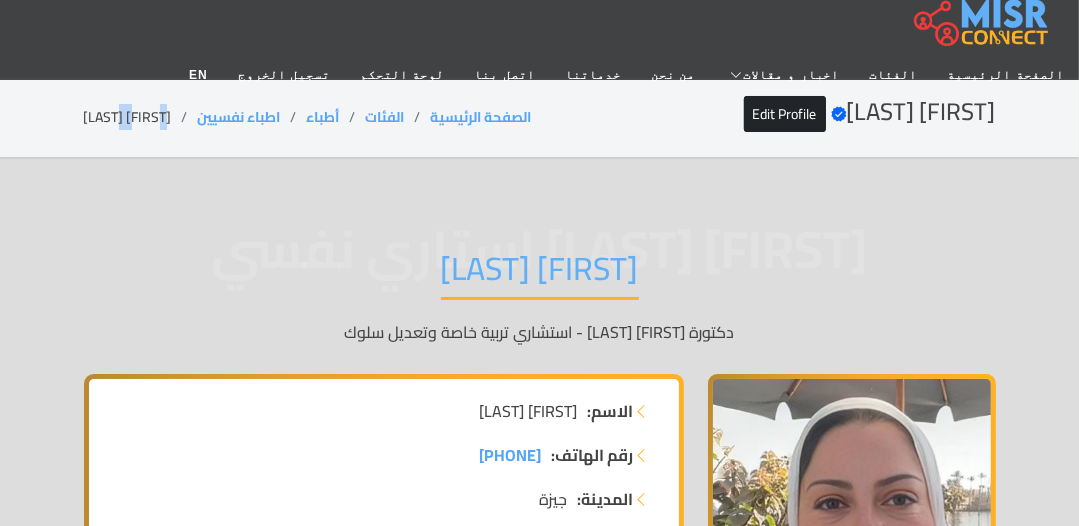 click on "[NAME] [LAST]" at bounding box center (141, 117) 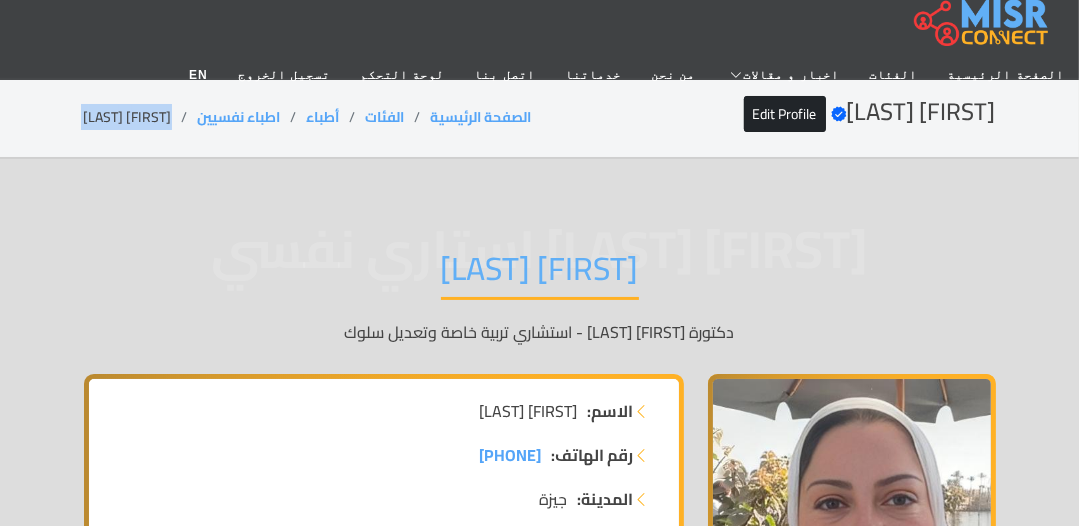 click on "[FIRST] [LAST]" at bounding box center [141, 117] 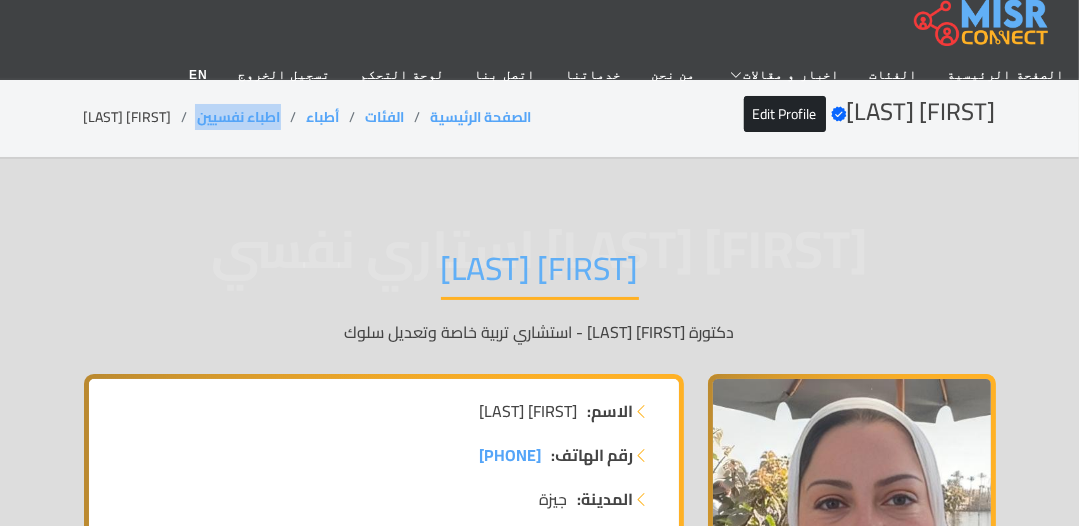drag, startPoint x: 264, startPoint y: 103, endPoint x: 173, endPoint y: 116, distance: 91.92388 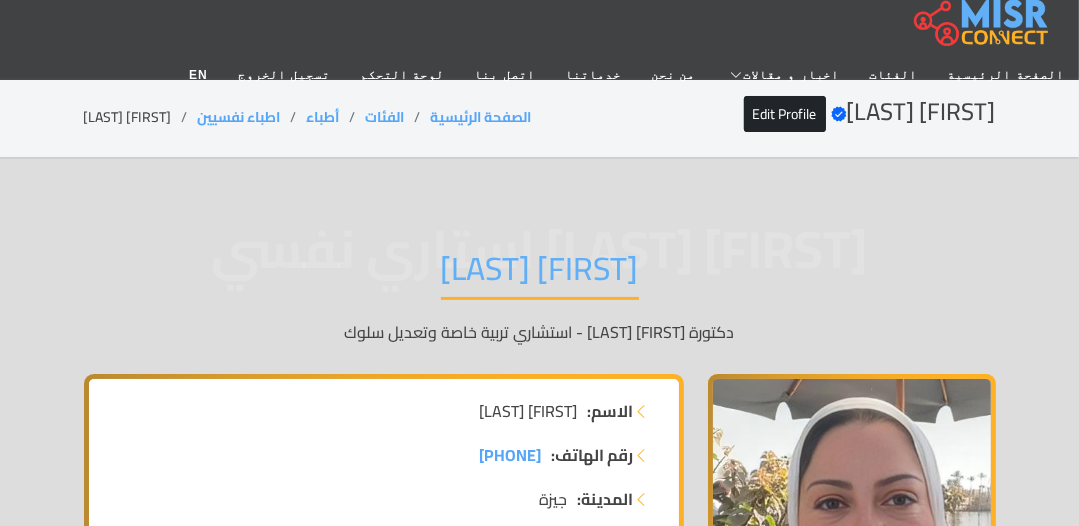 click on "[FIRST] [LAST]" at bounding box center (141, 117) 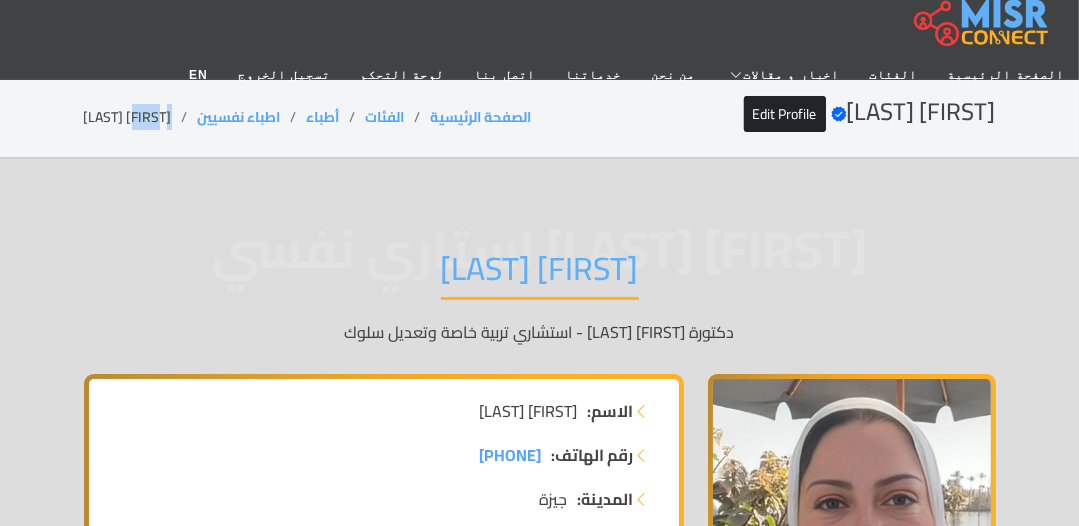click on "[FIRST] [LAST]" at bounding box center (141, 117) 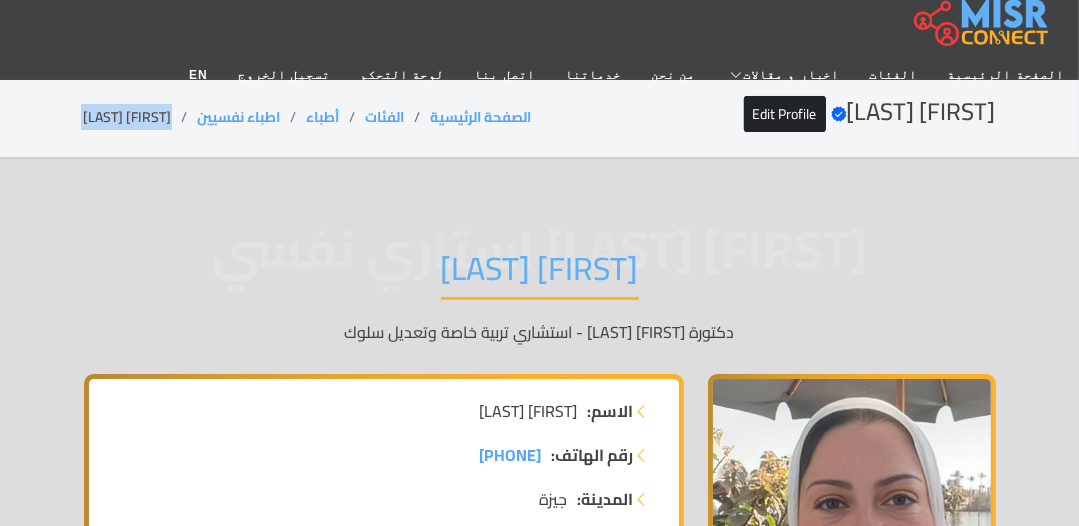 click on "[FIRST] [LAST]" at bounding box center [141, 117] 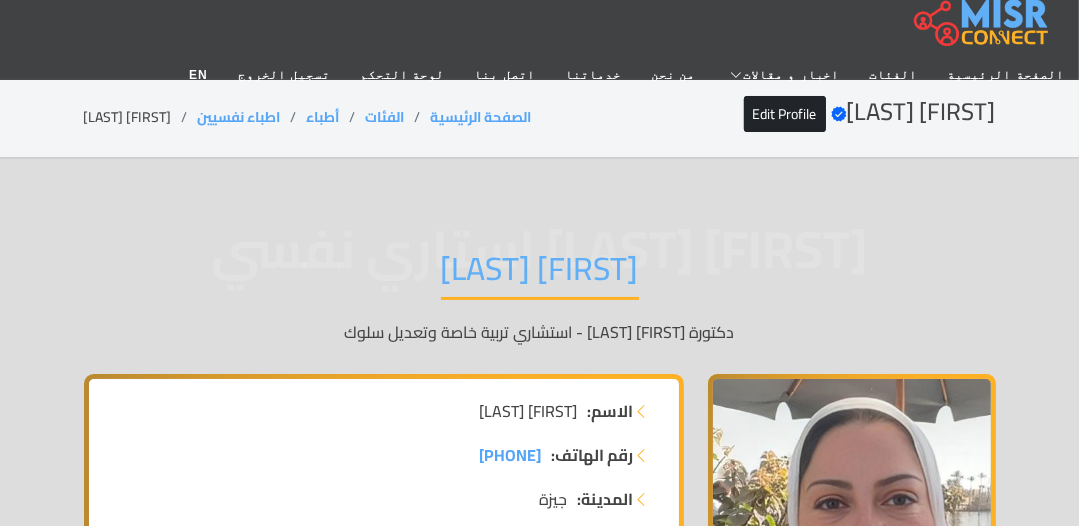 click on "[FIRST] [LAST]" at bounding box center (540, 274) 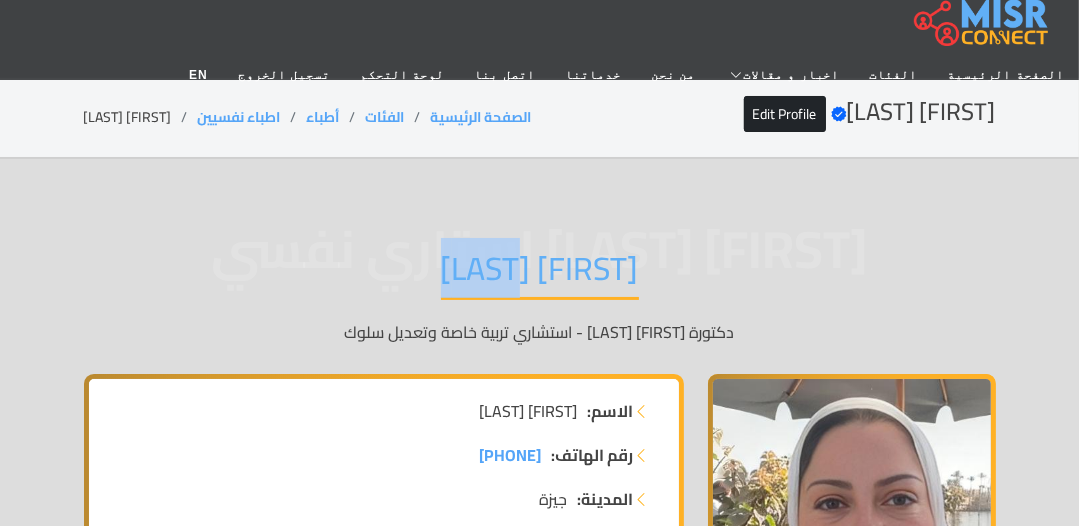 click on "[FIRST] [LAST]" at bounding box center [540, 274] 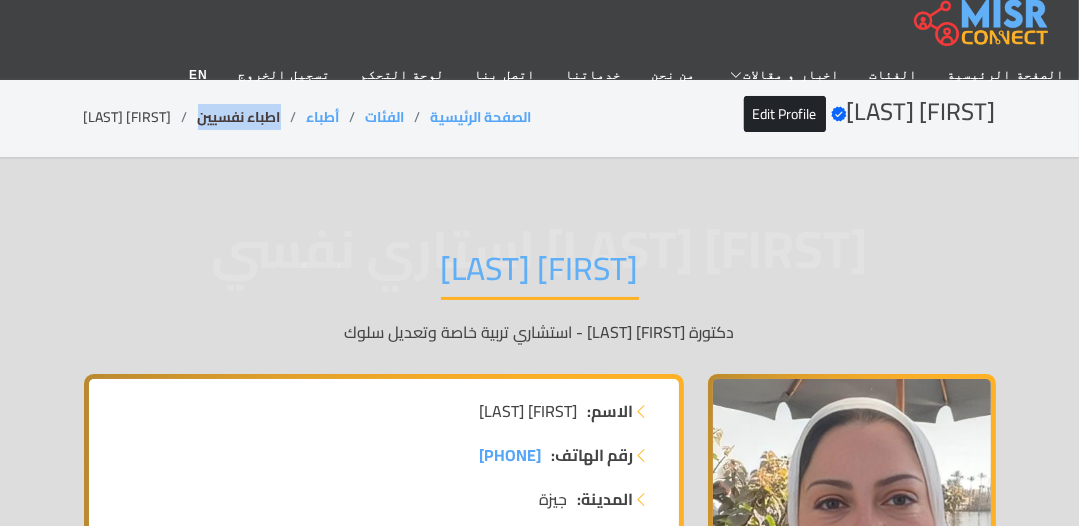 drag, startPoint x: 264, startPoint y: 116, endPoint x: 176, endPoint y: 115, distance: 88.005684 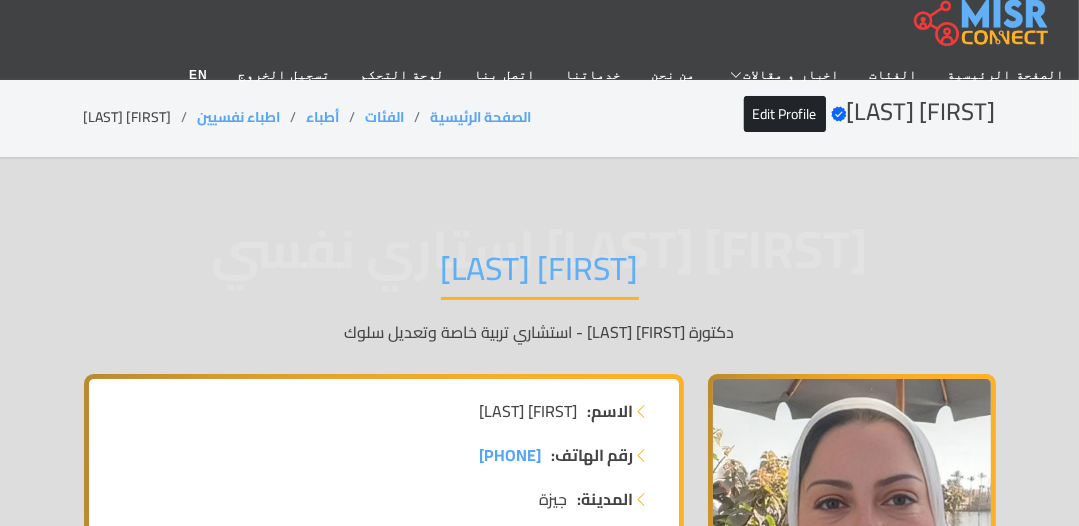 click on "[FIRST] [LAST]" at bounding box center (141, 117) 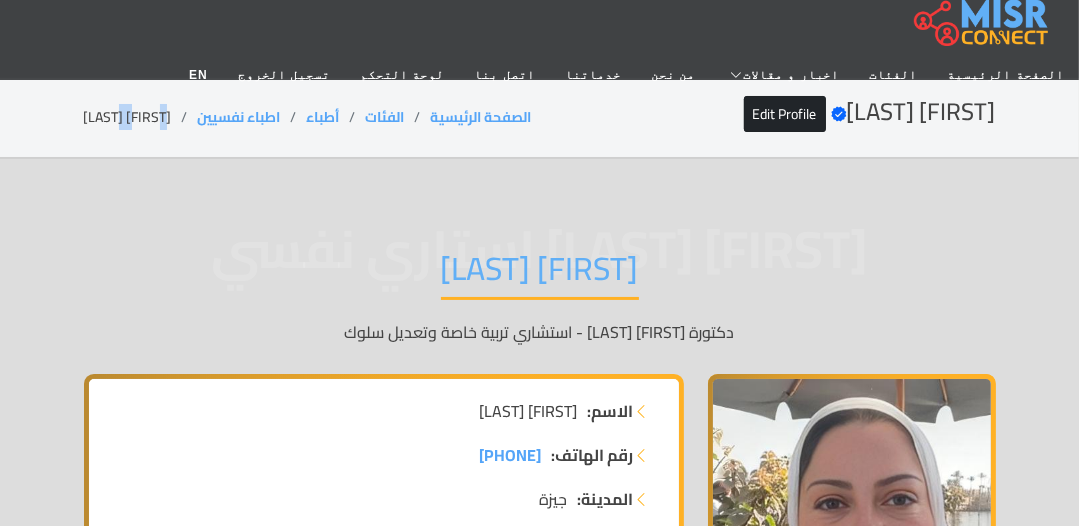 click on "[FIRST] [LAST]" at bounding box center (141, 117) 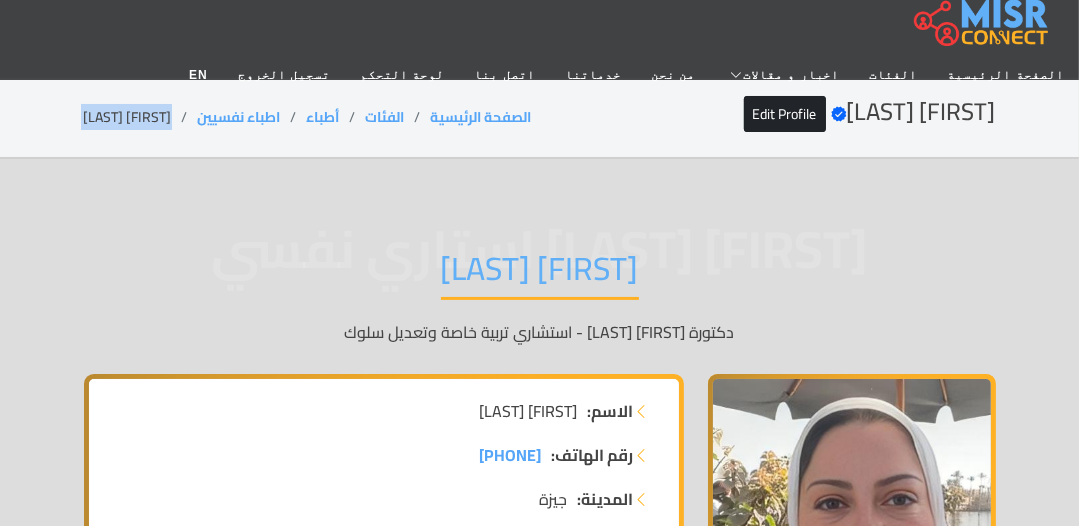 click on "[FIRST] [LAST]" at bounding box center [141, 117] 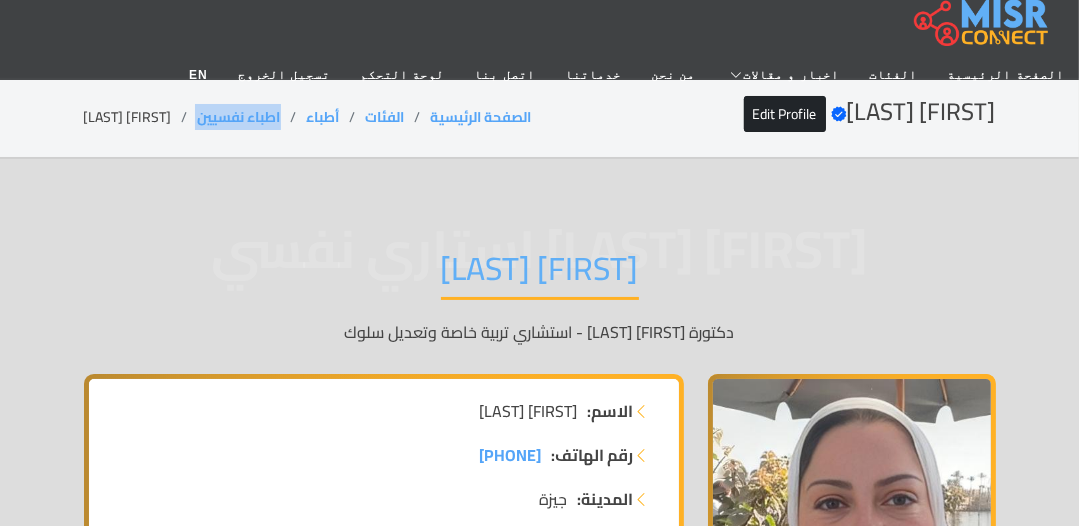 drag, startPoint x: 265, startPoint y: 112, endPoint x: 168, endPoint y: 127, distance: 98.15294 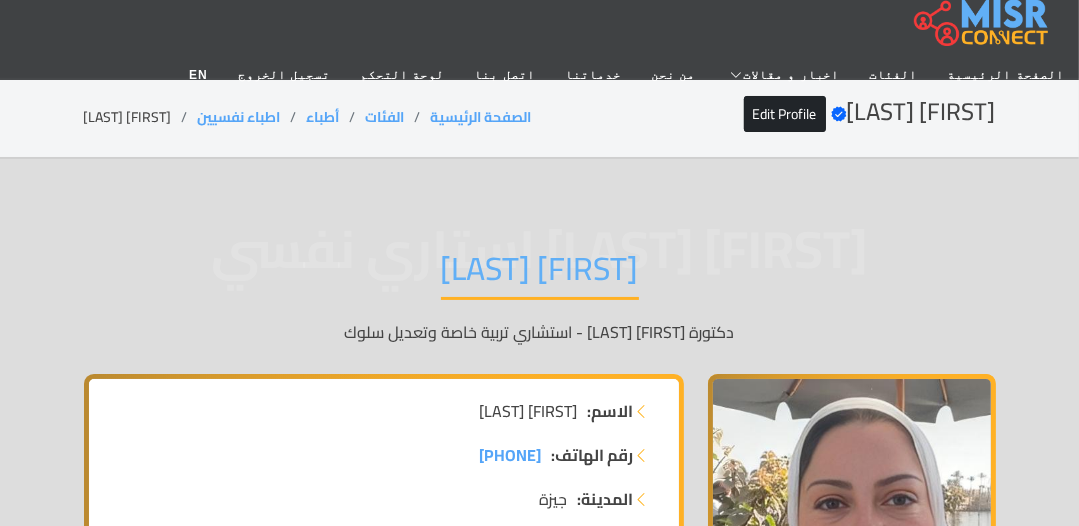 click on "[FIRST] [LAST]" at bounding box center [540, 274] 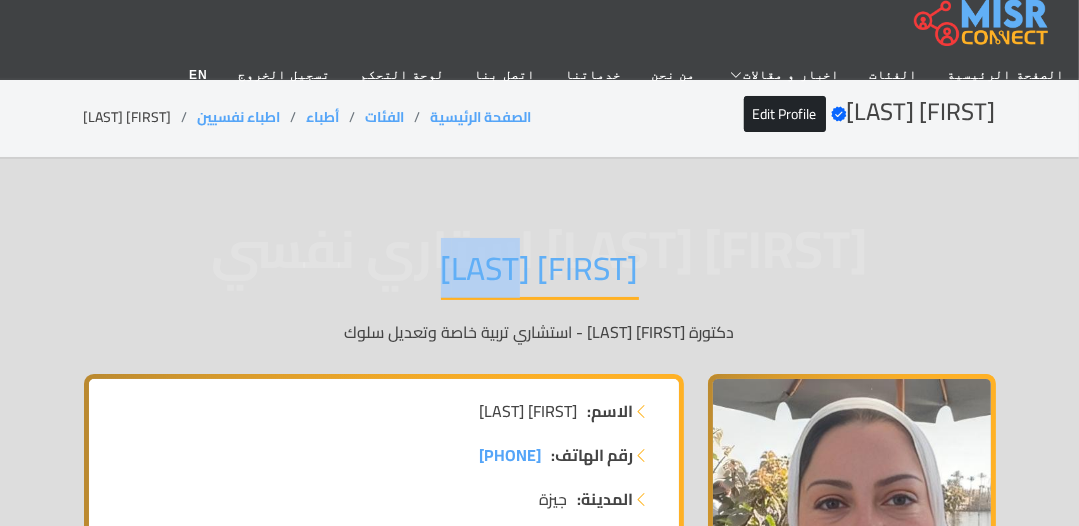 click on "[FIRST] [LAST]" at bounding box center [540, 274] 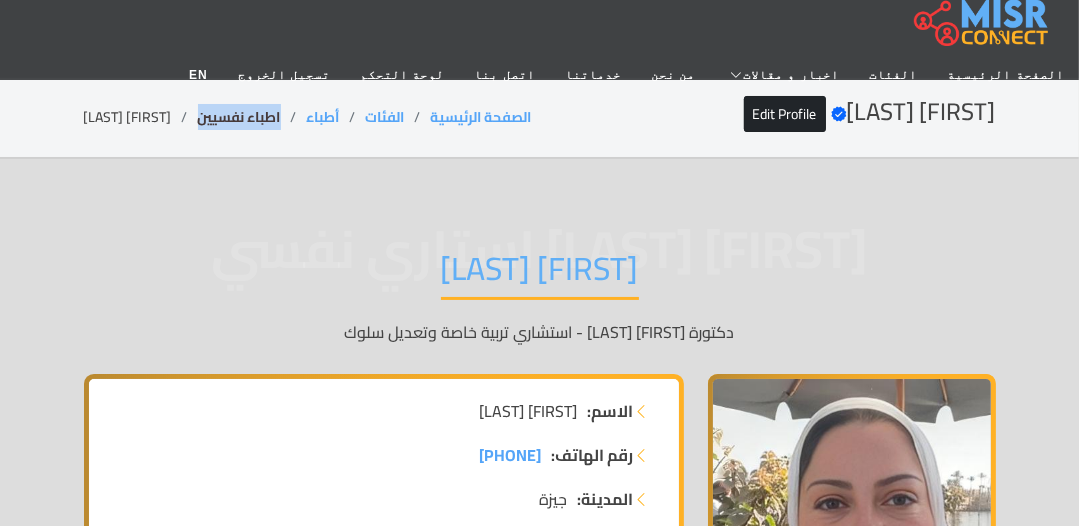 drag, startPoint x: 263, startPoint y: 110, endPoint x: 176, endPoint y: 120, distance: 87.57283 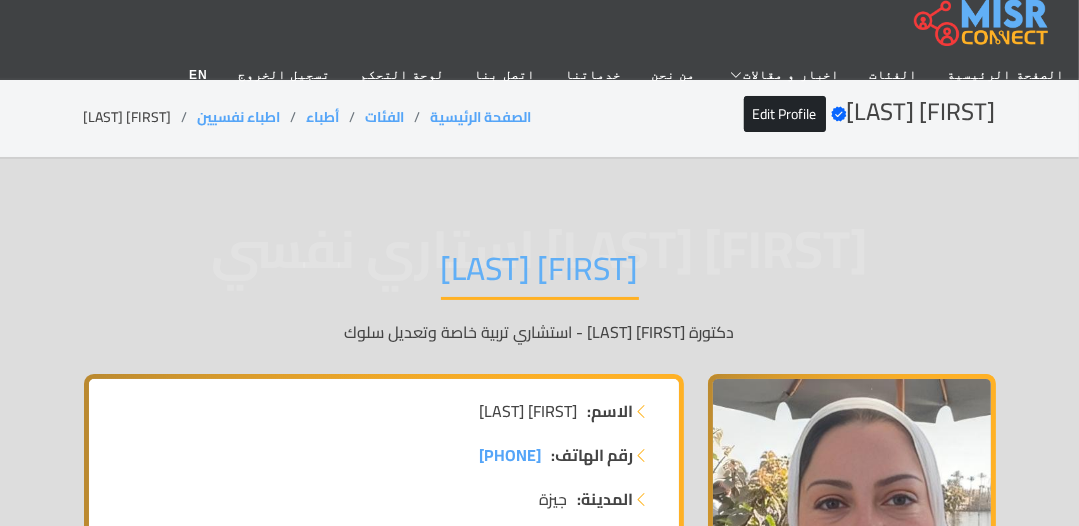 click on "[FIRST] [LAST]" at bounding box center [141, 117] 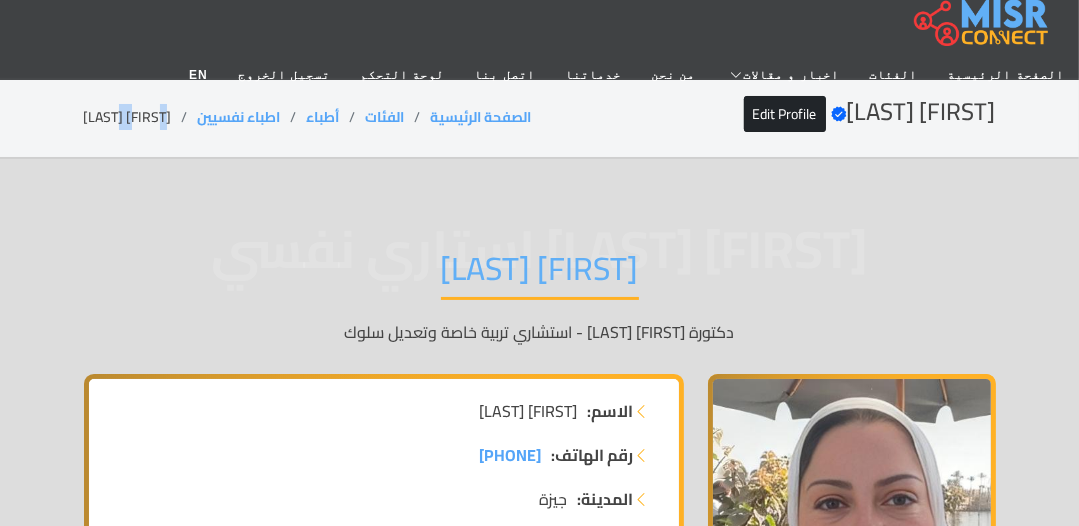 click on "[FIRST] [LAST]" at bounding box center (141, 117) 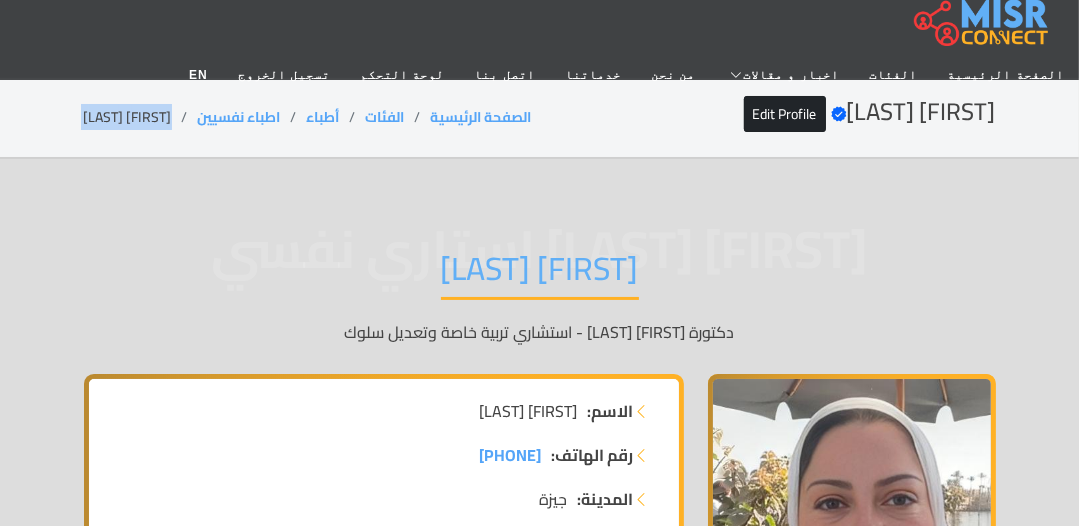 click on "[FIRST] [LAST]" at bounding box center (141, 117) 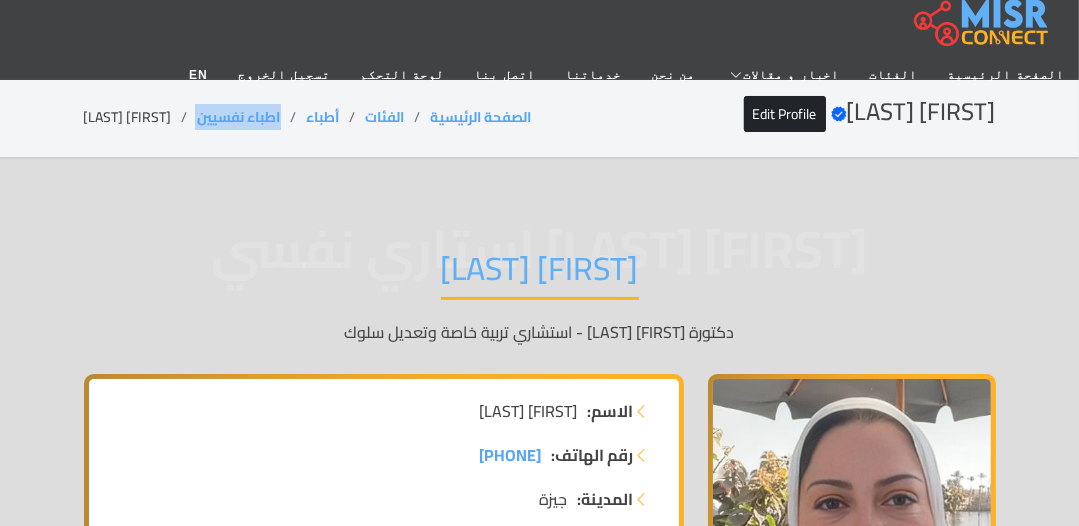 drag, startPoint x: 265, startPoint y: 113, endPoint x: 169, endPoint y: 127, distance: 97.015465 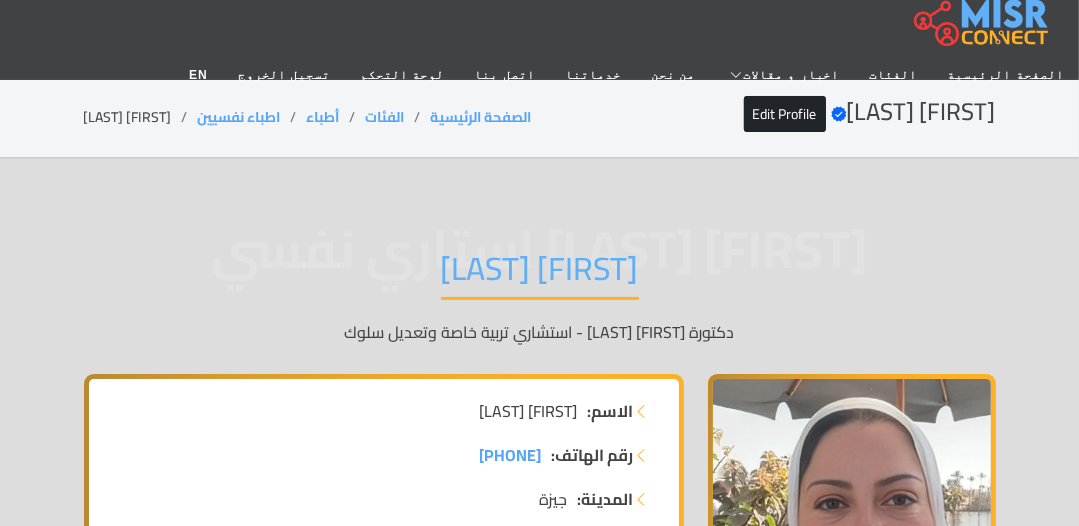 click on "[FIRST] [LAST]" at bounding box center [540, 274] 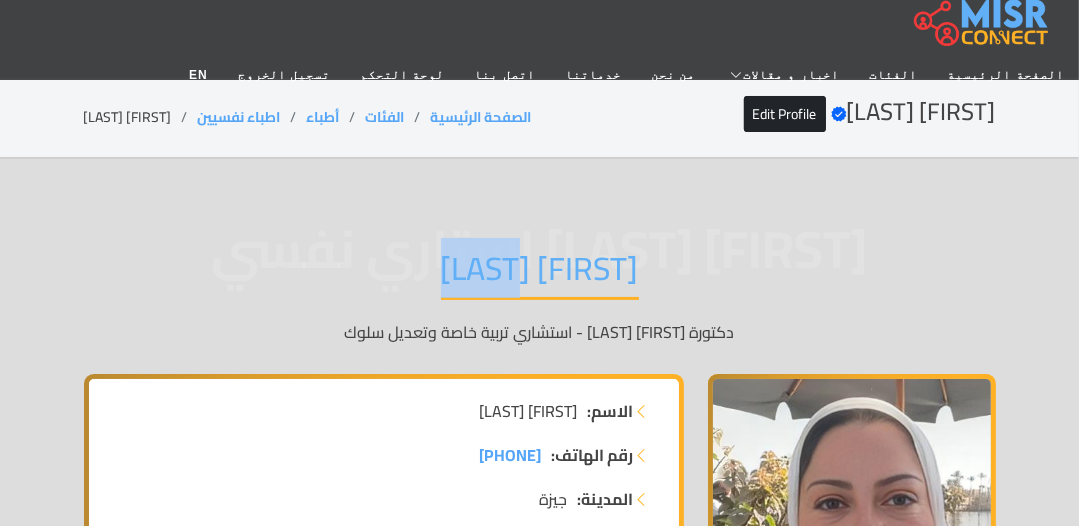 click on "[FIRST] [LAST]" at bounding box center (540, 274) 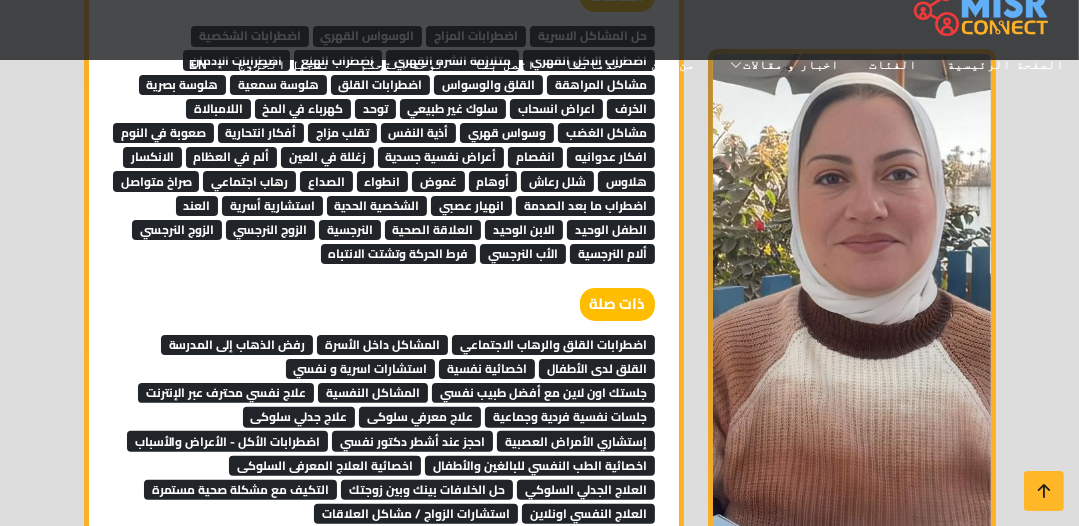 scroll, scrollTop: 5760, scrollLeft: 0, axis: vertical 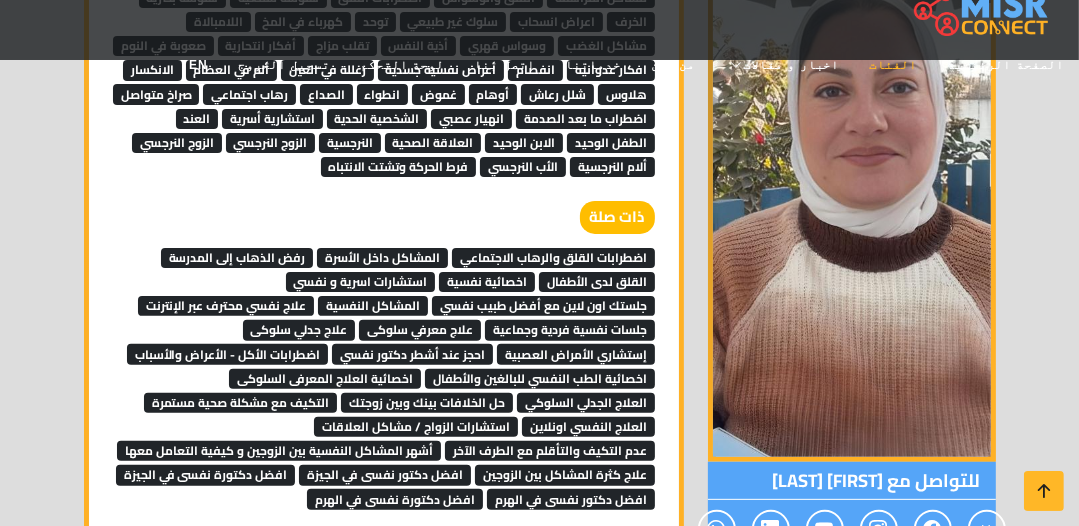 click on "الفئات" at bounding box center (894, 65) 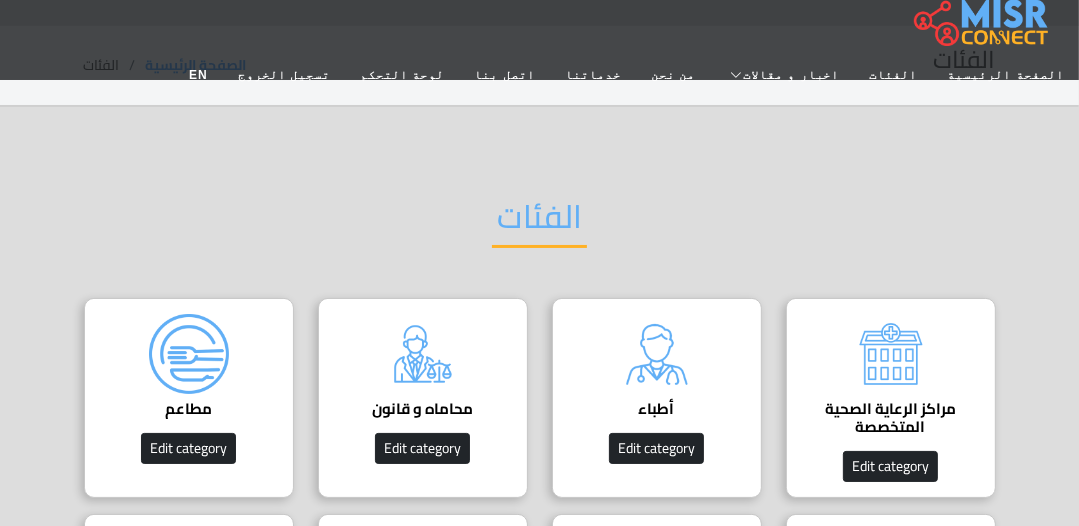 scroll, scrollTop: 80, scrollLeft: 0, axis: vertical 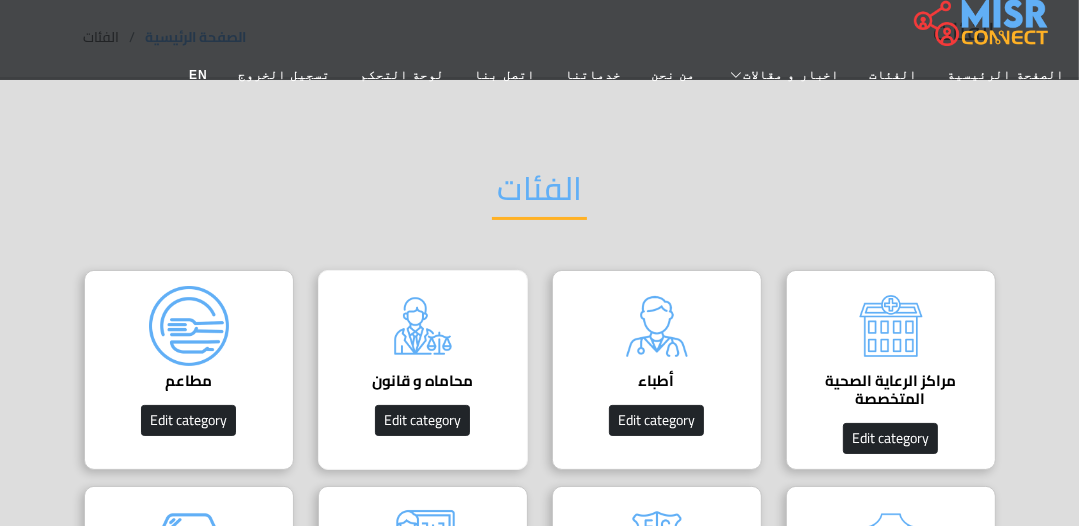 click at bounding box center [423, 326] 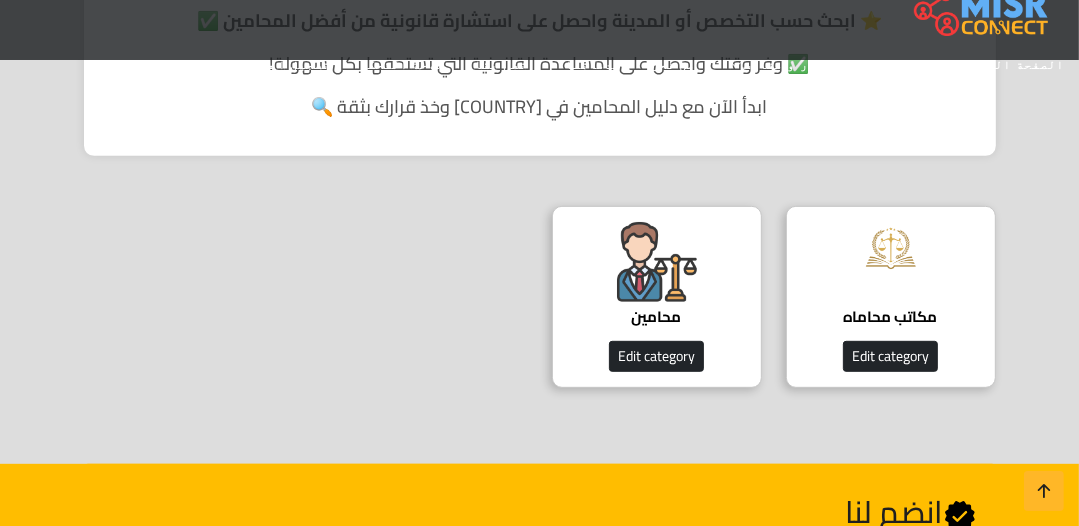 scroll, scrollTop: 640, scrollLeft: 0, axis: vertical 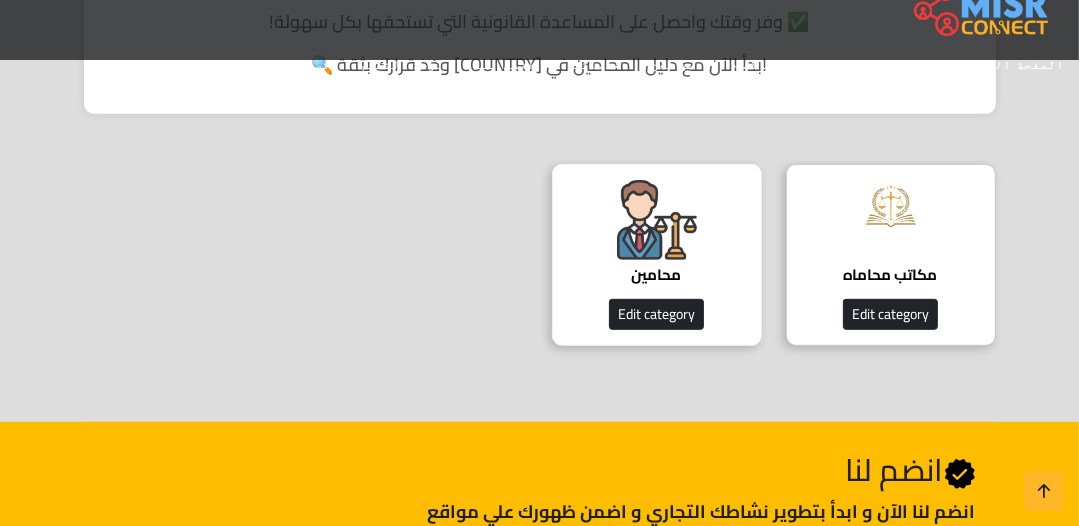 click on "محامين" at bounding box center [657, 275] 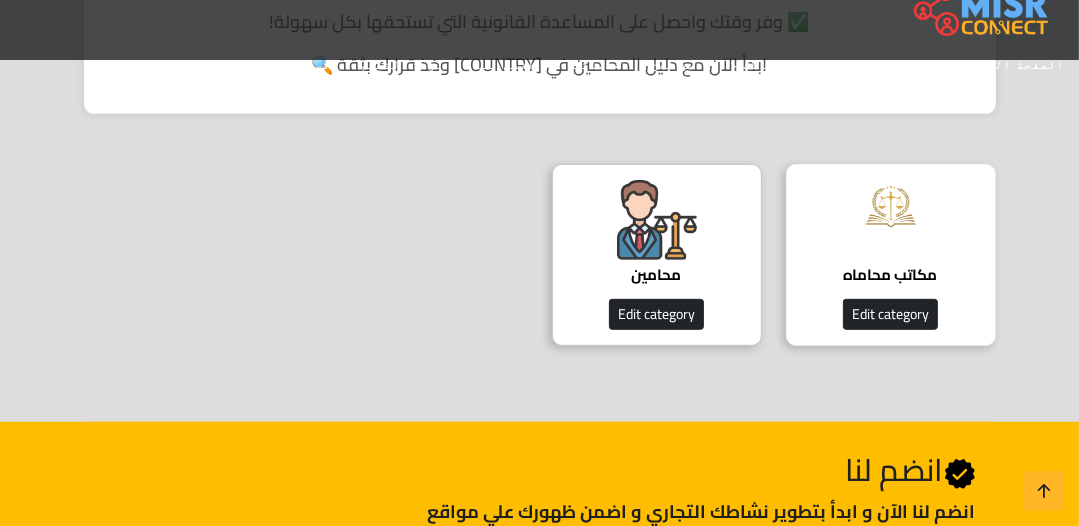 click at bounding box center [891, 220] 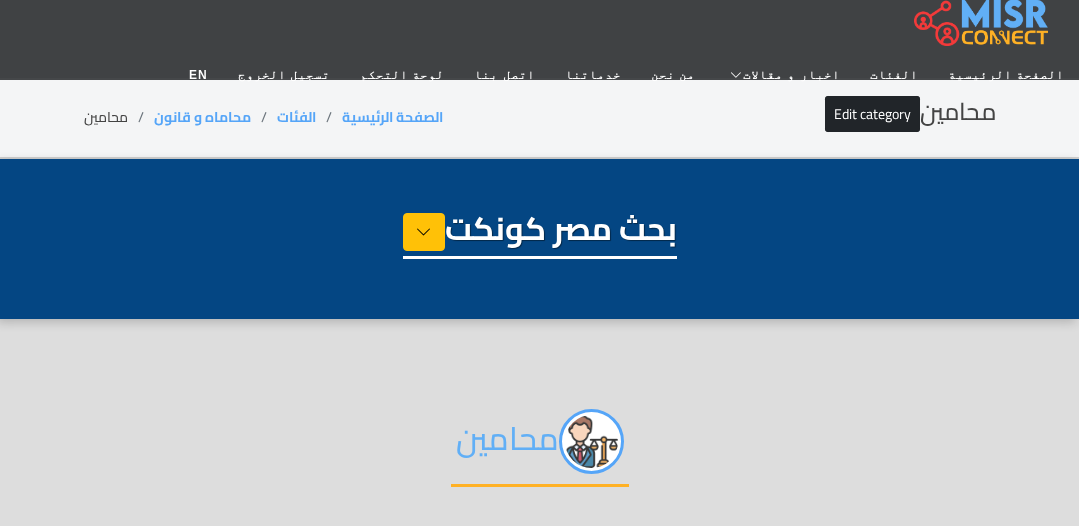 select on "**********" 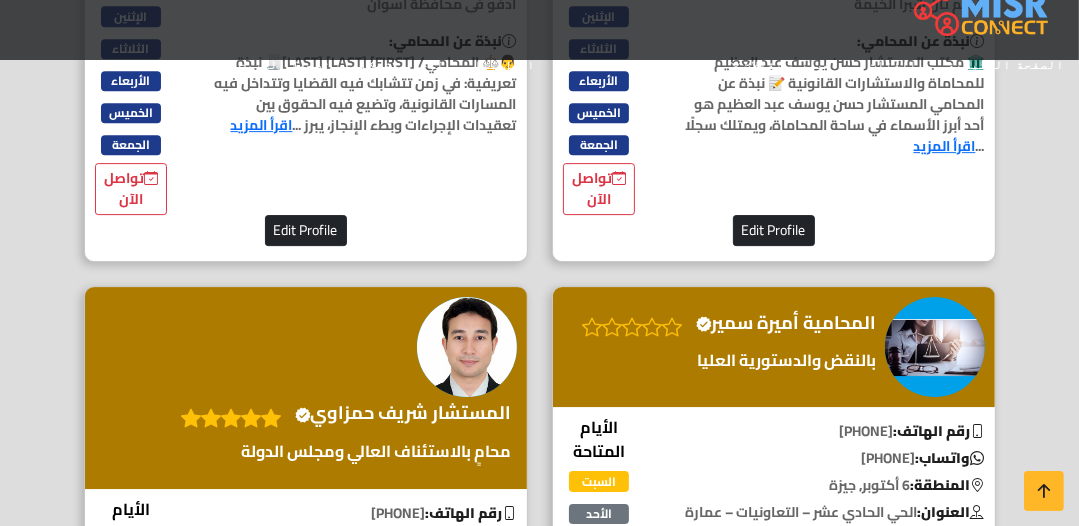 scroll, scrollTop: 4880, scrollLeft: 0, axis: vertical 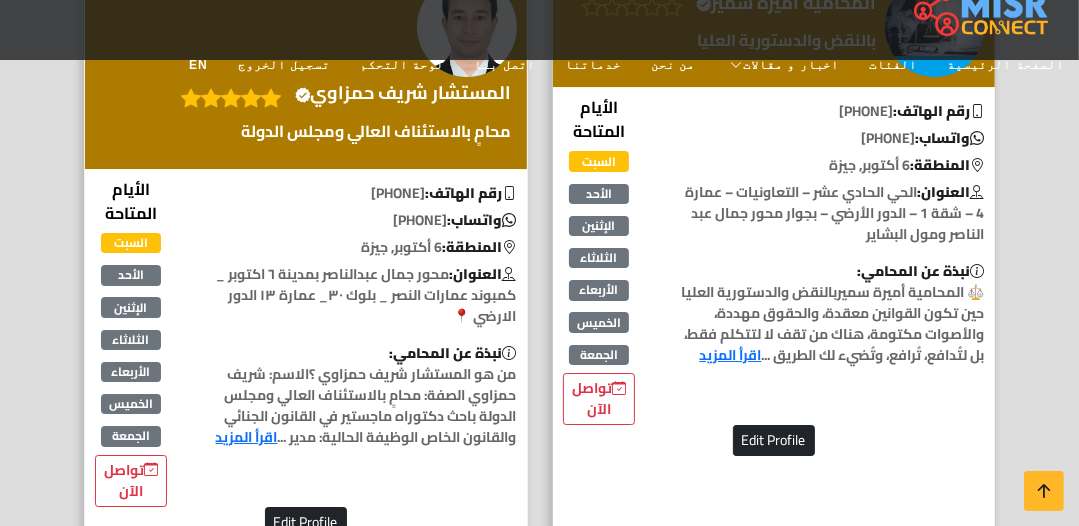 click on "المستشار شريف حمزاوي
Verified account" at bounding box center [403, 93] 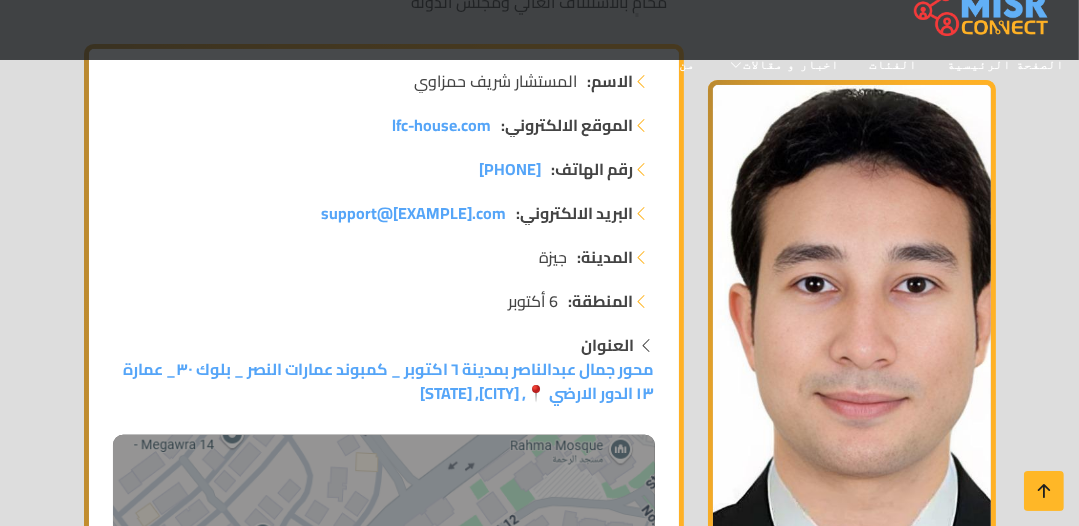 scroll, scrollTop: 320, scrollLeft: 0, axis: vertical 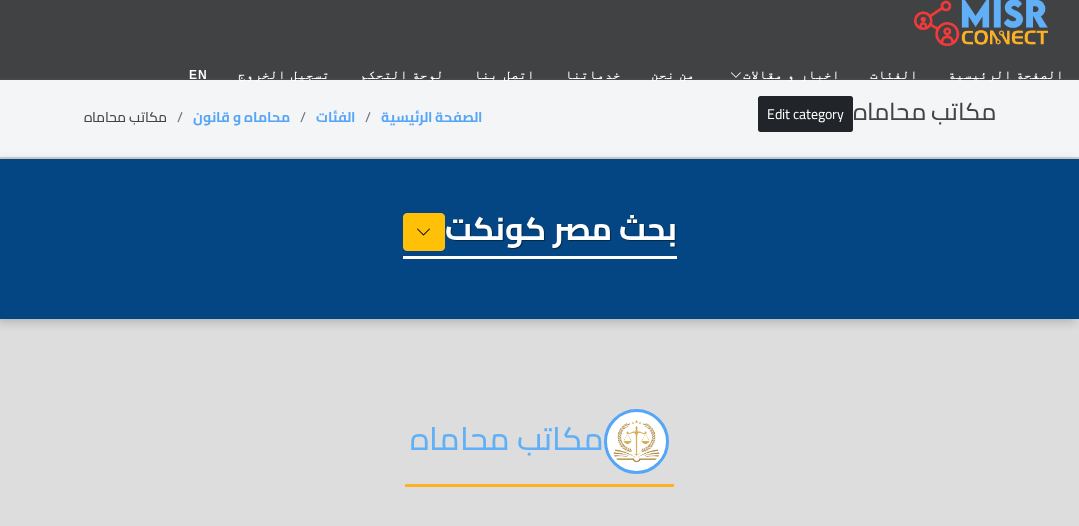 select on "**********" 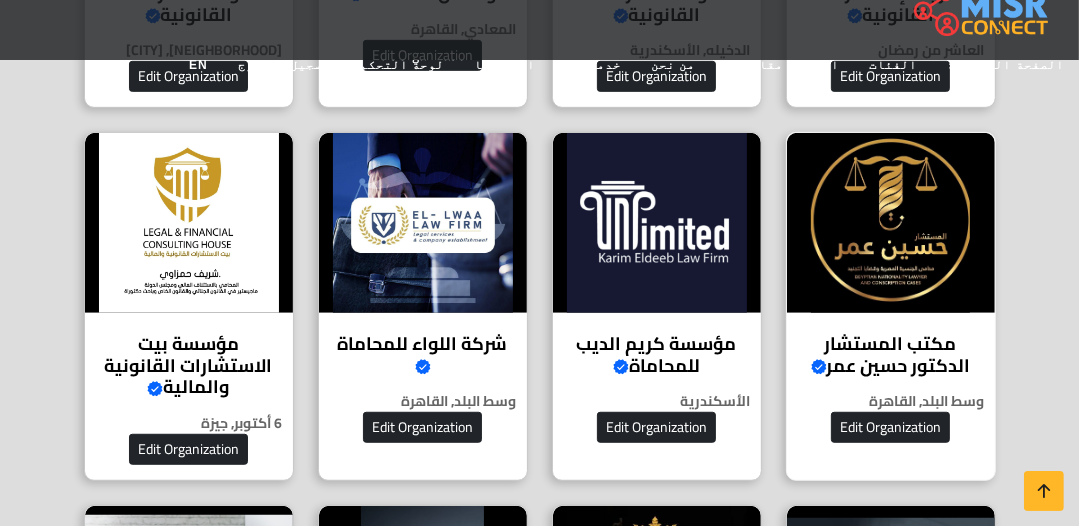 scroll, scrollTop: 800, scrollLeft: 0, axis: vertical 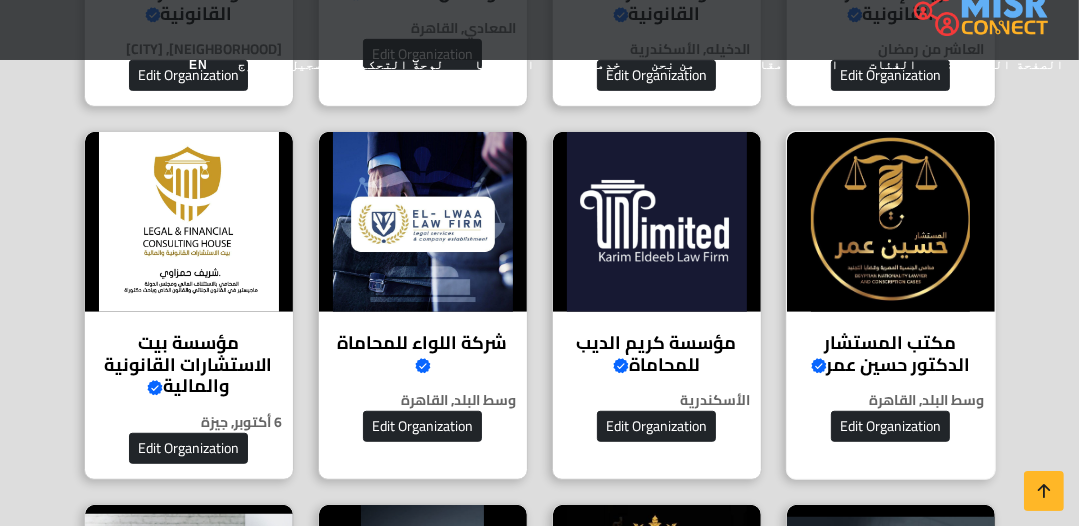 click at bounding box center [891, 222] 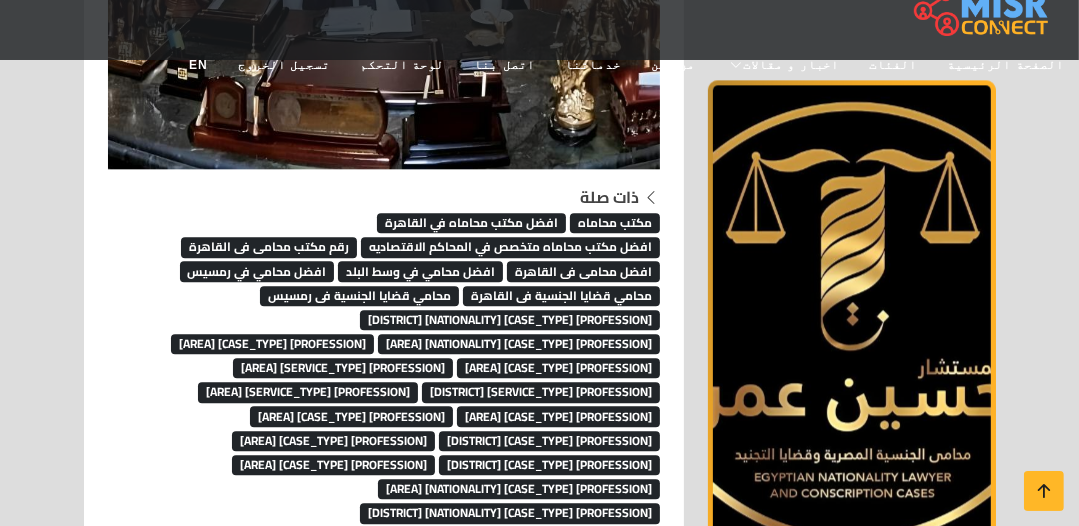 scroll, scrollTop: 3473, scrollLeft: 0, axis: vertical 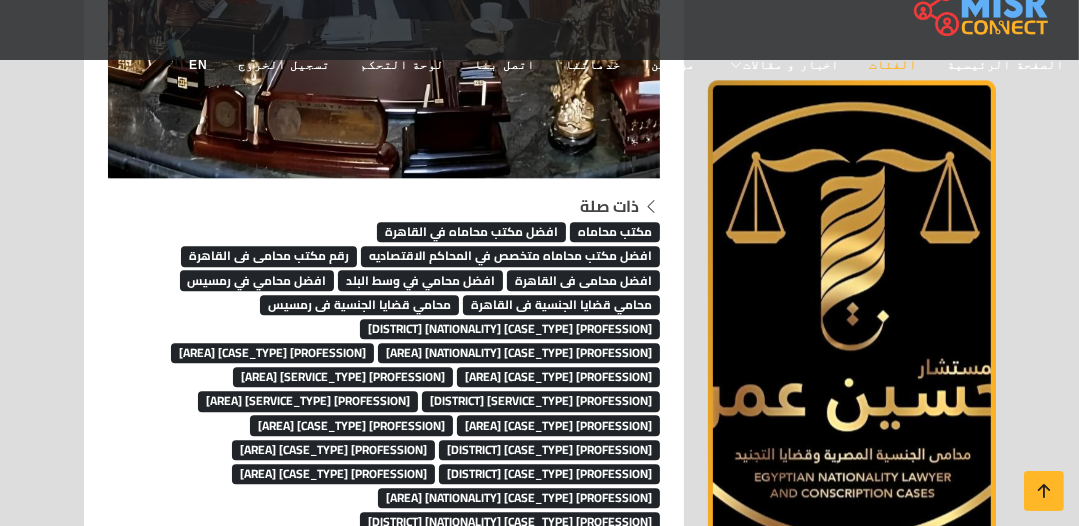 click on "الفئات" at bounding box center (894, 65) 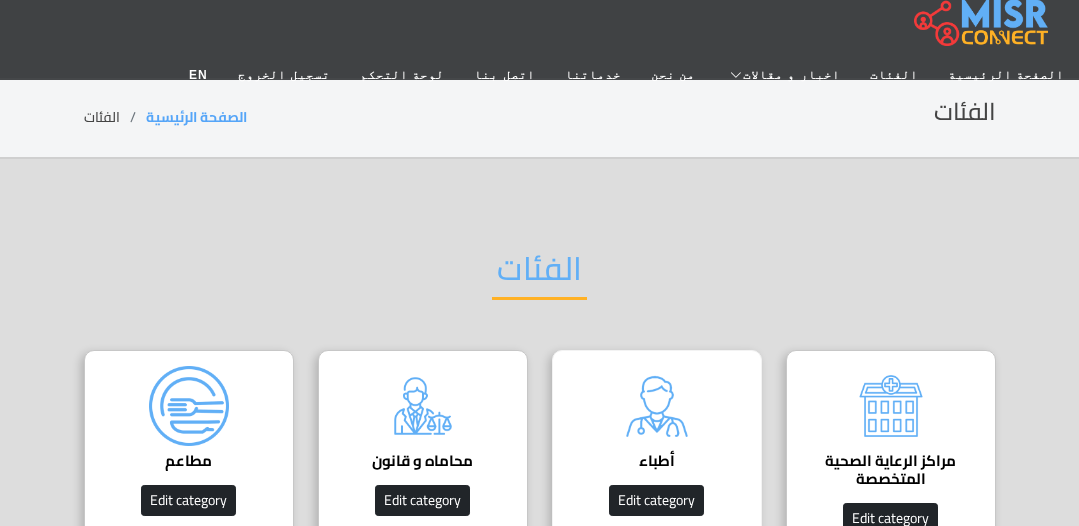 scroll, scrollTop: 0, scrollLeft: 0, axis: both 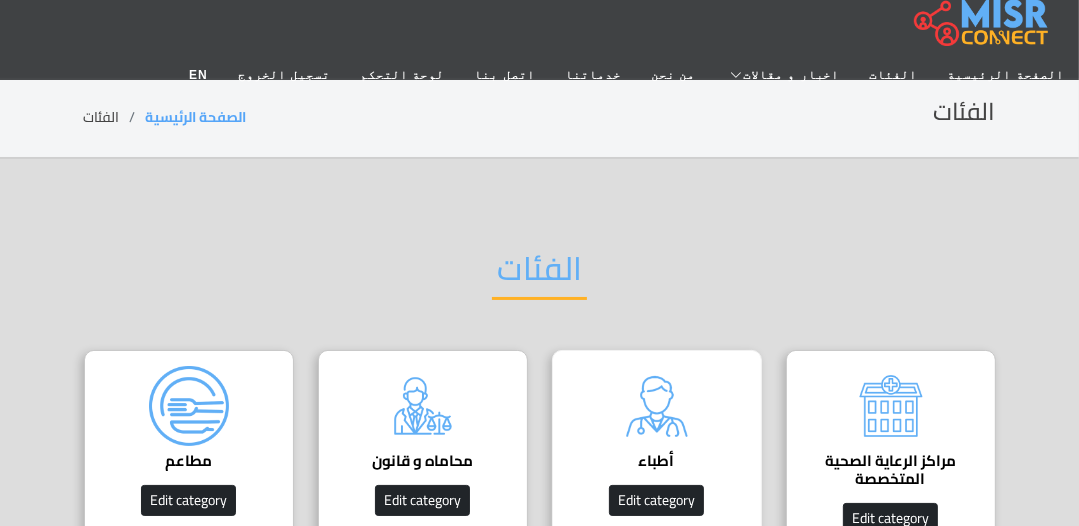 click at bounding box center (657, 406) 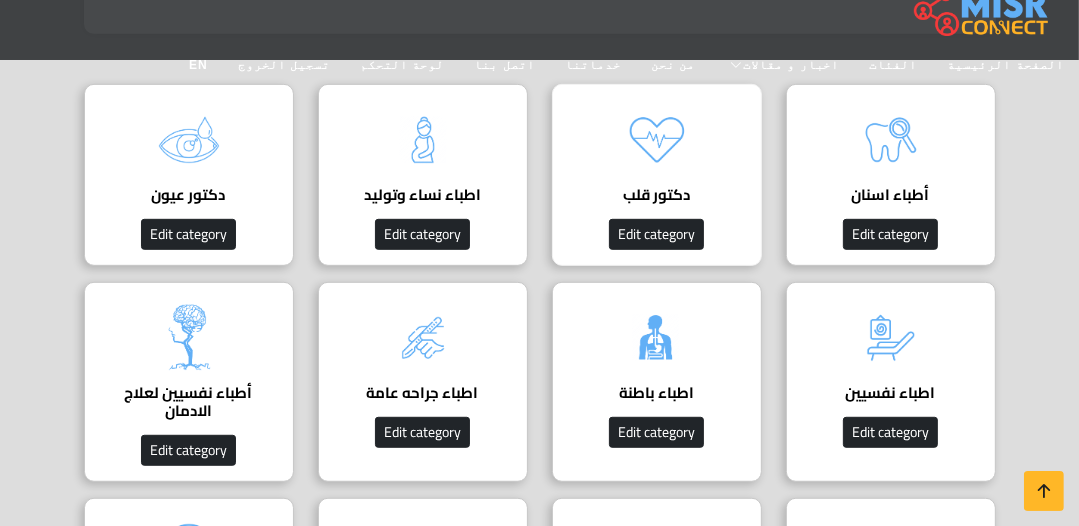 scroll, scrollTop: 880, scrollLeft: 0, axis: vertical 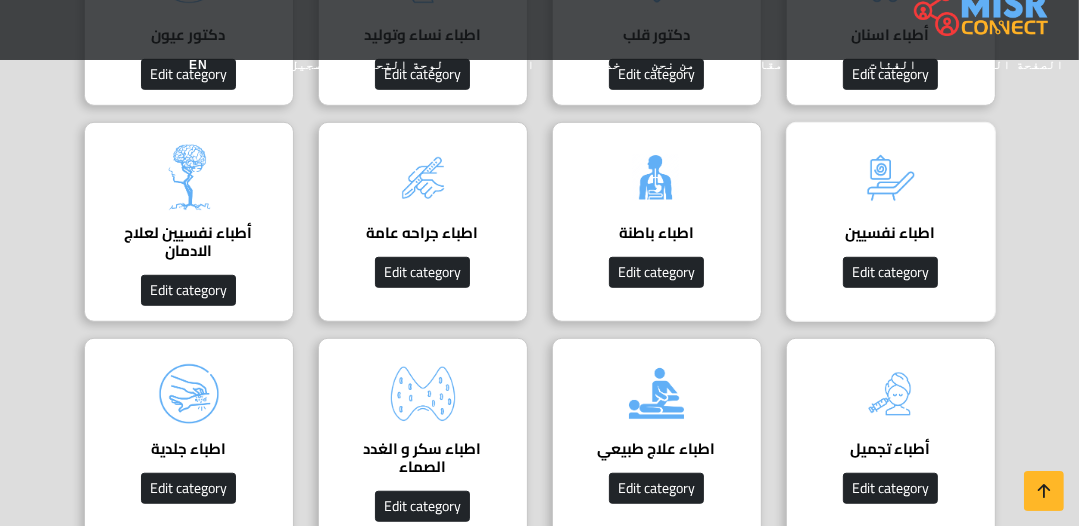 click at bounding box center (891, 178) 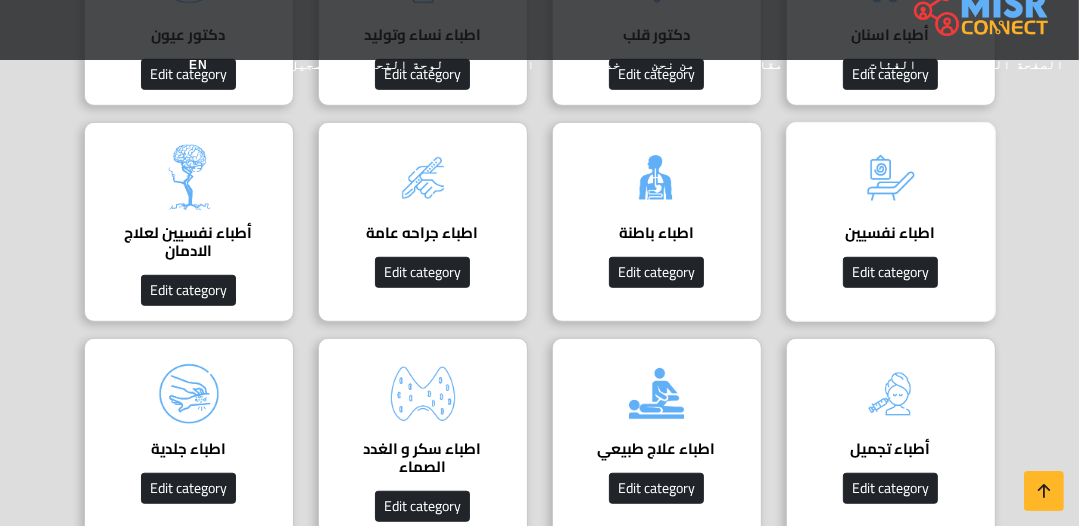 click at bounding box center (891, 178) 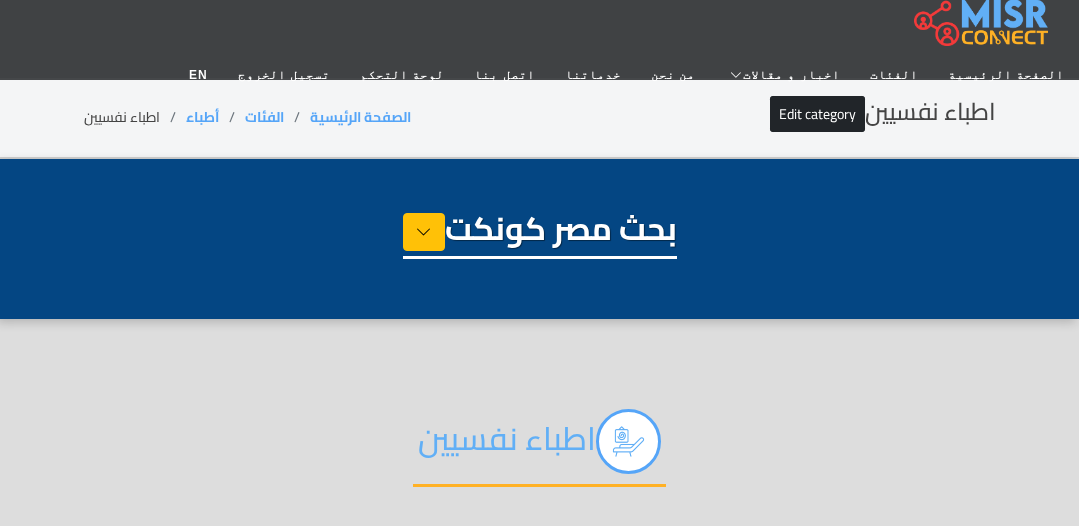 select on "*****" 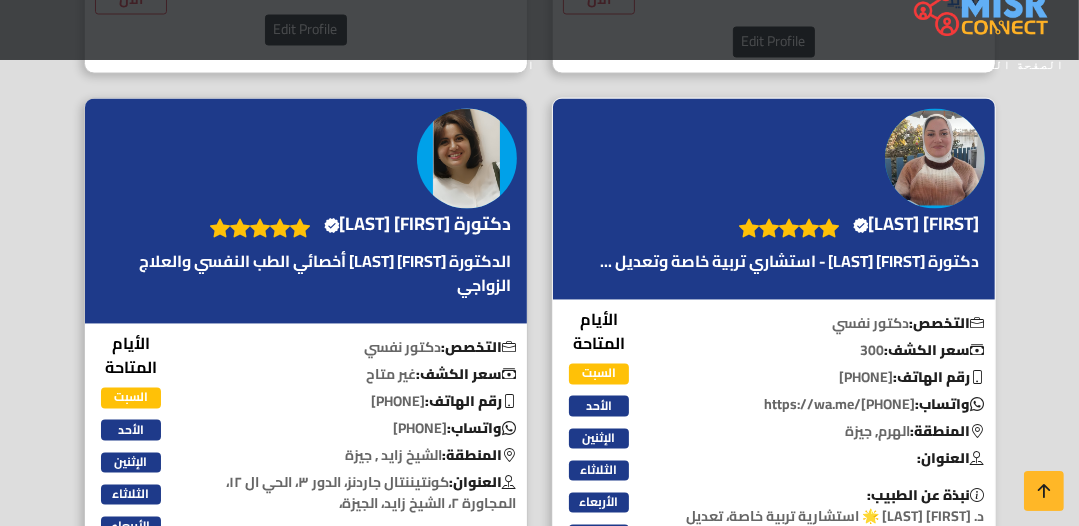 scroll, scrollTop: 2720, scrollLeft: 0, axis: vertical 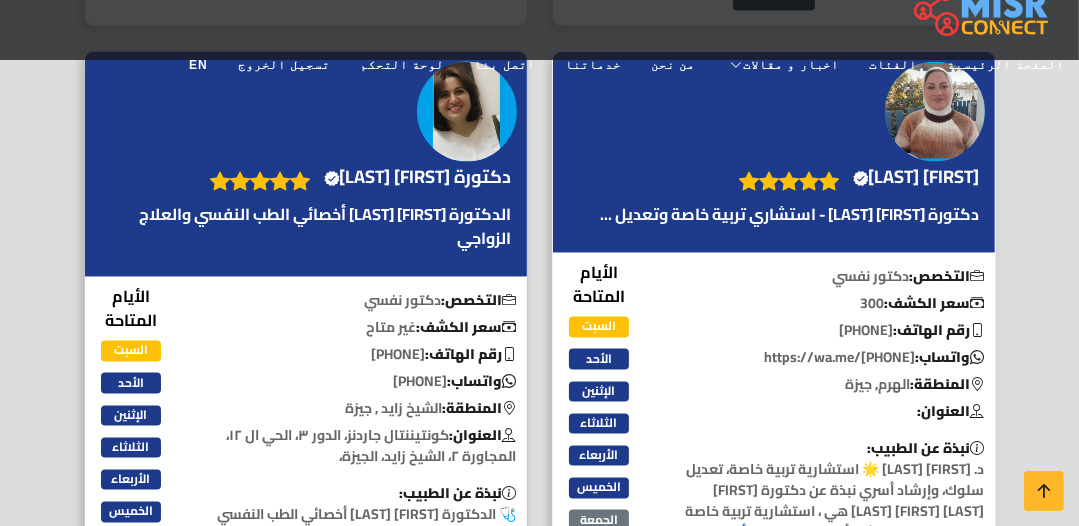 click on "[FIRST] [LAST]
Verified account" at bounding box center (790, 202) 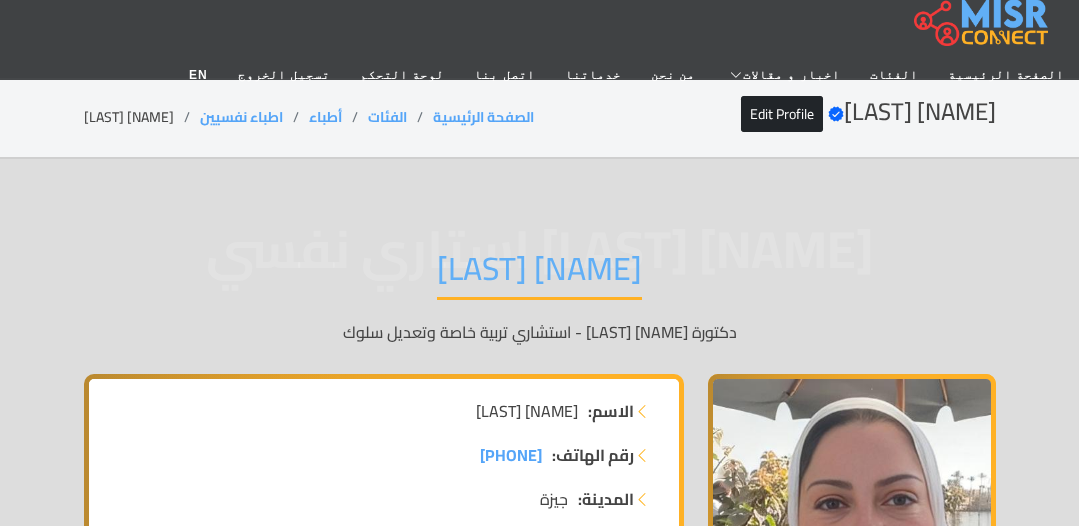 scroll, scrollTop: 0, scrollLeft: 0, axis: both 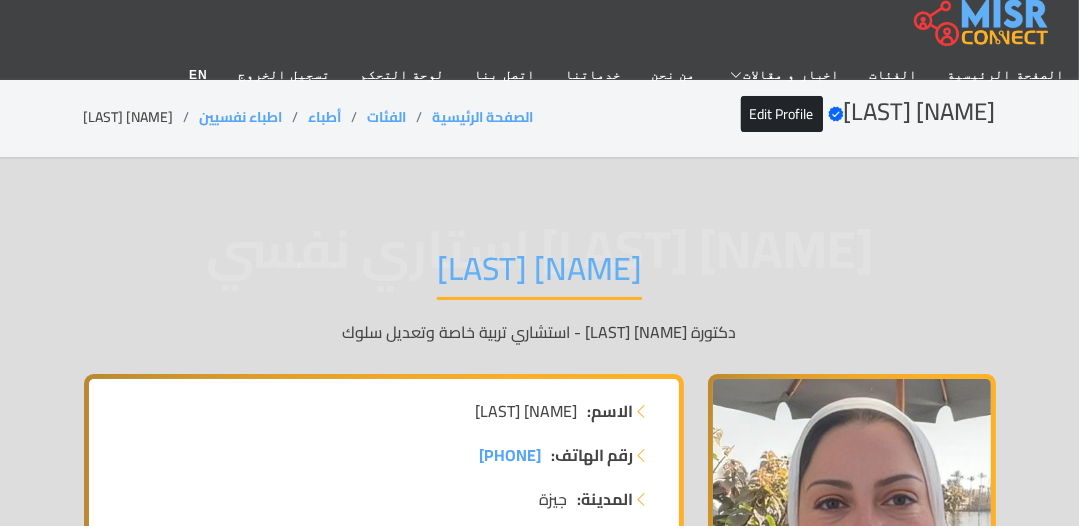 click on "رقم الهاتف:
[PHONE]
المدينة:    [CITY]                    المنطقة:    [AREA]" at bounding box center [384, 499] 